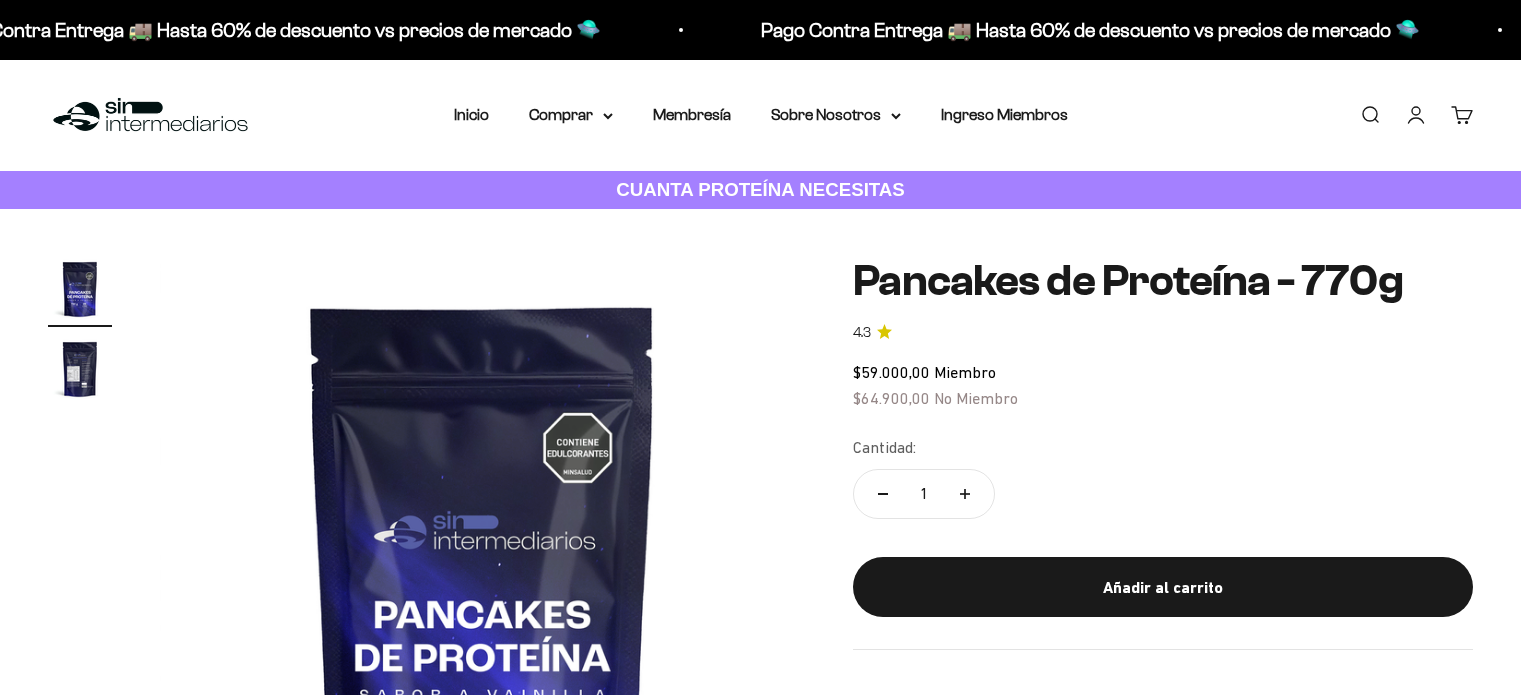 scroll, scrollTop: 0, scrollLeft: 0, axis: both 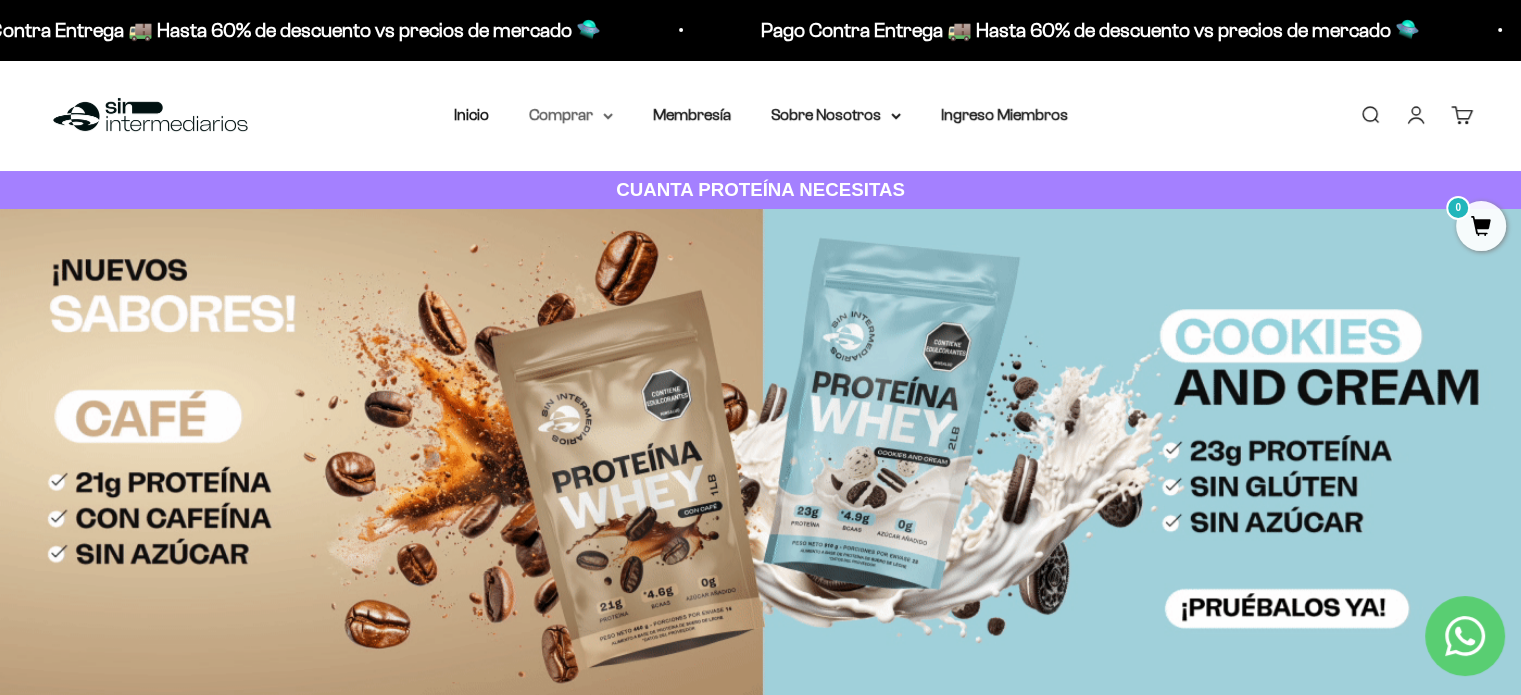 click on "Comprar" at bounding box center [571, 115] 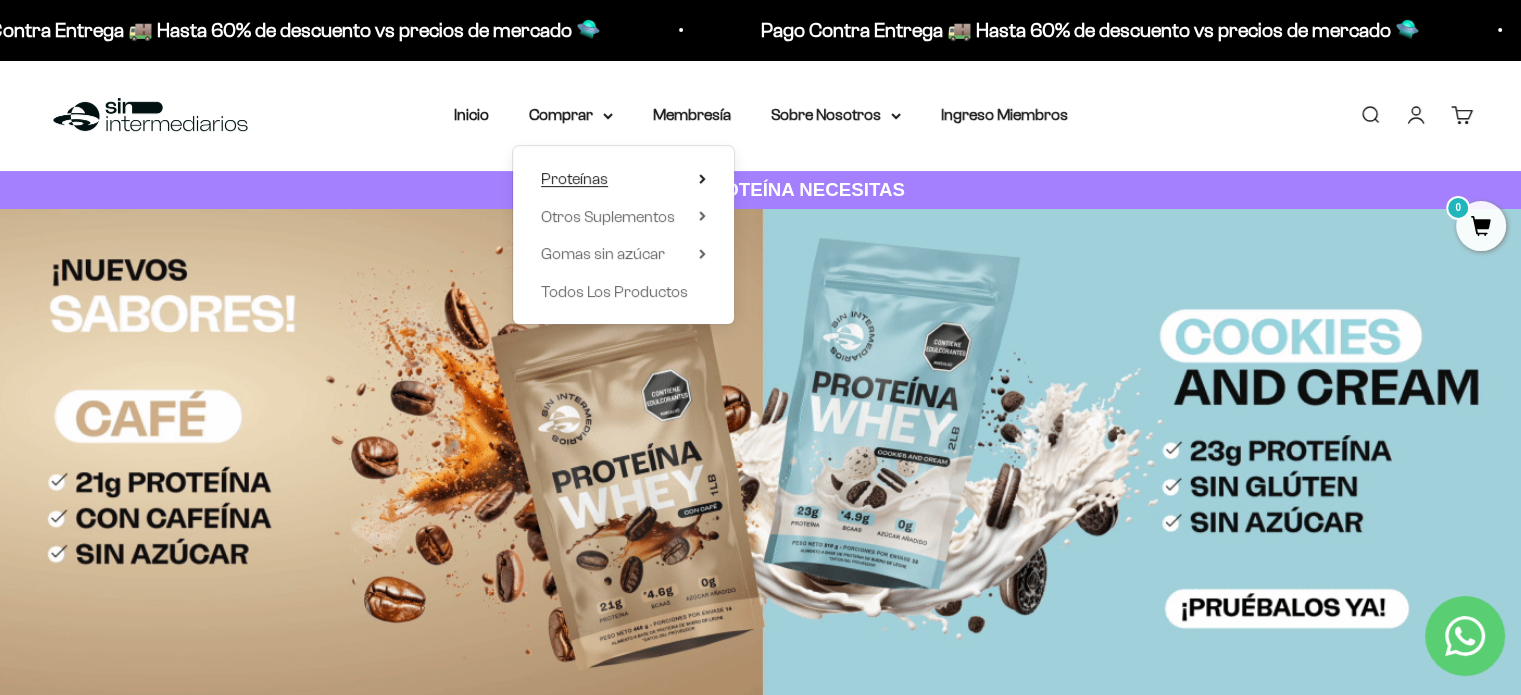 click on "Proteínas" at bounding box center (574, 178) 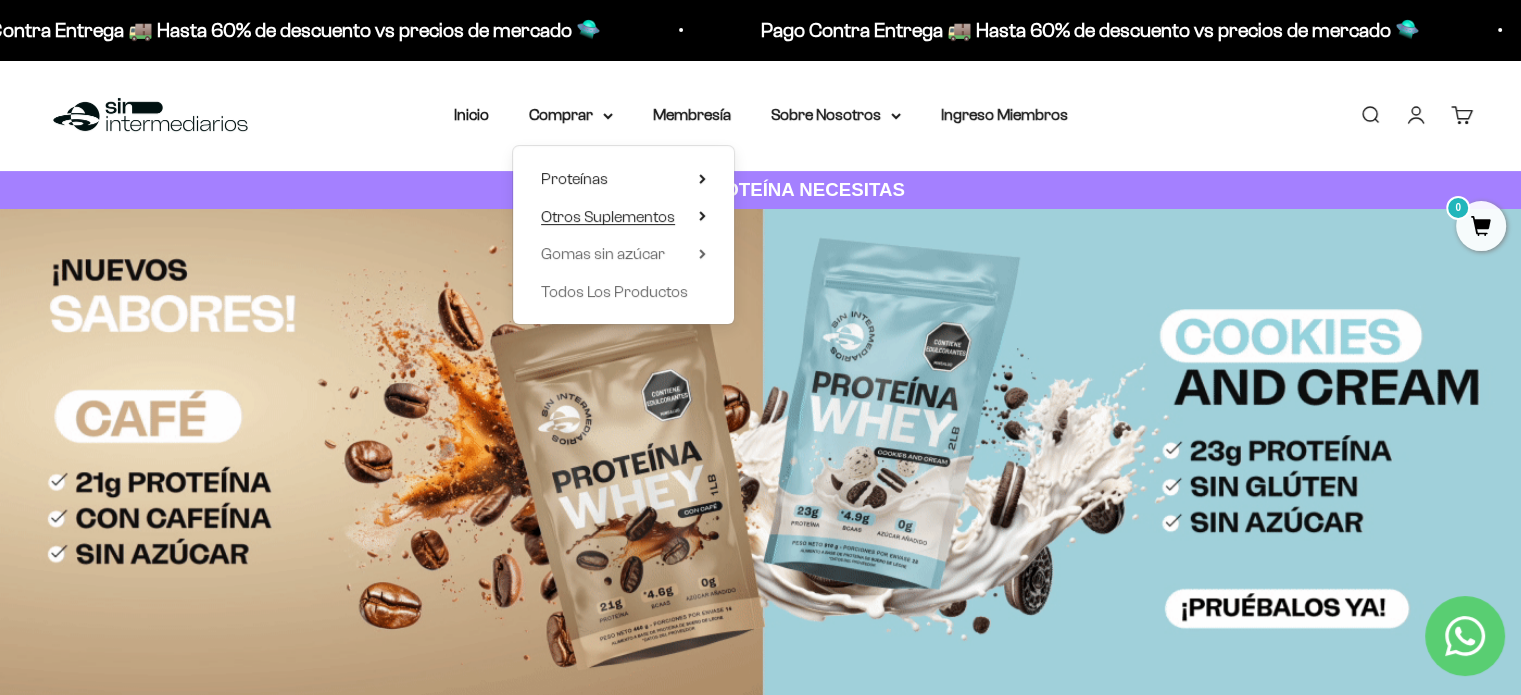 click on "Otros Suplementos" at bounding box center (608, 216) 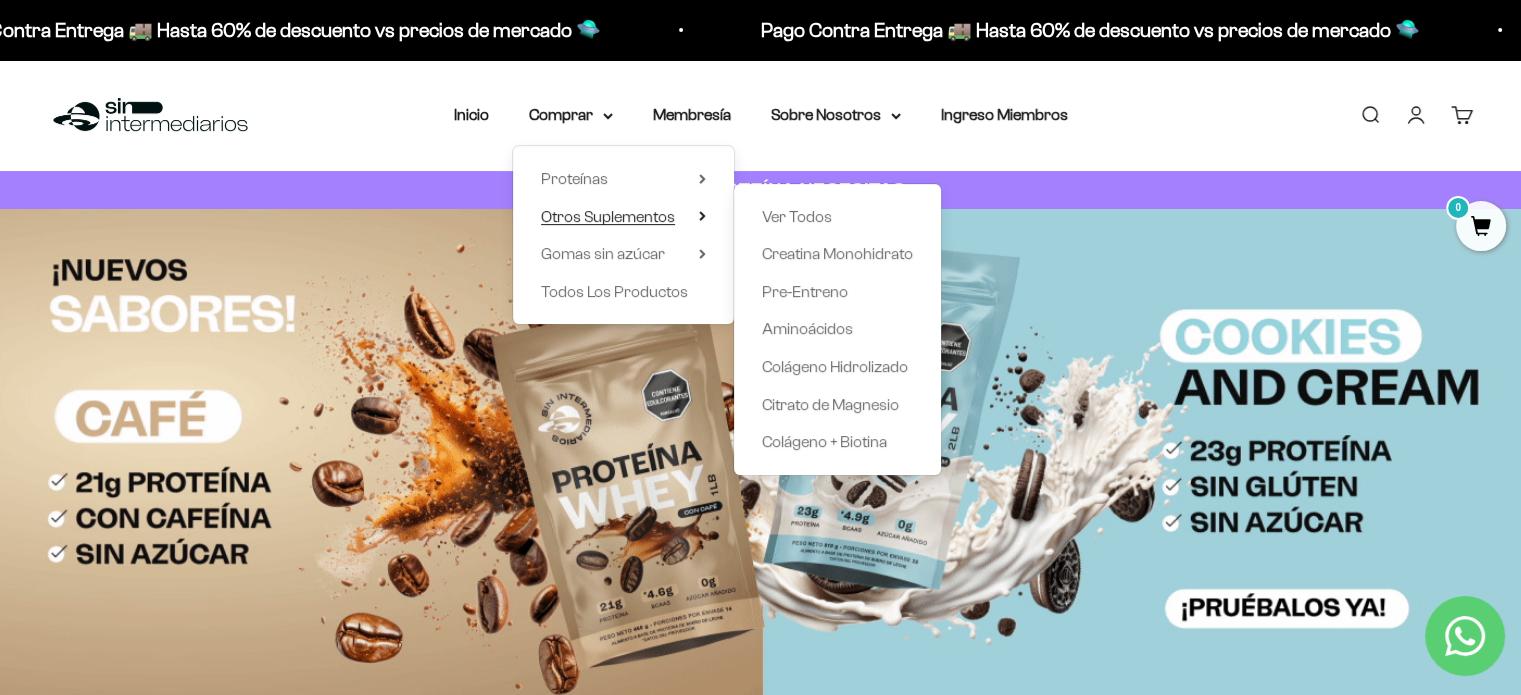 click on "Otros Suplementos" at bounding box center (608, 216) 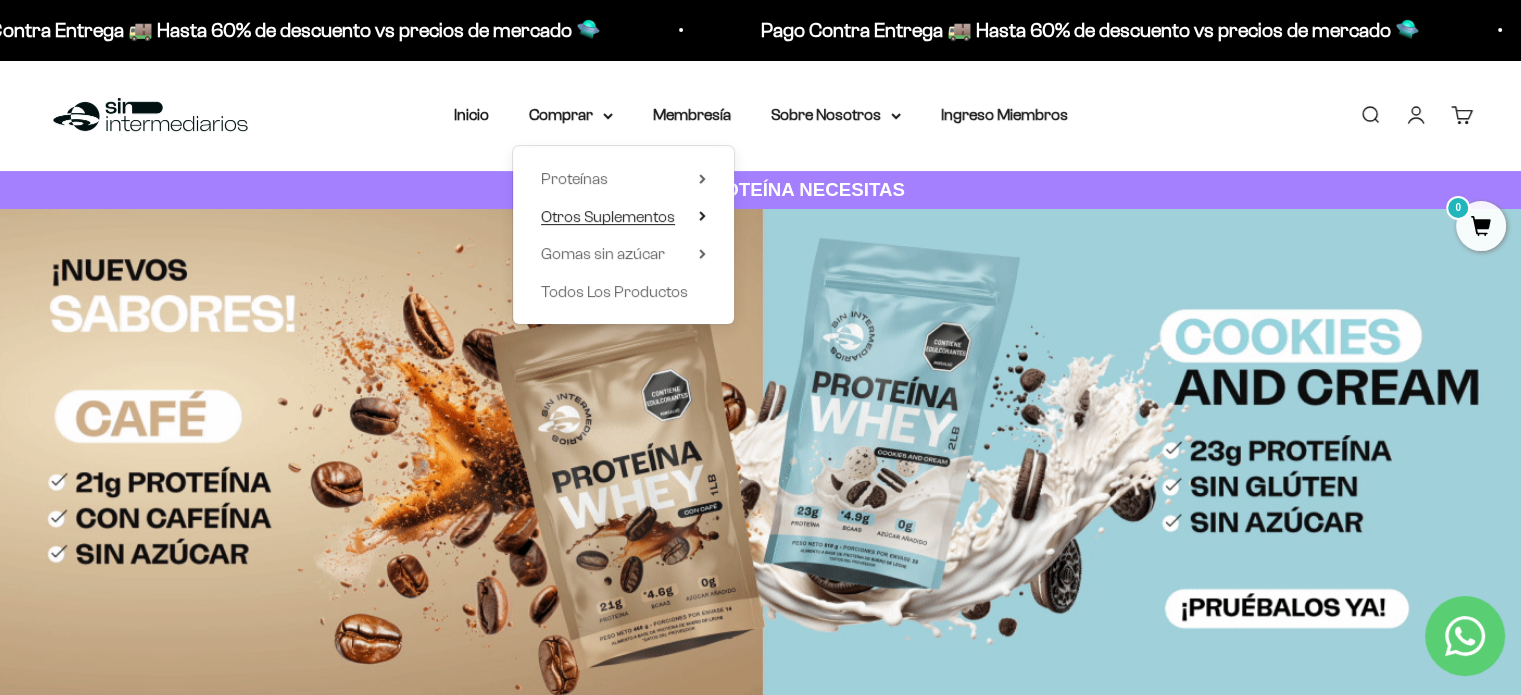 click on "Otros Suplementos" at bounding box center [608, 216] 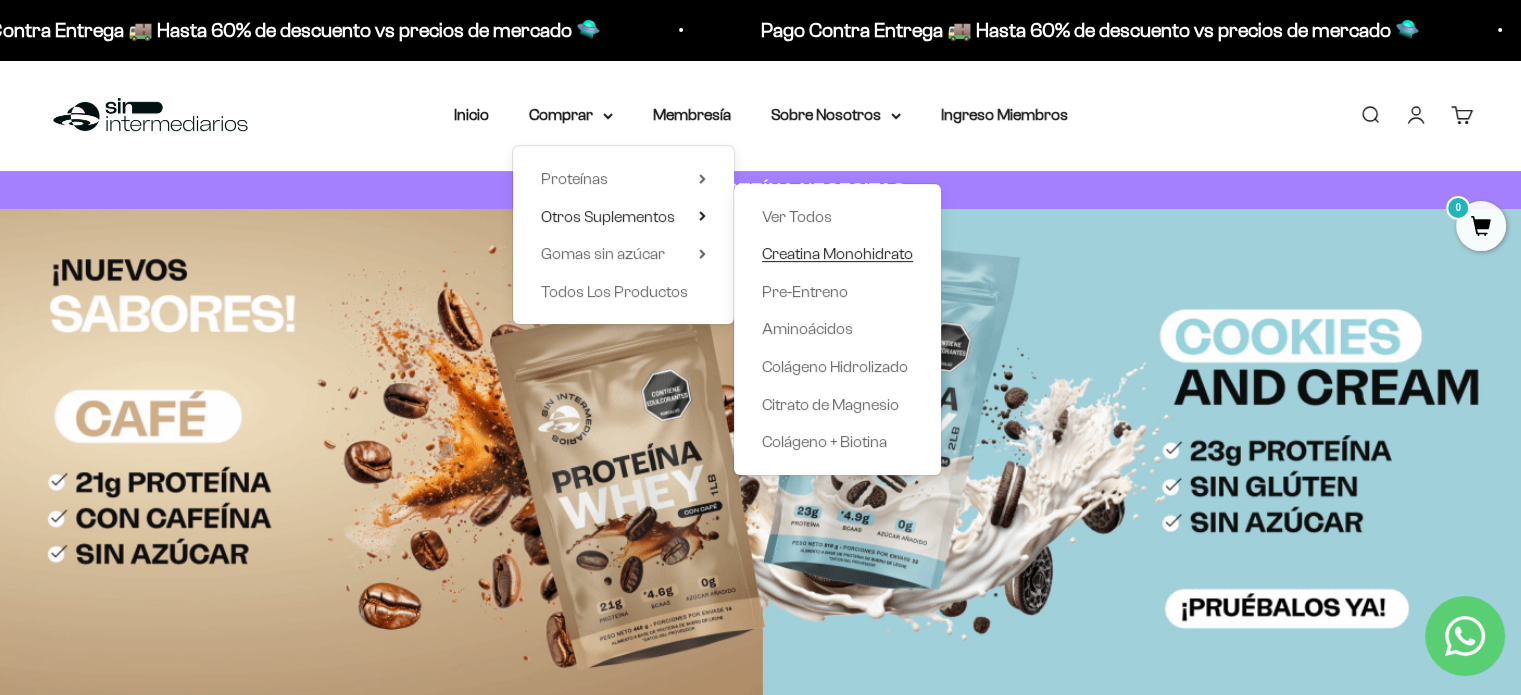 click on "Creatina Monohidrato" at bounding box center (837, 253) 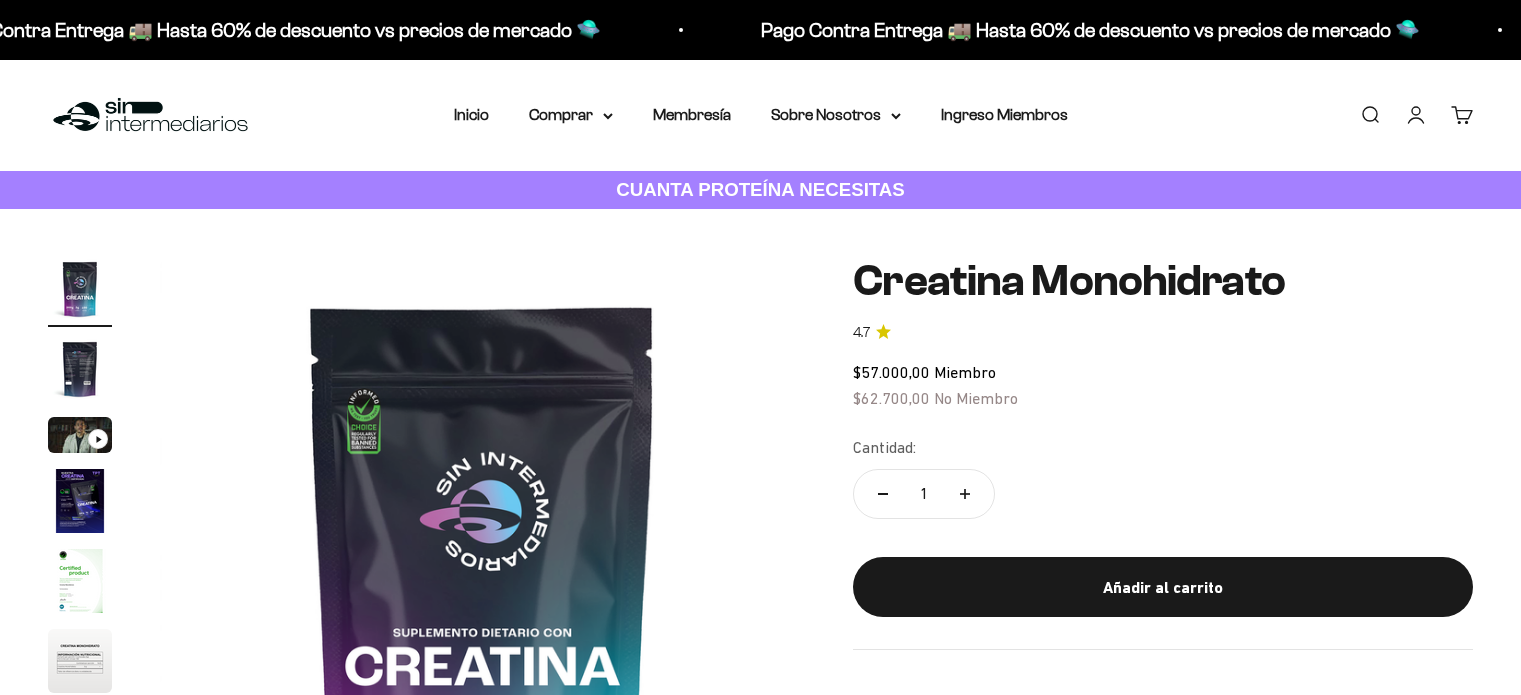 scroll, scrollTop: 0, scrollLeft: 0, axis: both 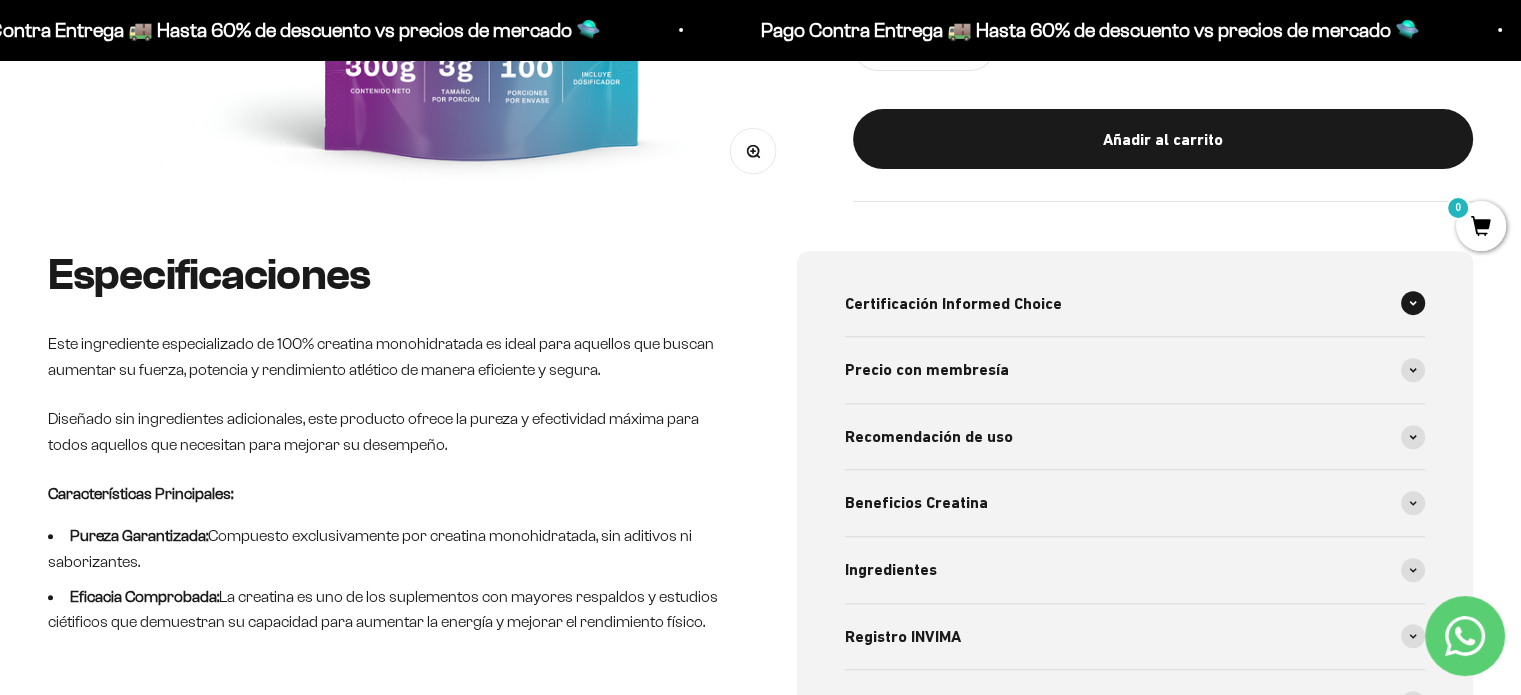 click on "Certificación Informed Choice" at bounding box center (953, 304) 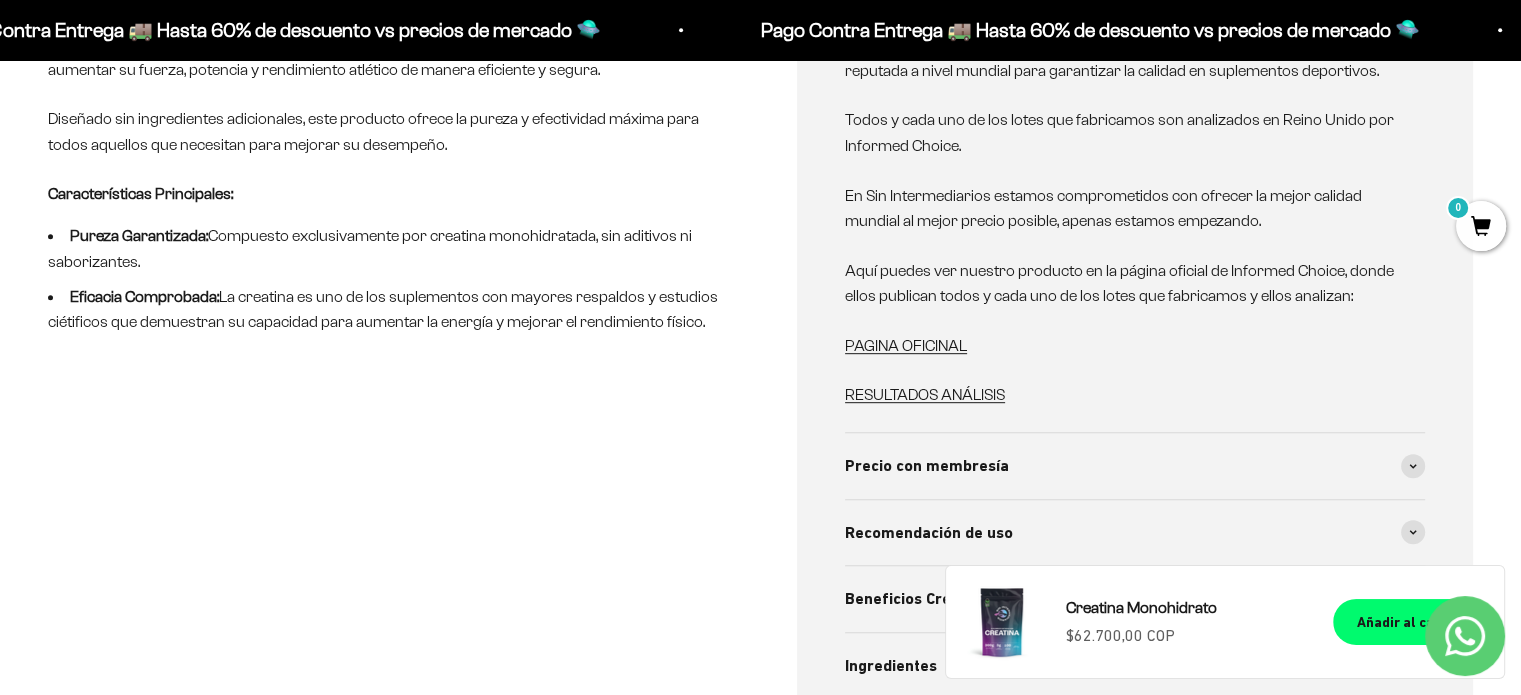 scroll, scrollTop: 1100, scrollLeft: 0, axis: vertical 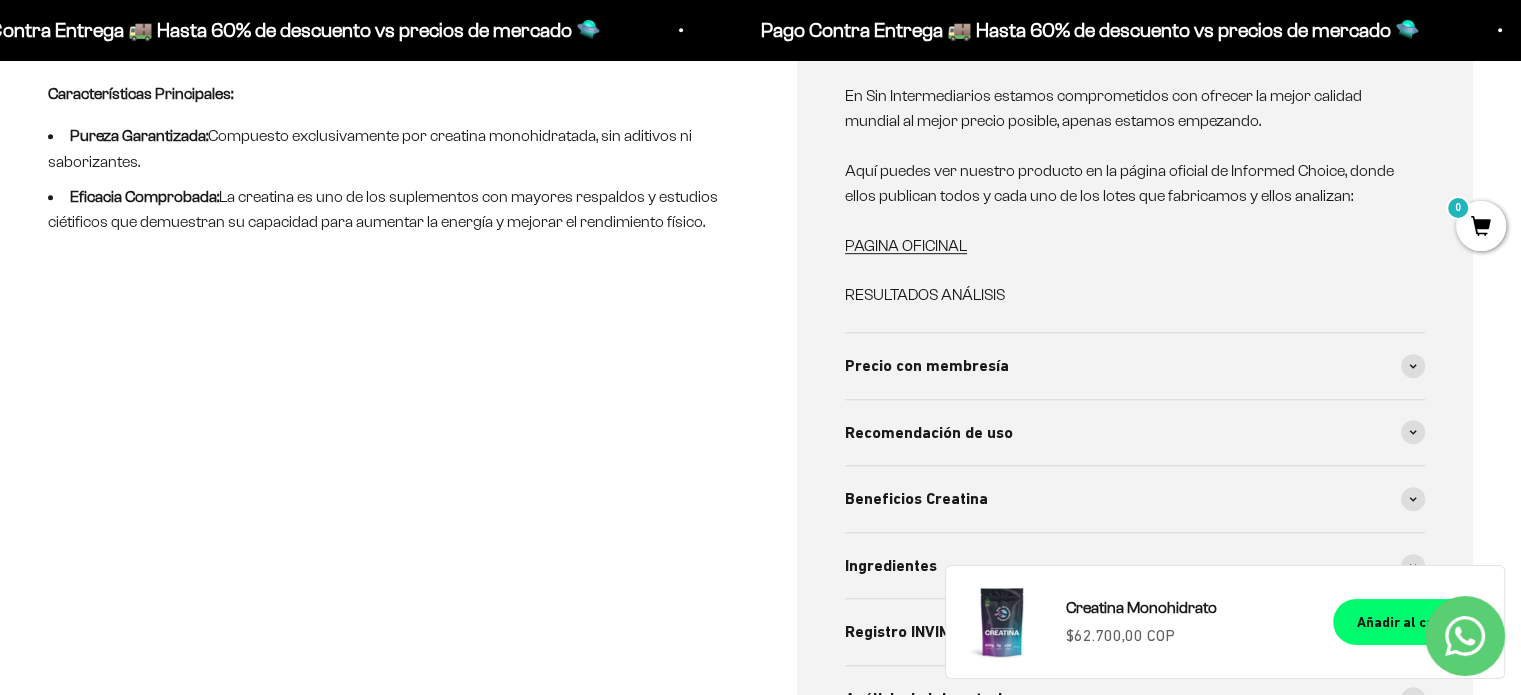 click on "RESULTADOS ANÁLISIS" at bounding box center (925, 294) 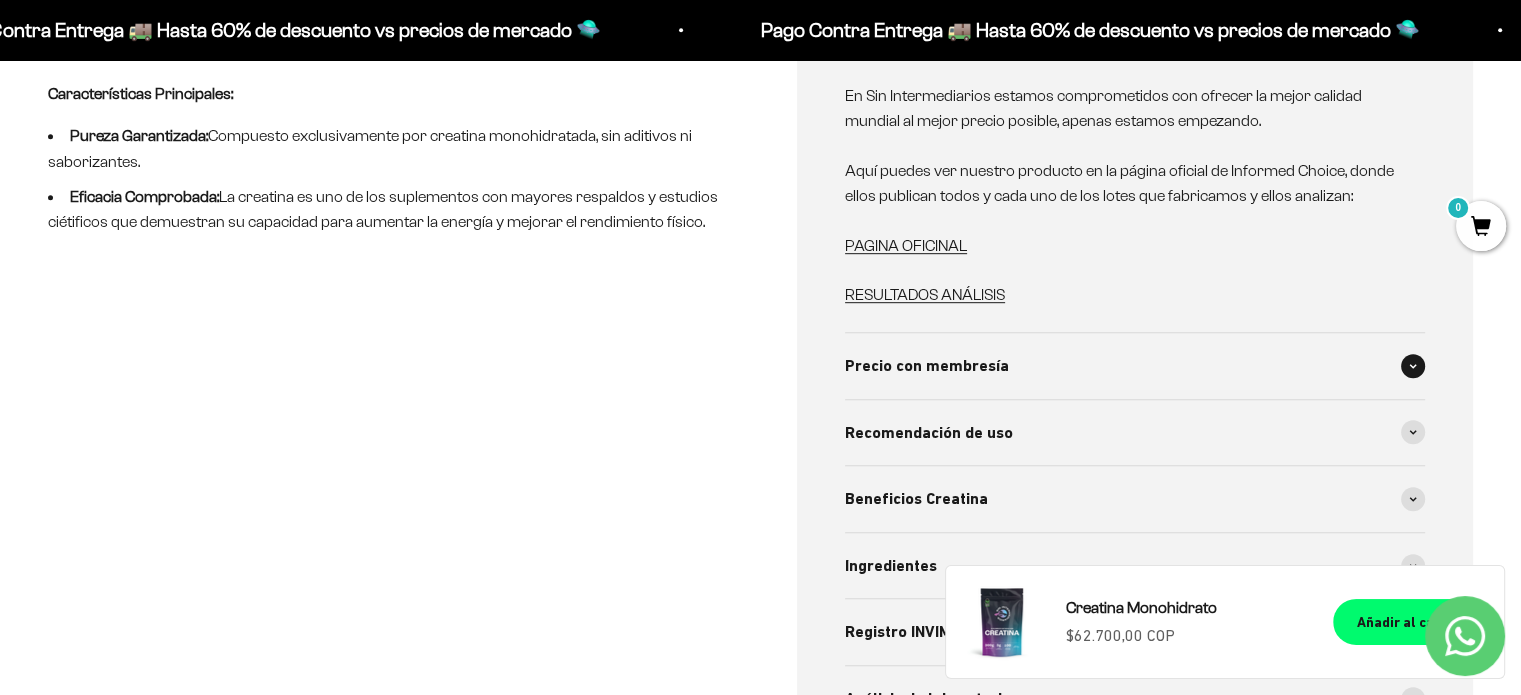 click on "Precio con membresía" at bounding box center (1135, 366) 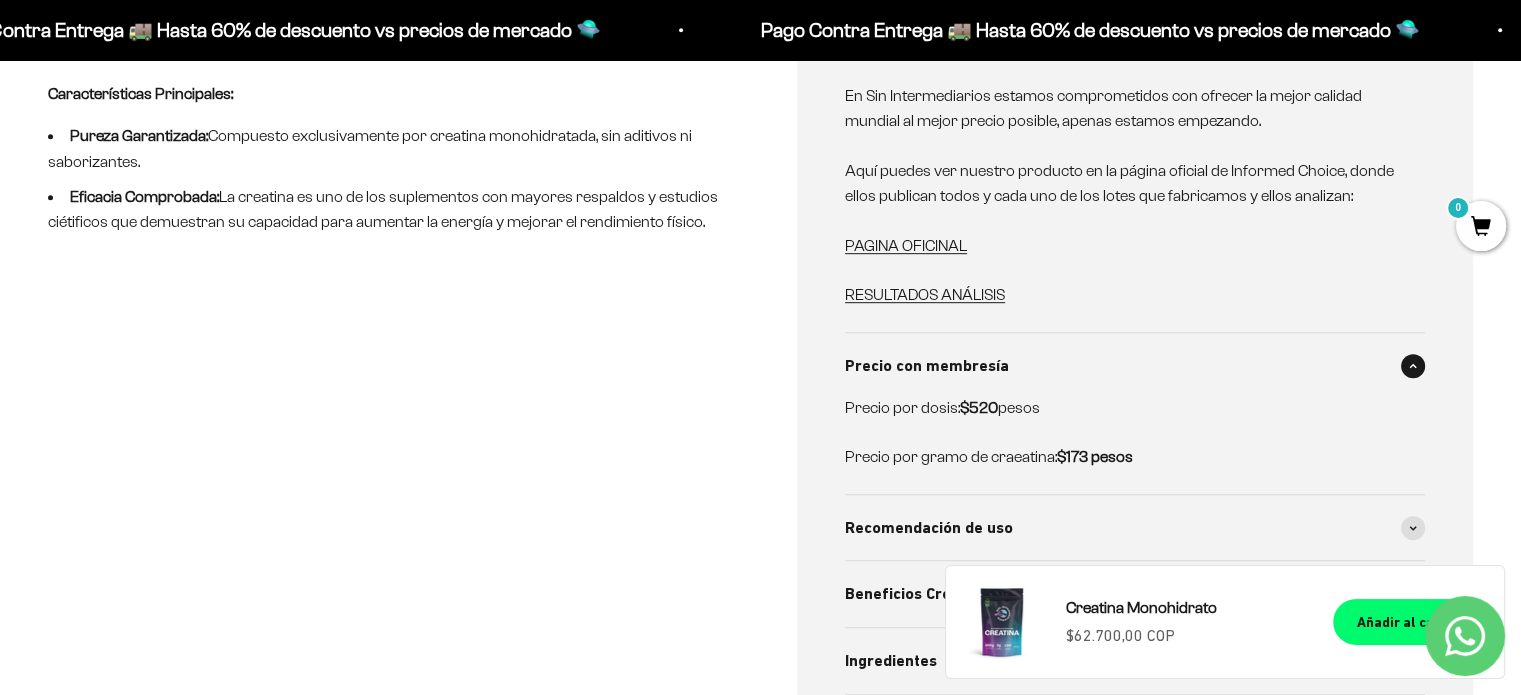 click on "Precio con membresía" at bounding box center [1135, 366] 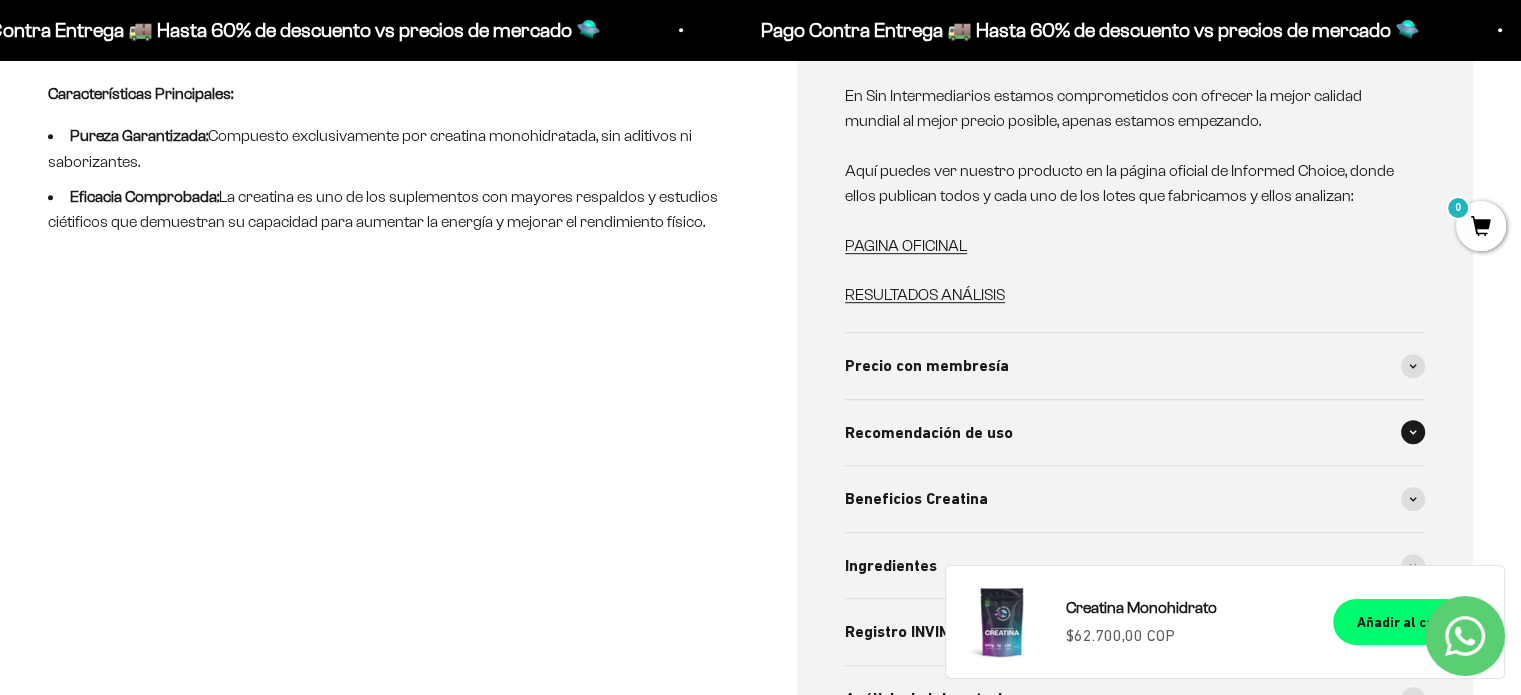 click on "Recomendación de uso" at bounding box center [1135, 433] 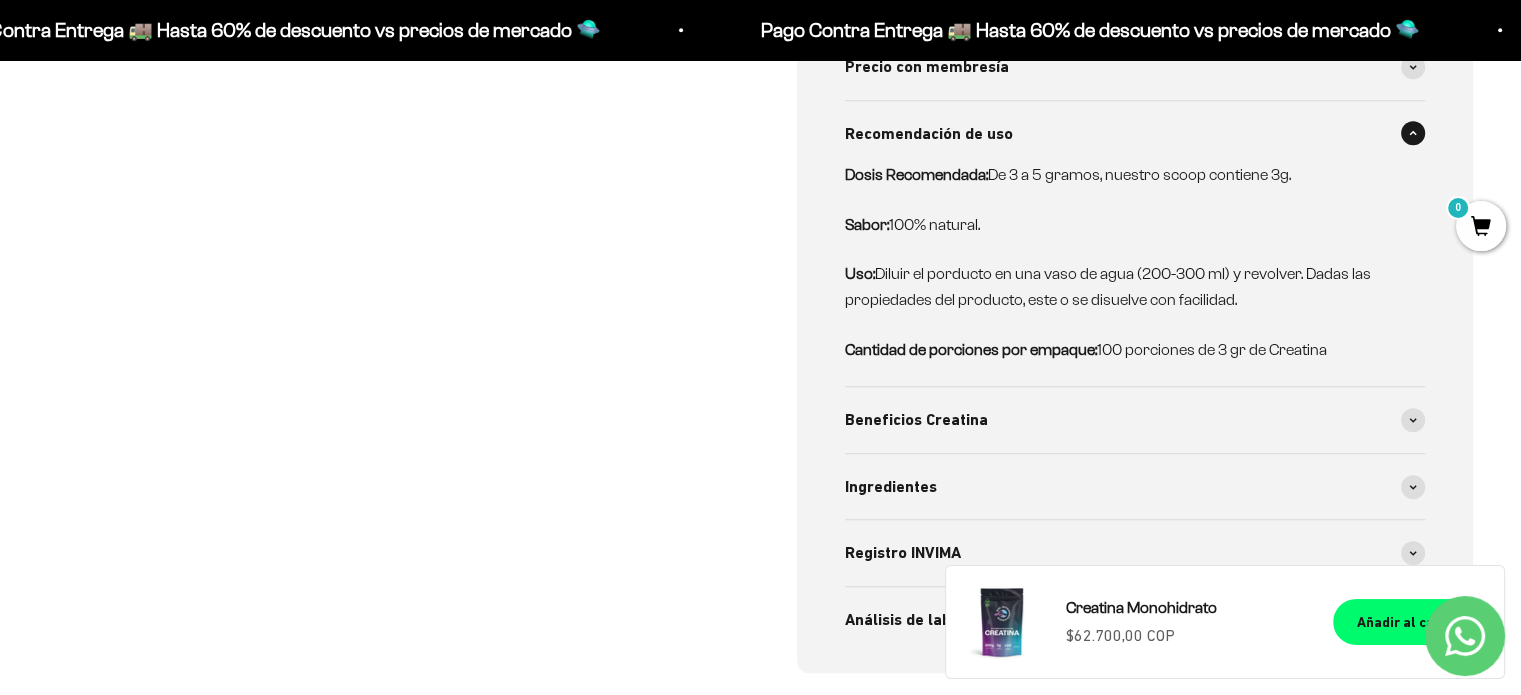 scroll, scrollTop: 1400, scrollLeft: 0, axis: vertical 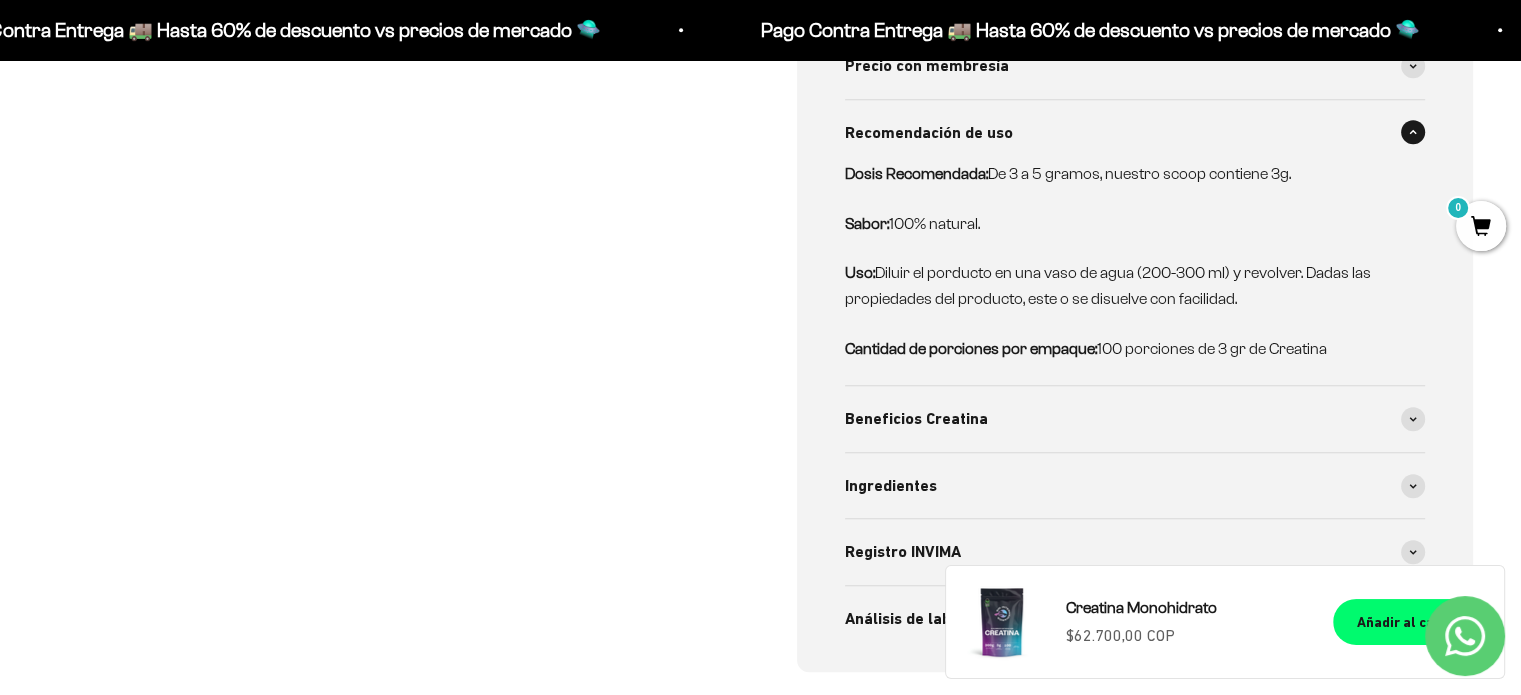 click on "Beneficios Creatina" at bounding box center [1135, 419] 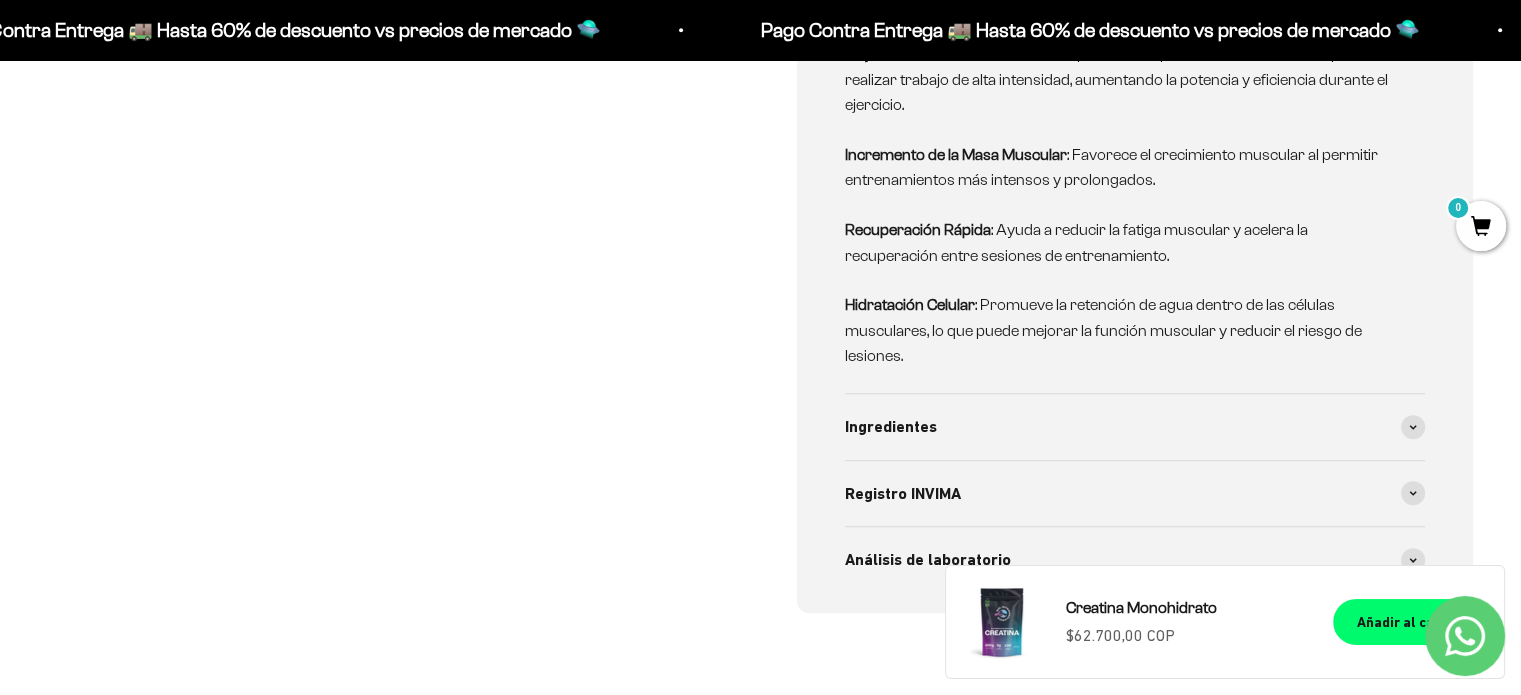 scroll, scrollTop: 1900, scrollLeft: 0, axis: vertical 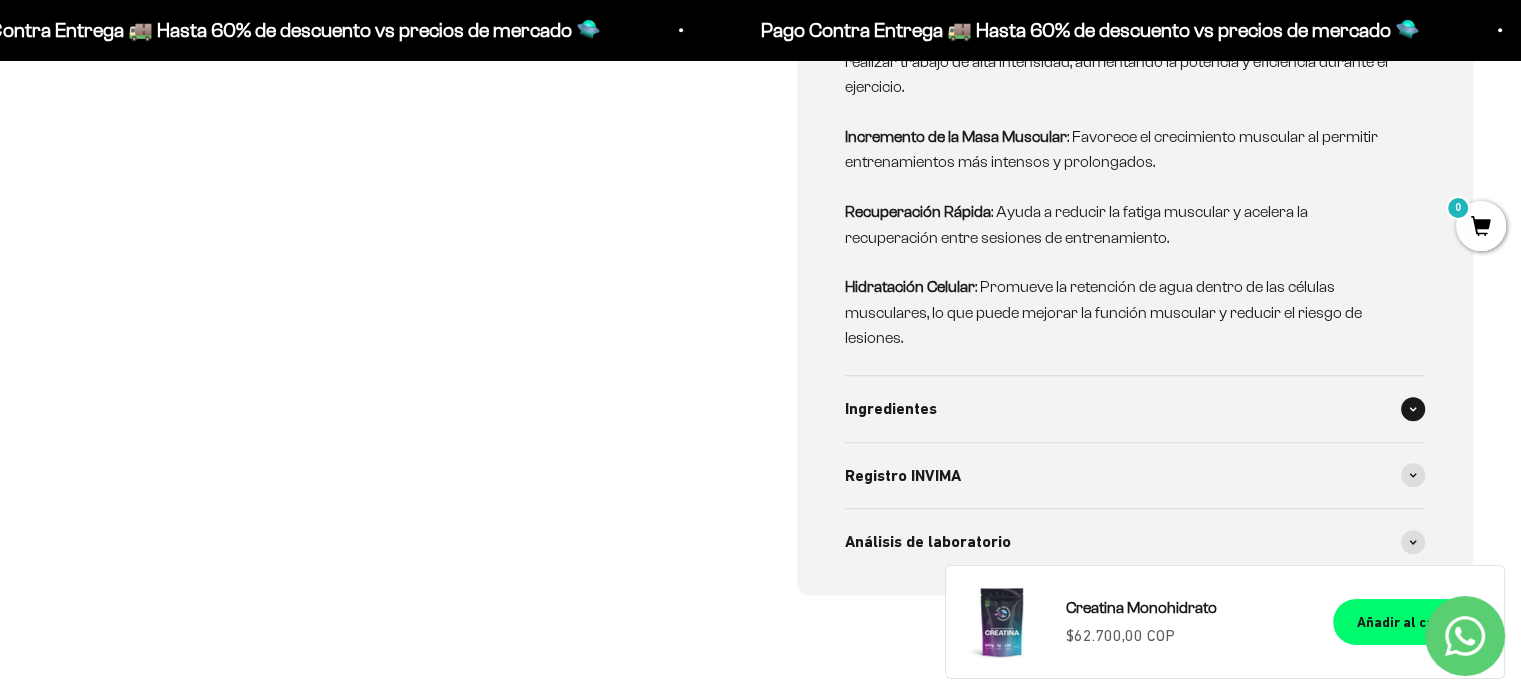 click on "Ingredientes" at bounding box center (1135, 409) 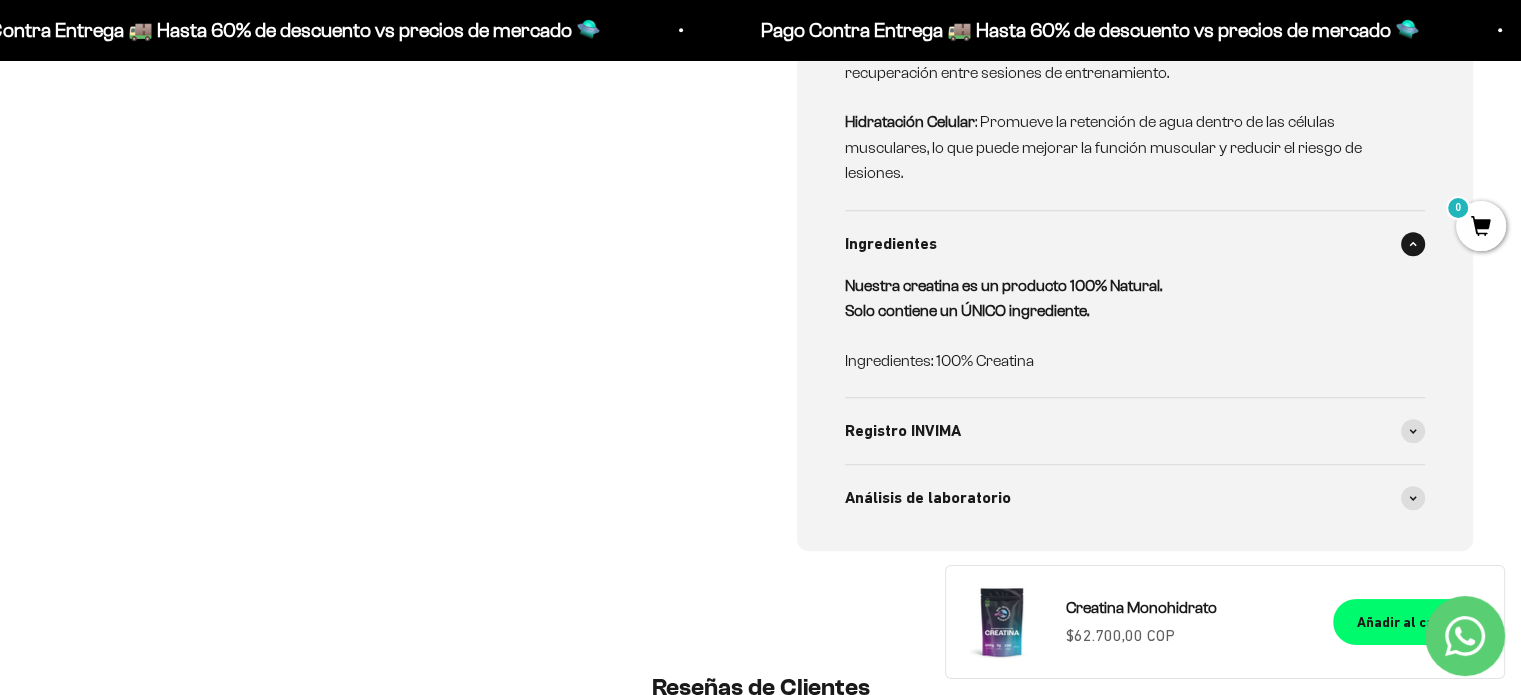 scroll, scrollTop: 2100, scrollLeft: 0, axis: vertical 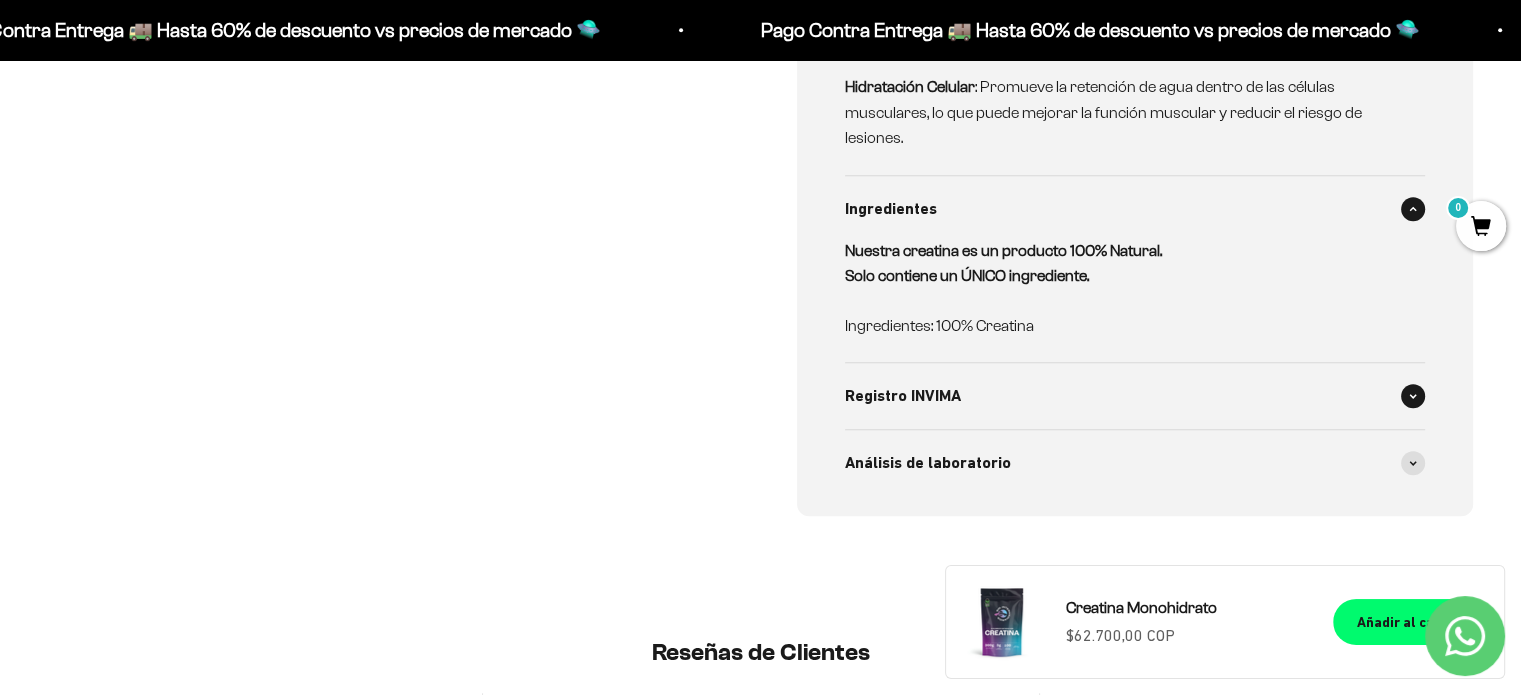 click on "Registro INVIMA" at bounding box center [1135, 396] 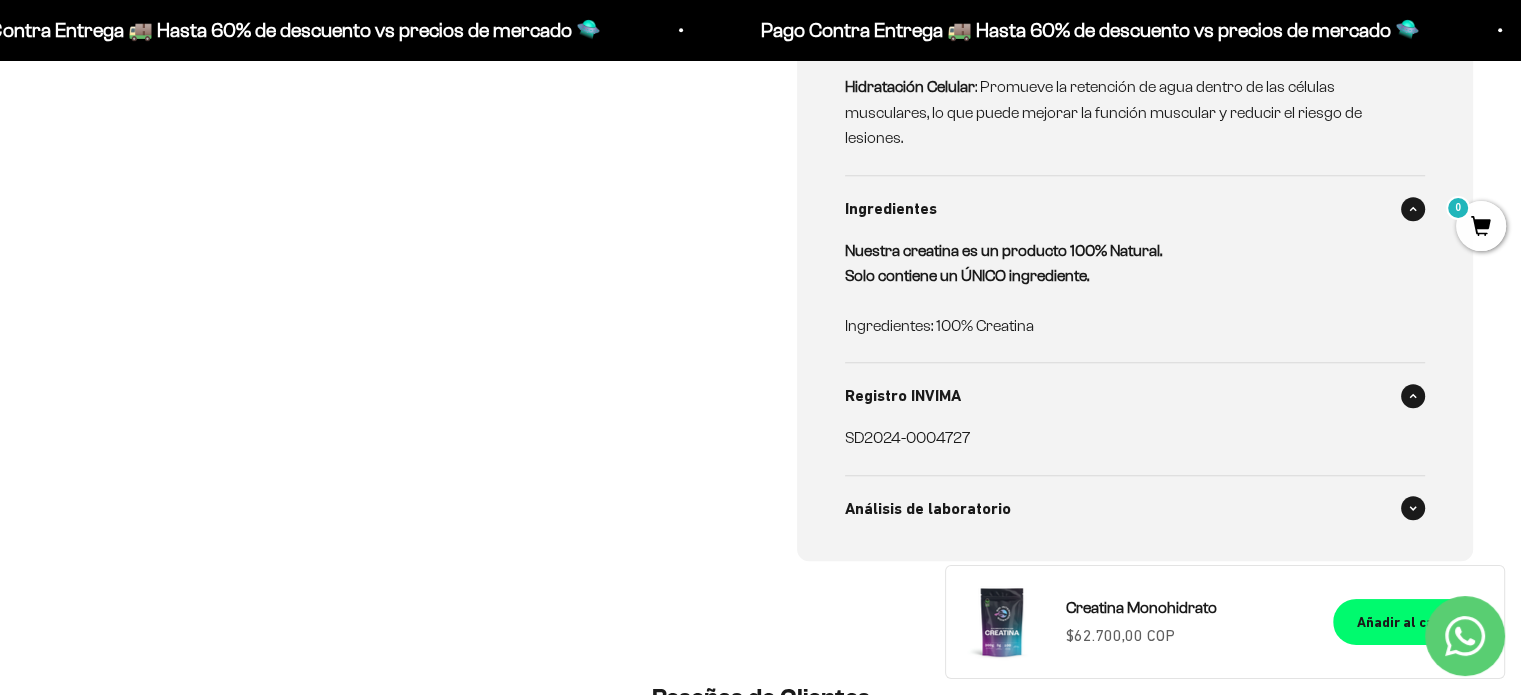 click on "Análisis de laboratorio" at bounding box center (1135, 509) 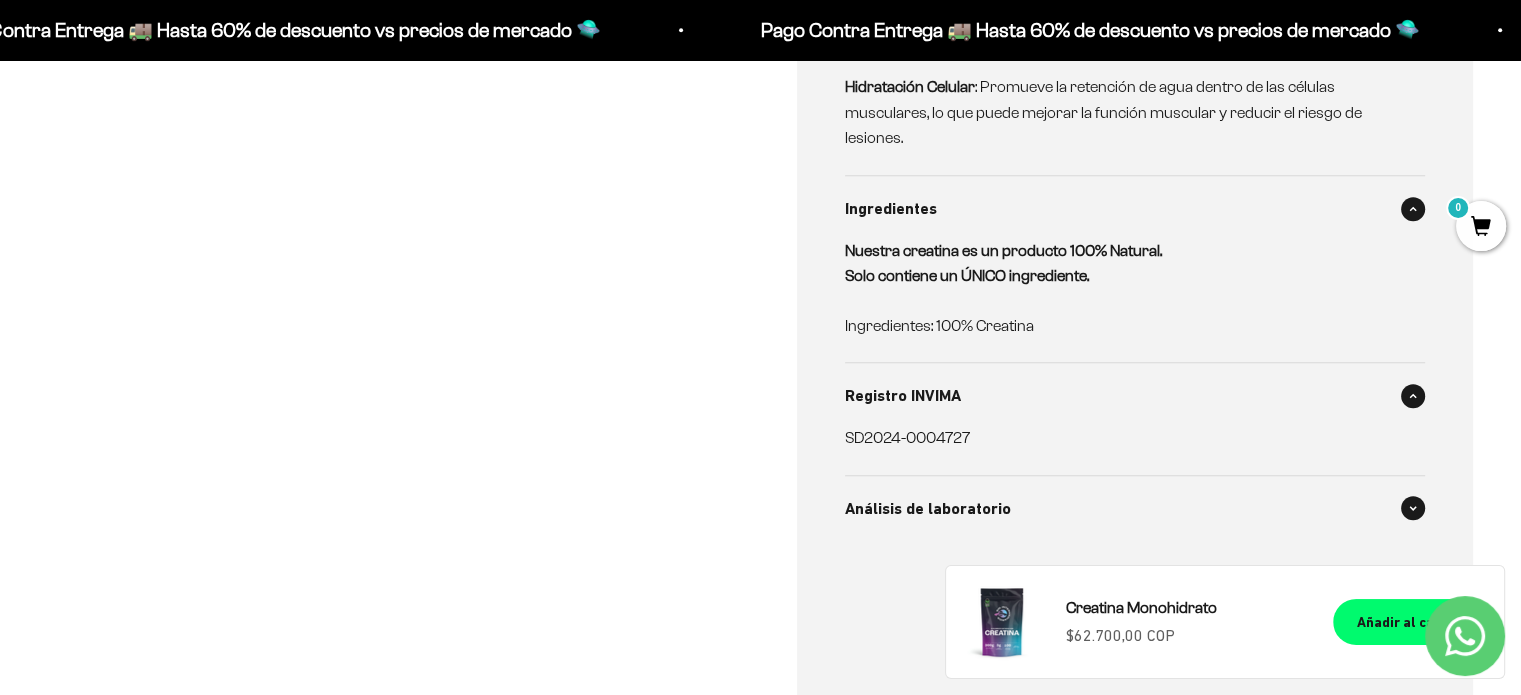 click on "Análisis de laboratorio" at bounding box center [1135, 509] 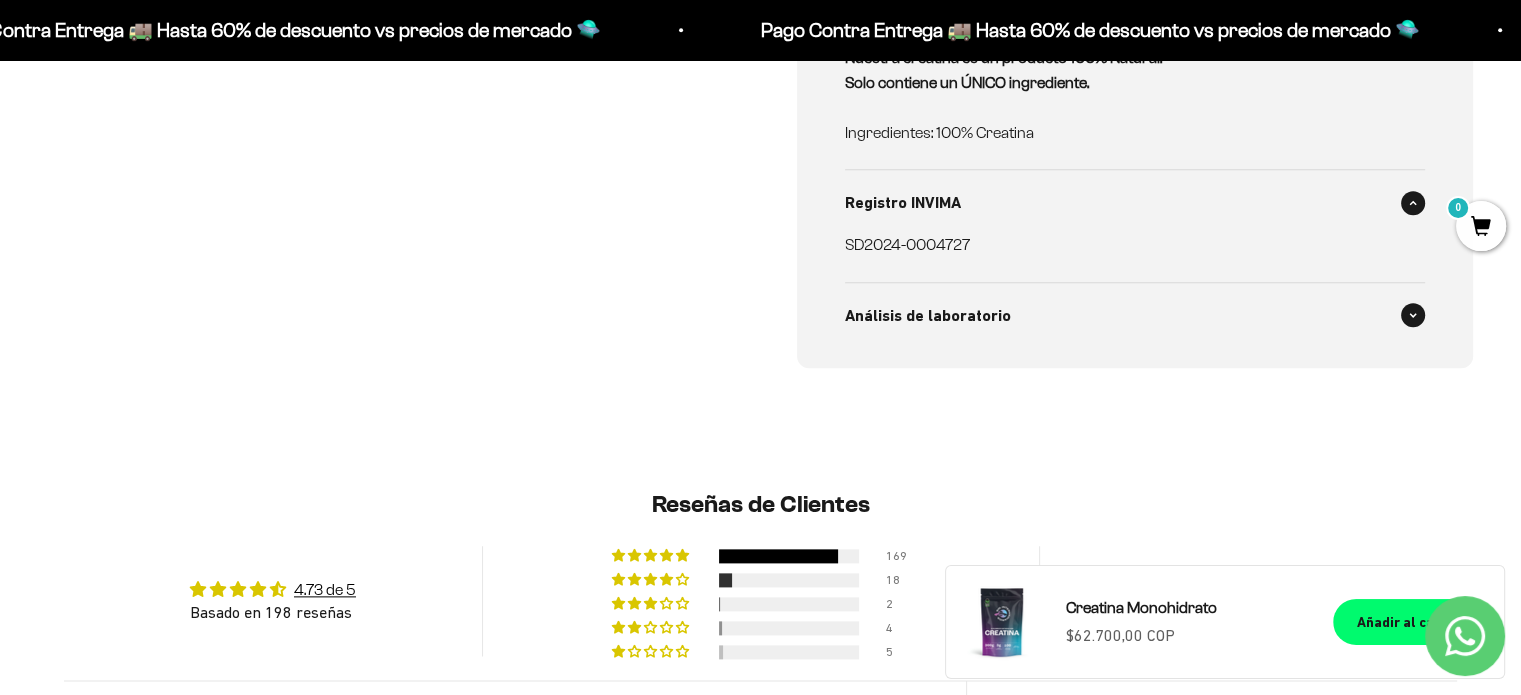 scroll, scrollTop: 2300, scrollLeft: 0, axis: vertical 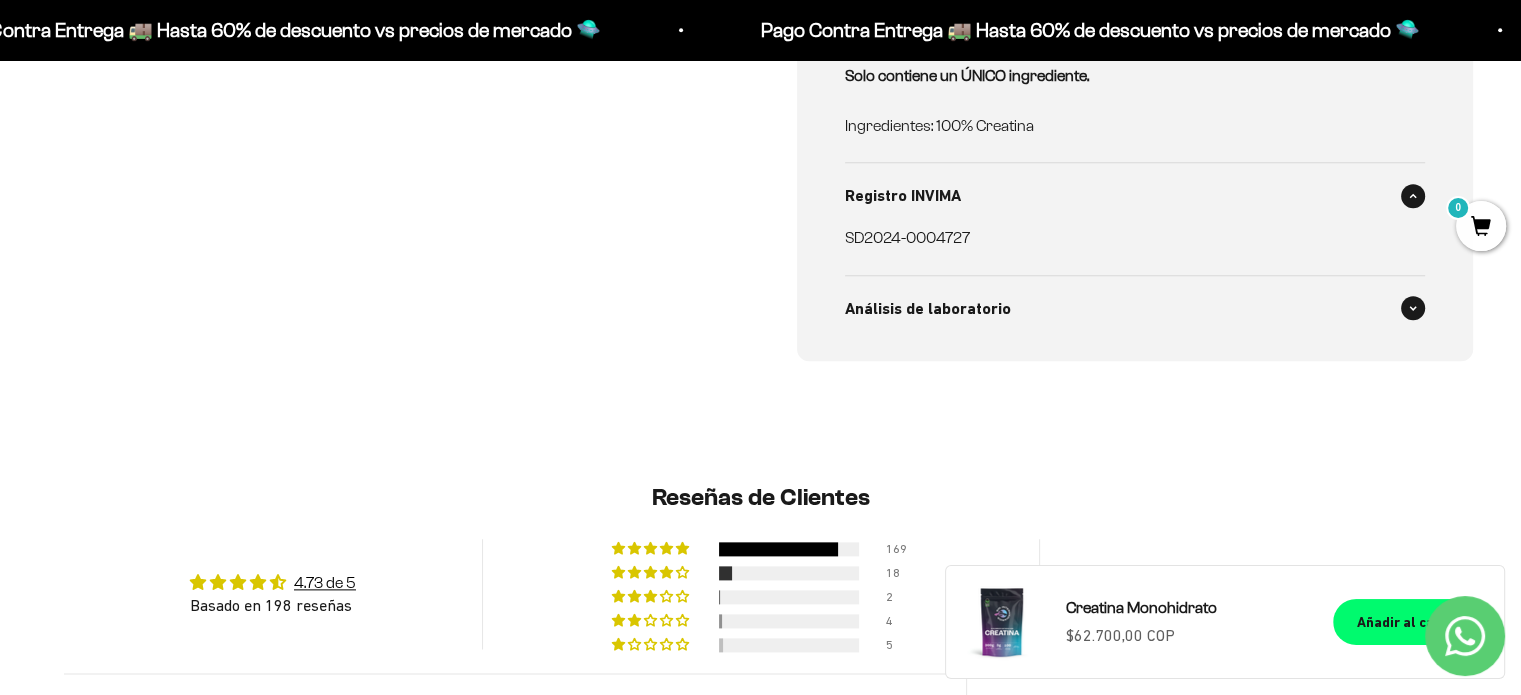 click on "Análisis de laboratorio" at bounding box center [1135, 309] 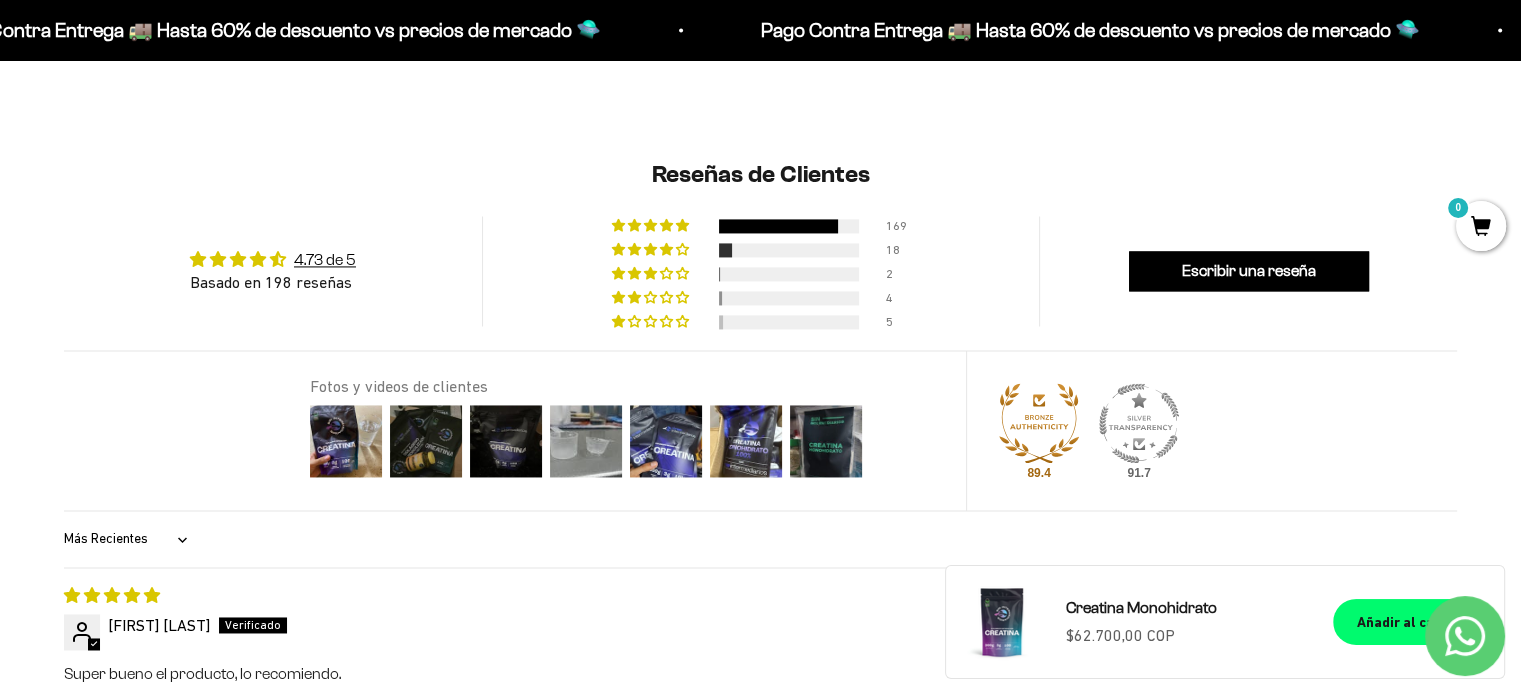 scroll, scrollTop: 3000, scrollLeft: 0, axis: vertical 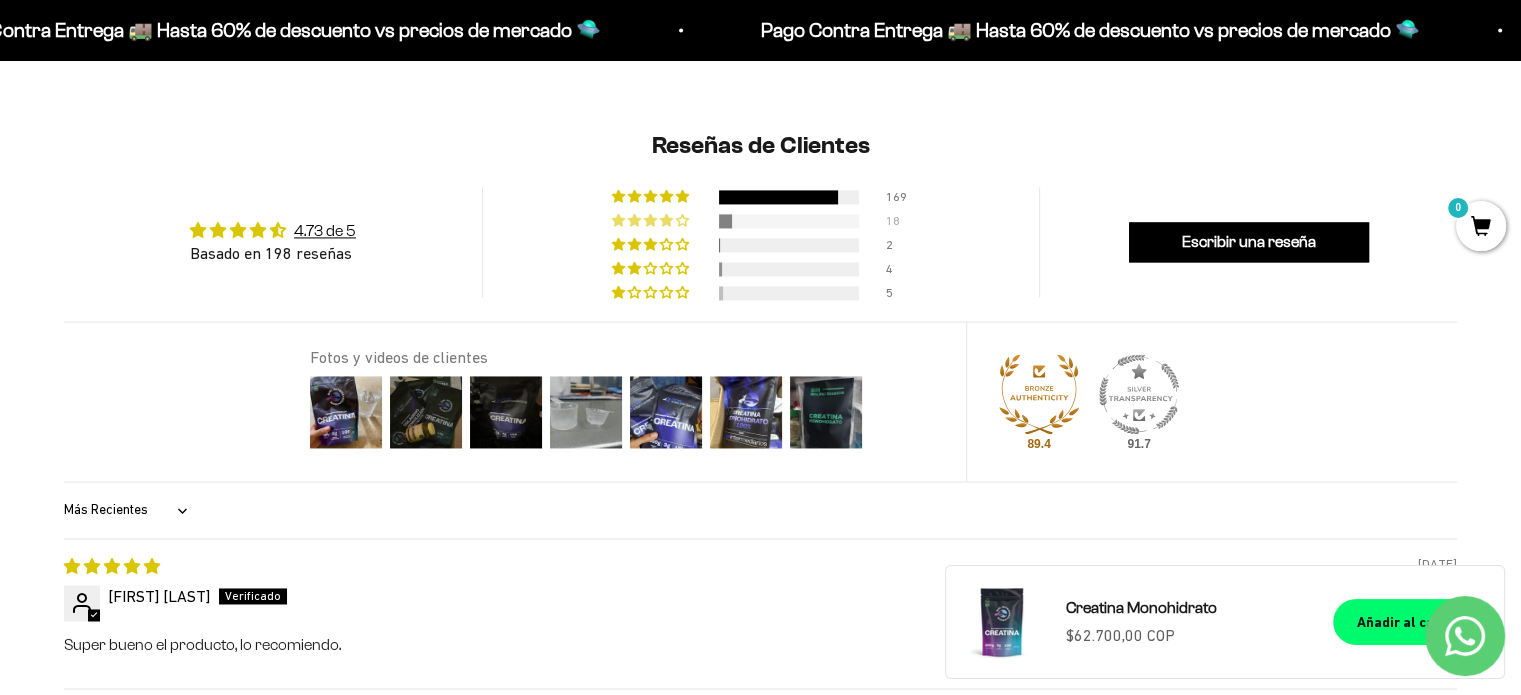 click at bounding box center (789, 221) 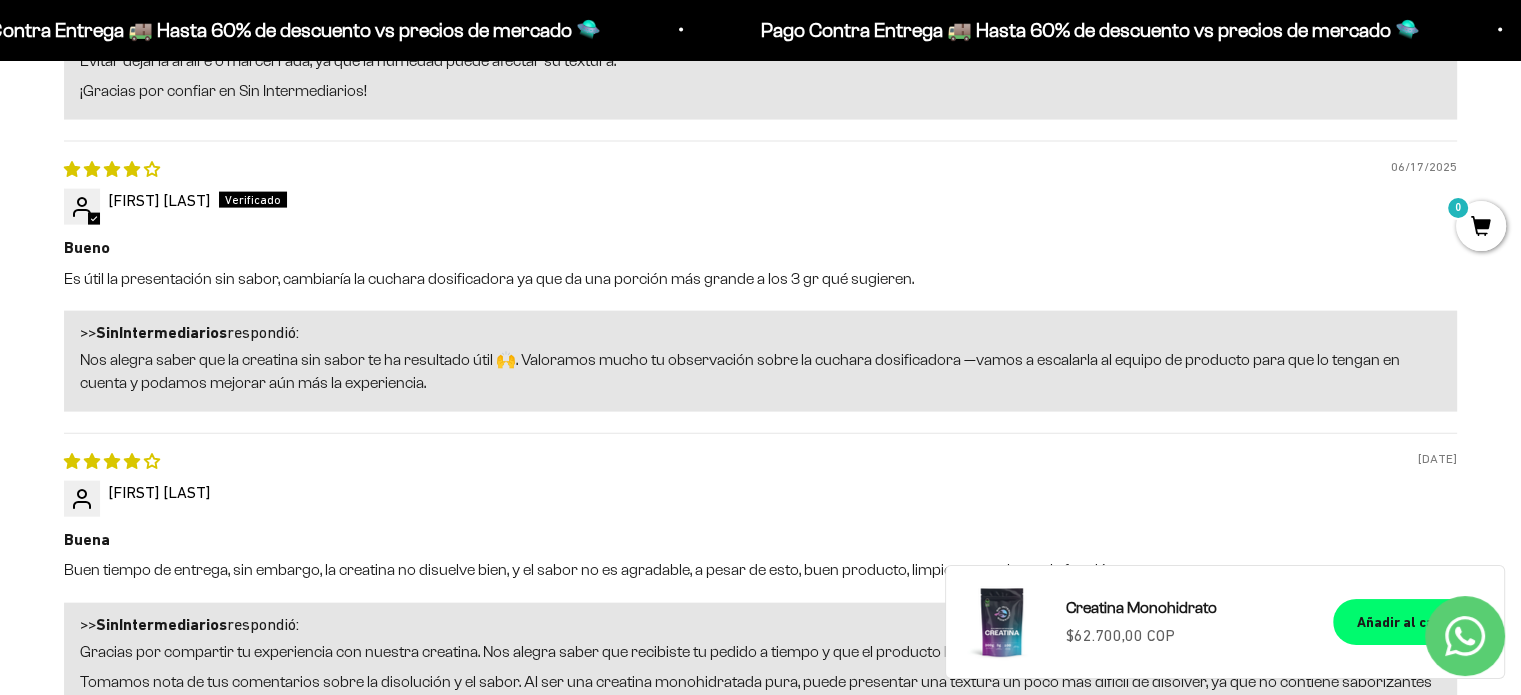scroll, scrollTop: 4476, scrollLeft: 0, axis: vertical 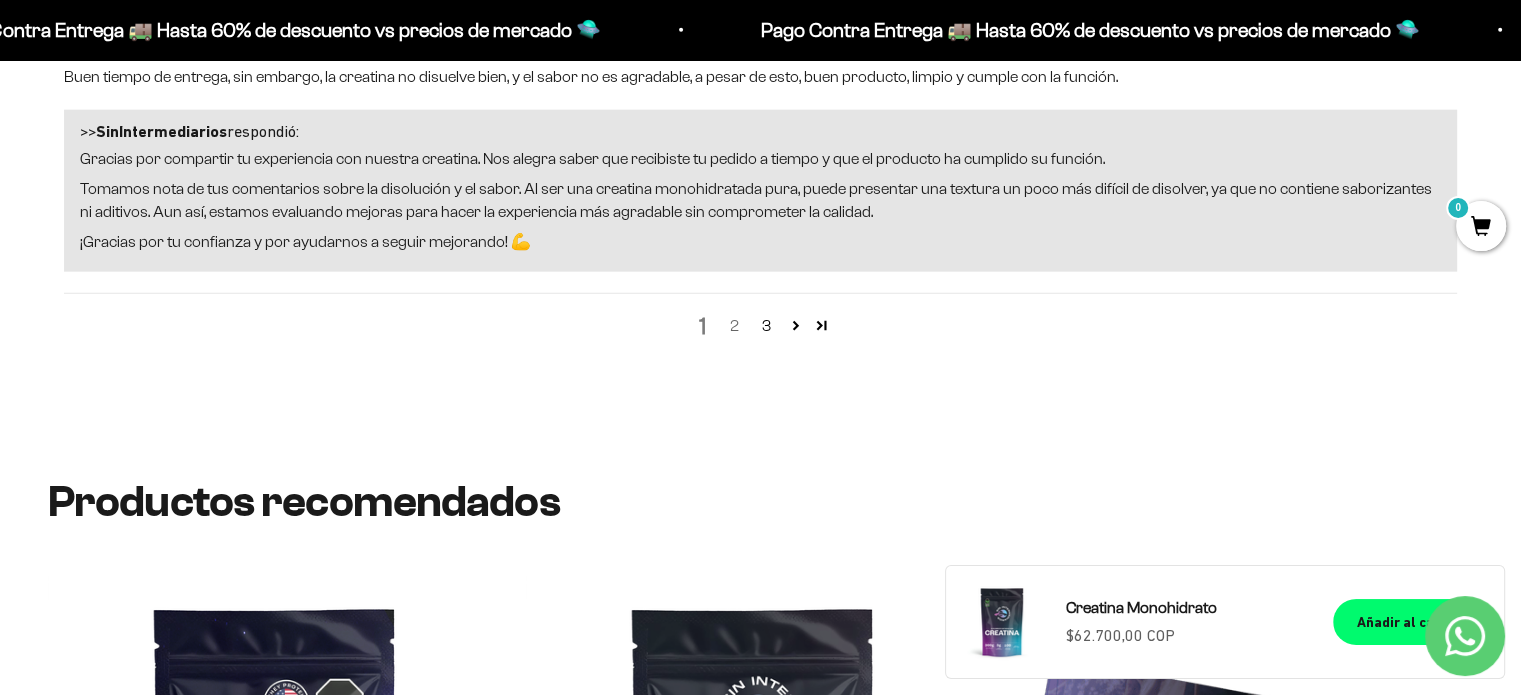 click on "2" at bounding box center (735, 326) 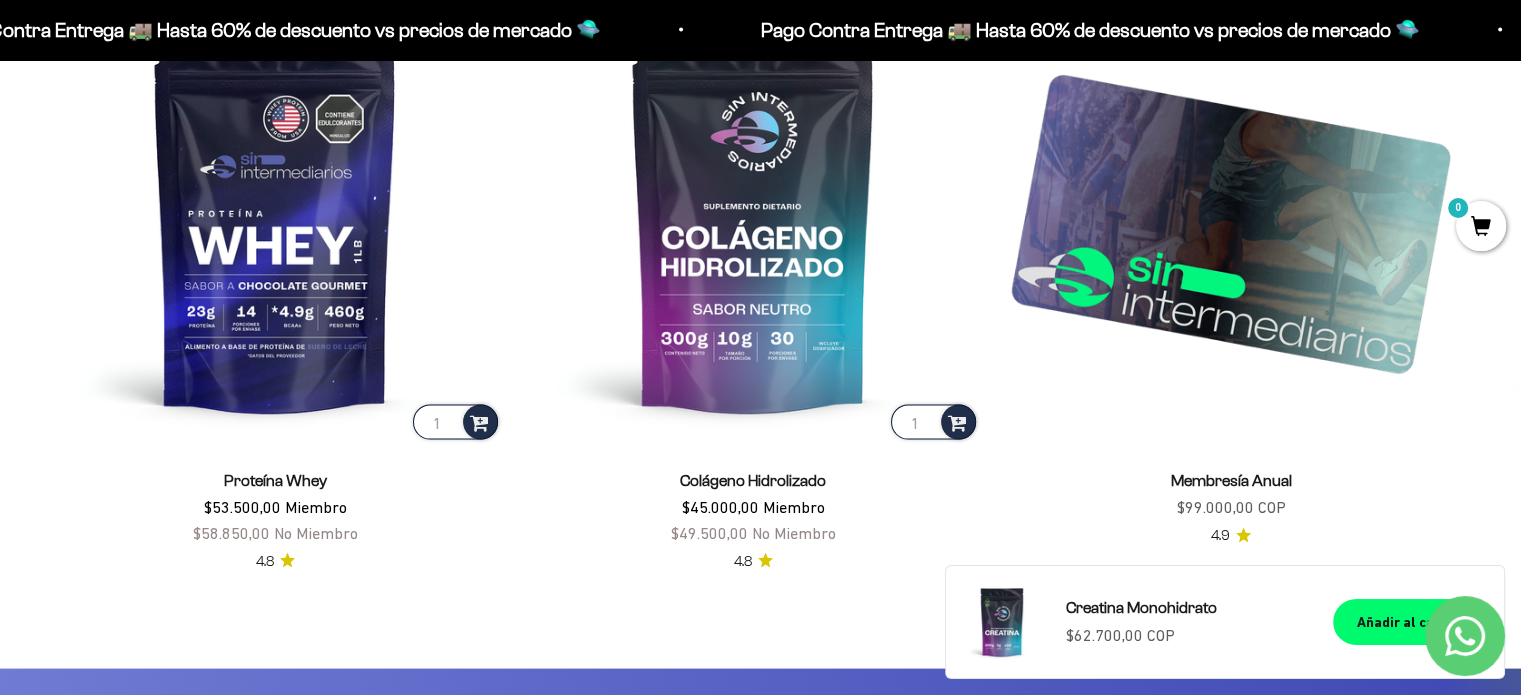 scroll, scrollTop: 3576, scrollLeft: 0, axis: vertical 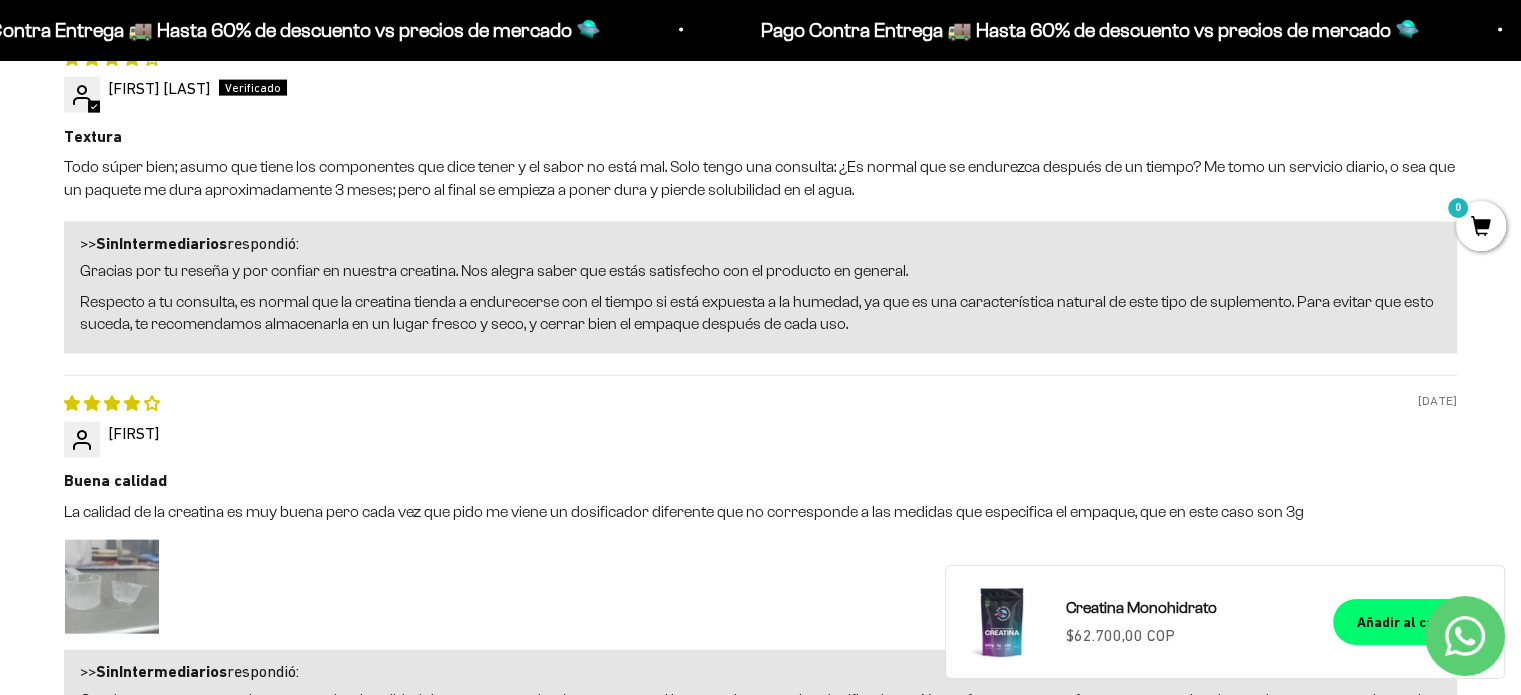 click at bounding box center [112, 587] 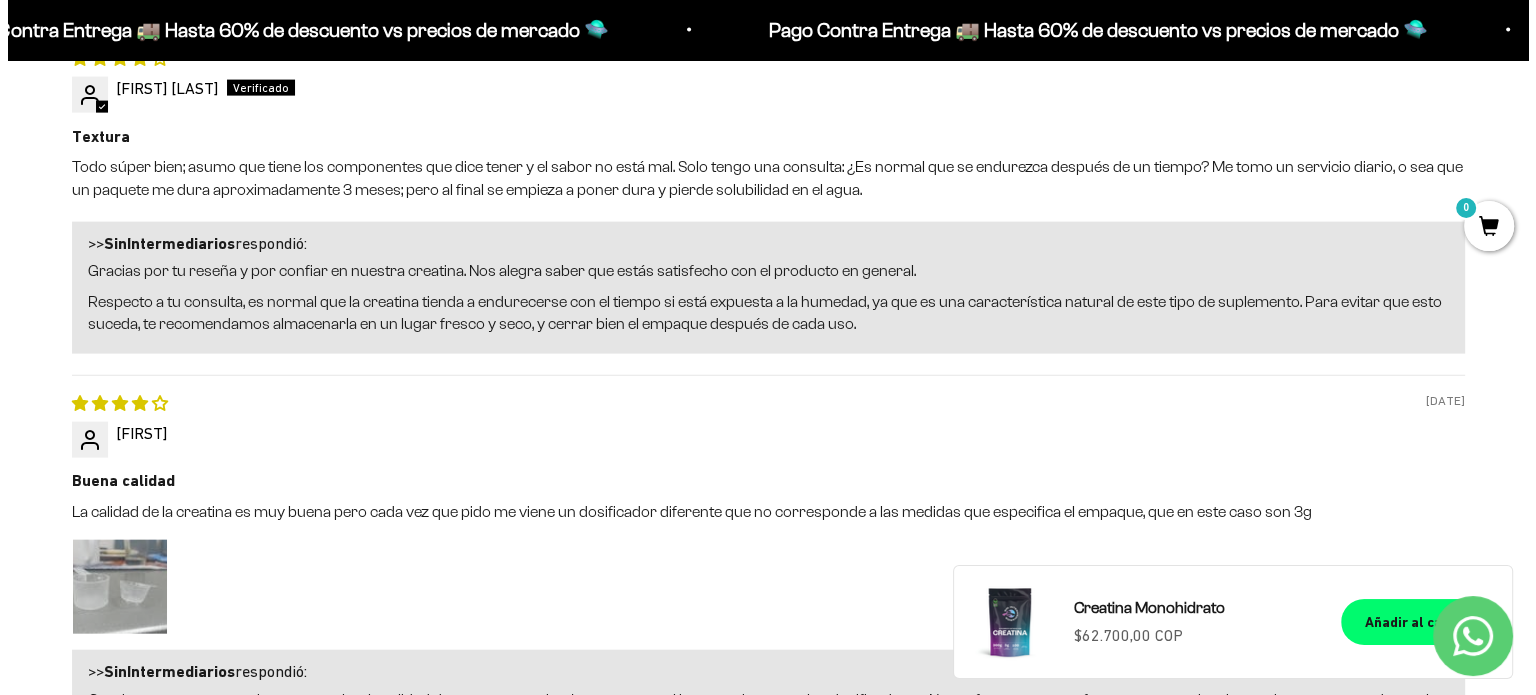 scroll, scrollTop: 0, scrollLeft: 0, axis: both 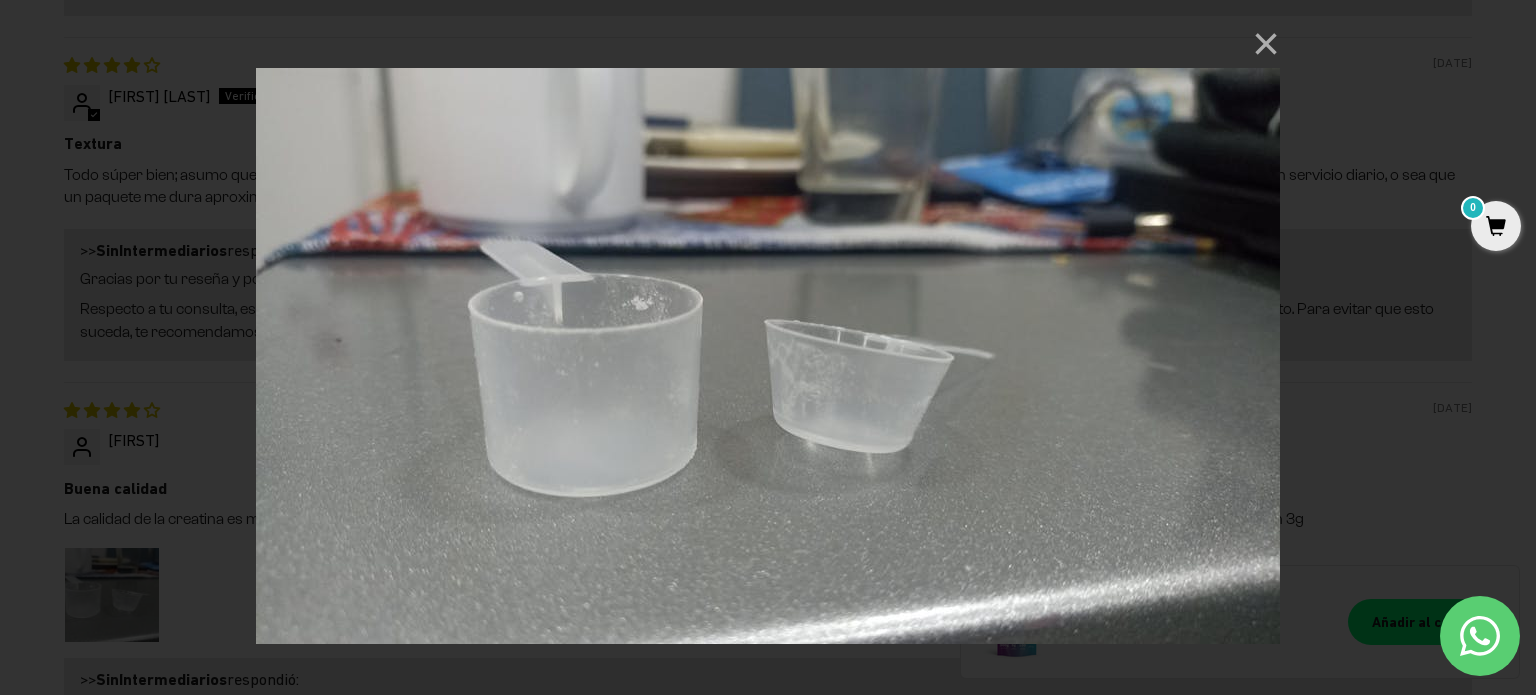 click on "× Loading..." at bounding box center [768, 347] 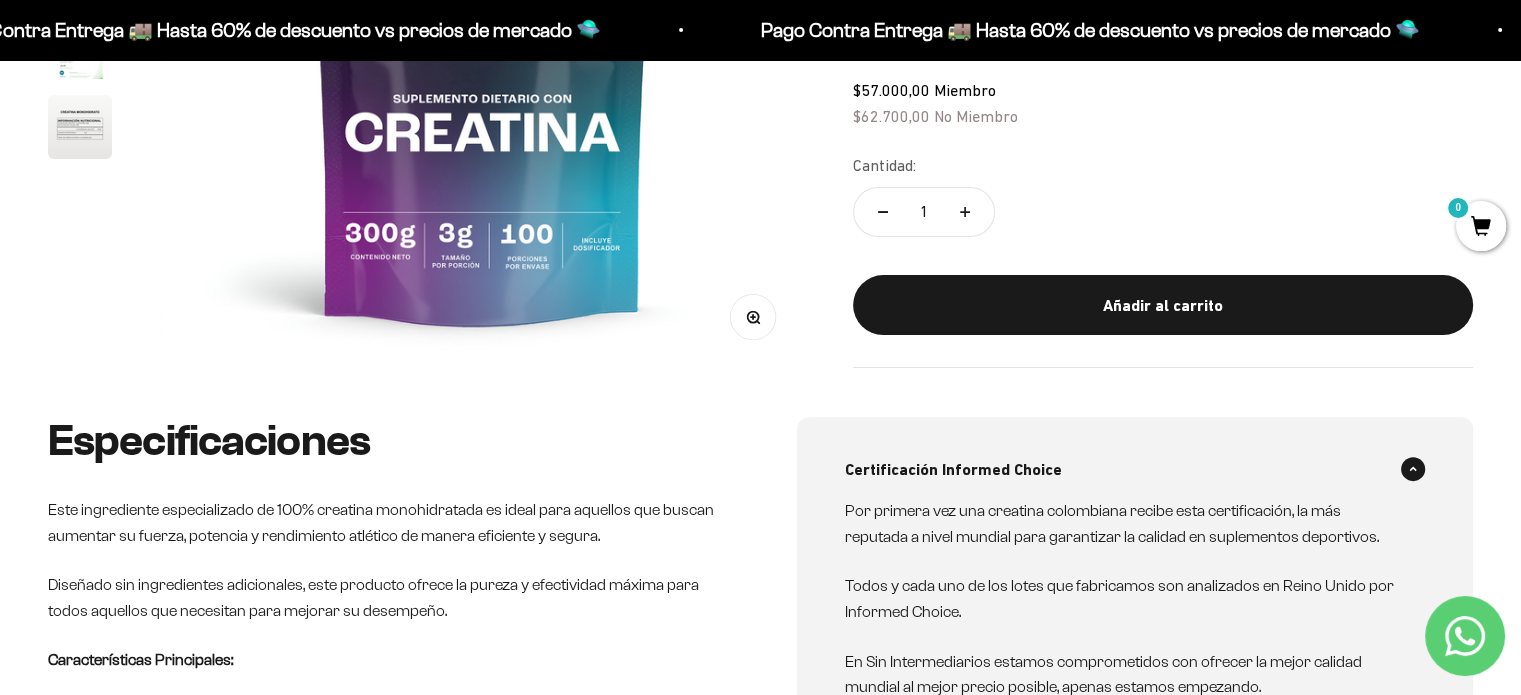 scroll, scrollTop: 276, scrollLeft: 0, axis: vertical 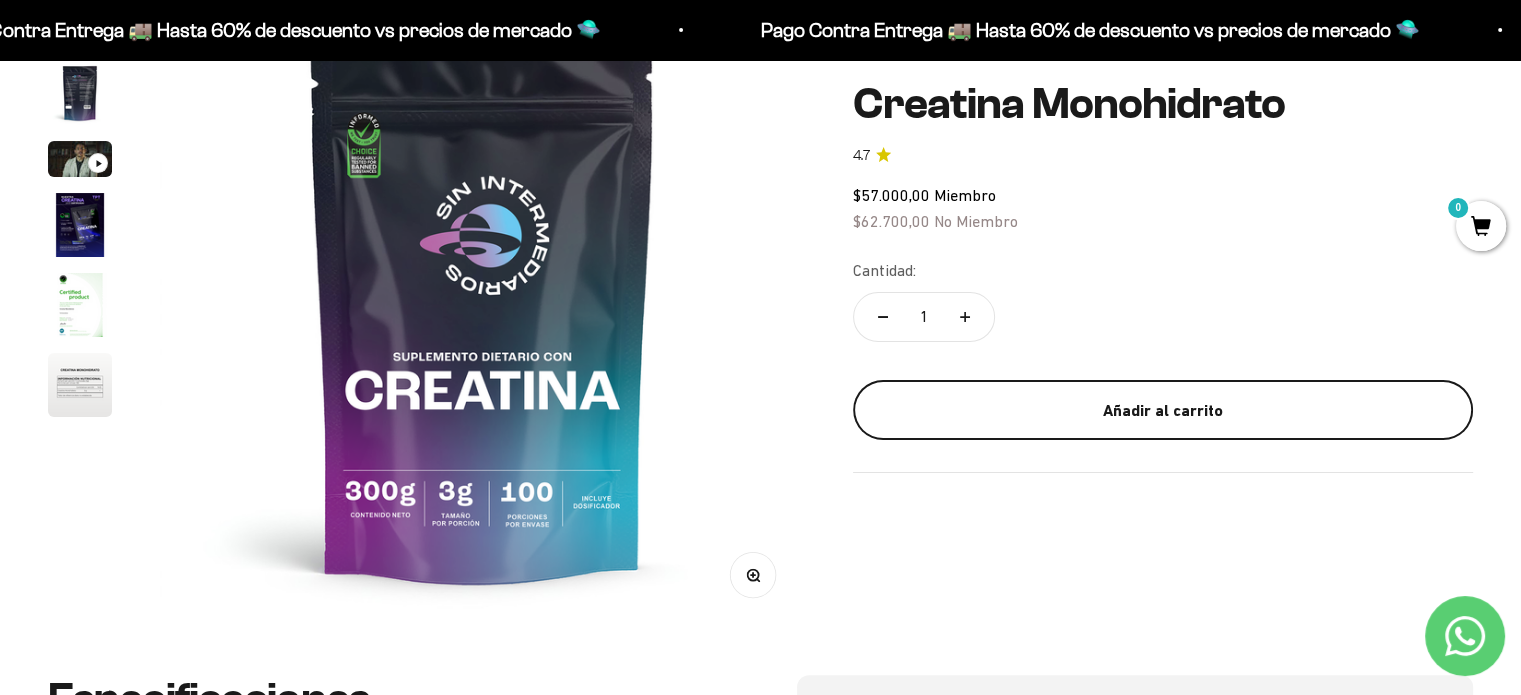 click on "Añadir al carrito" at bounding box center [1163, 410] 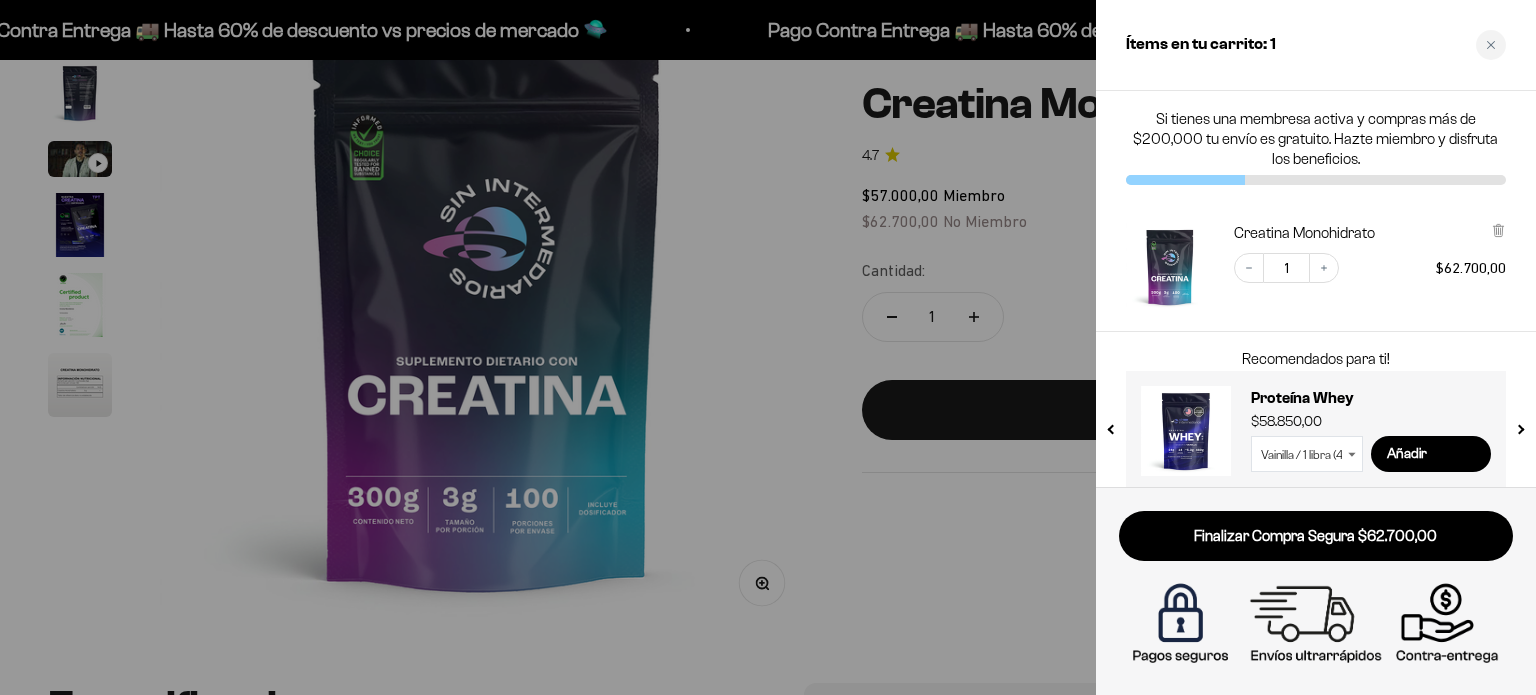 click at bounding box center (768, 347) 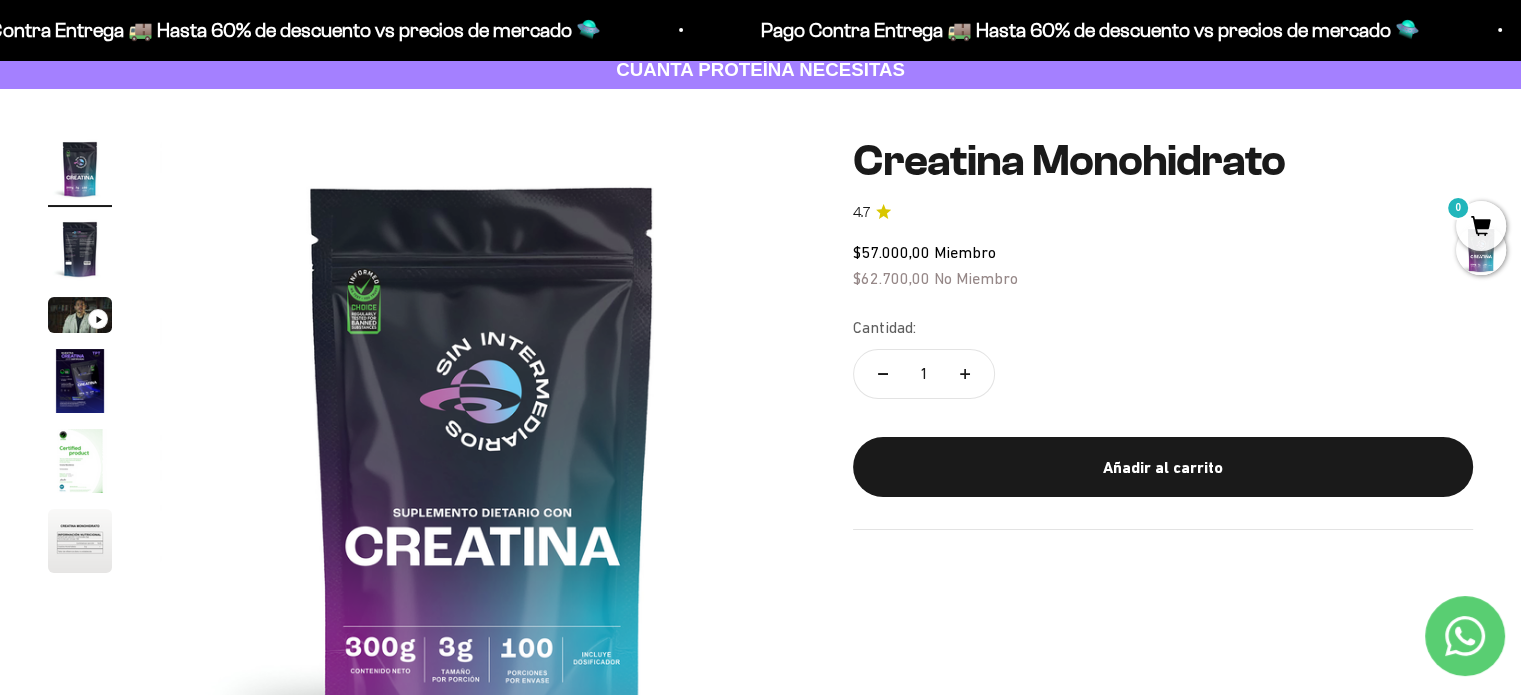 scroll, scrollTop: 0, scrollLeft: 0, axis: both 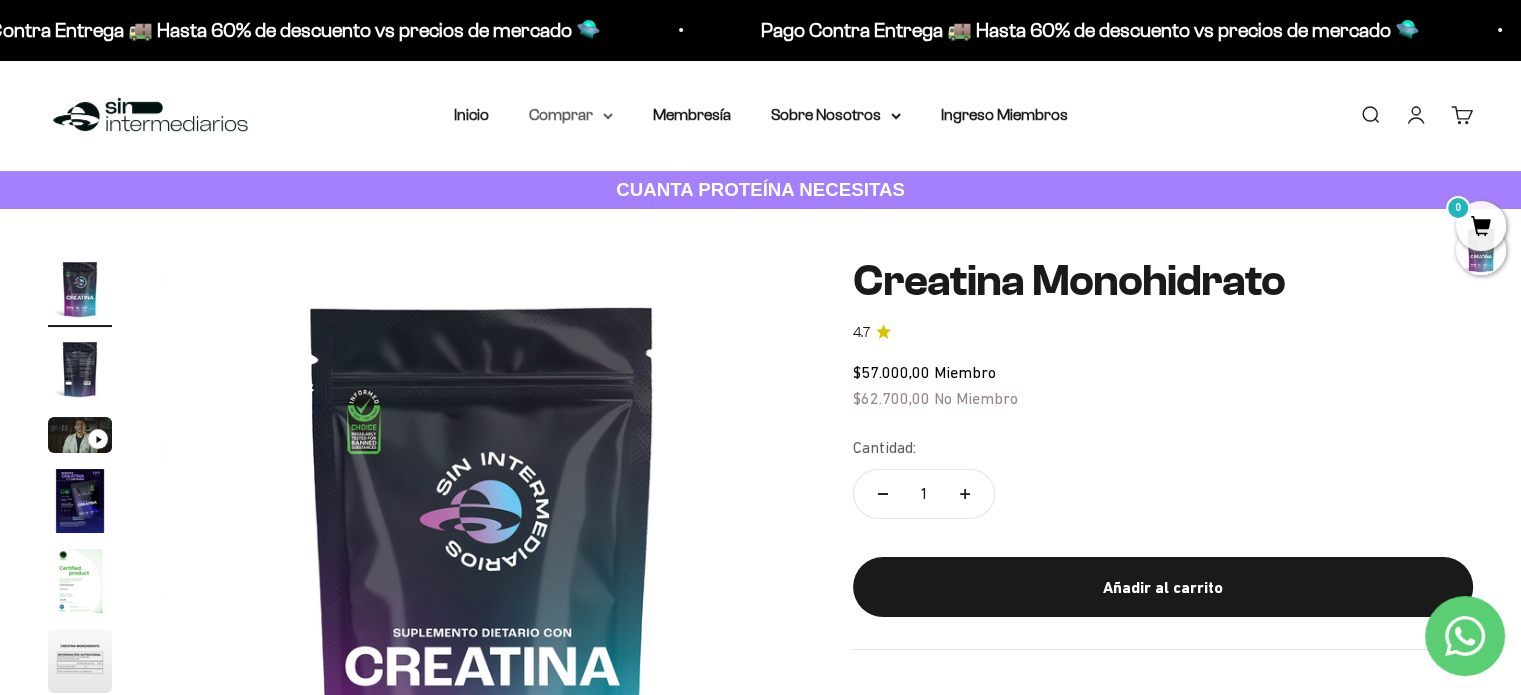 click 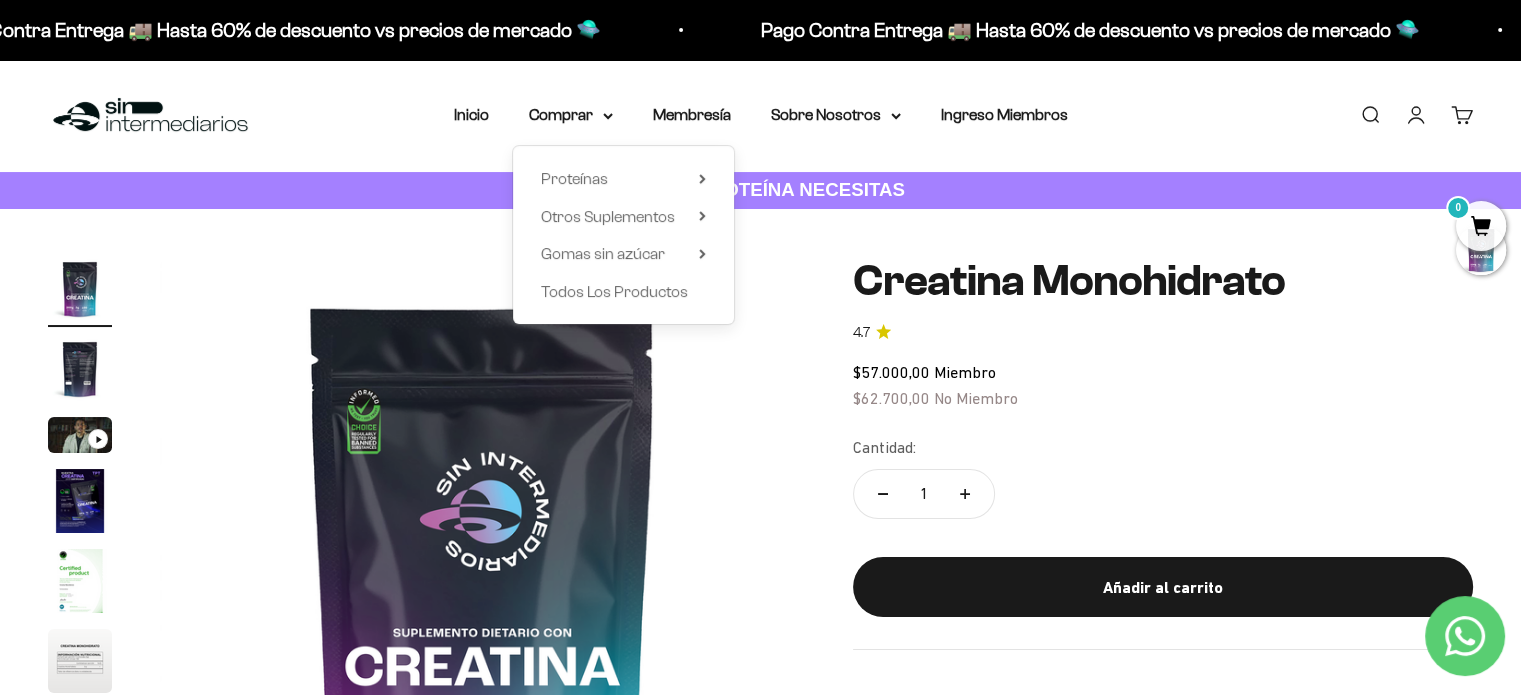 click on "Proteínas
Ver Todos
Whey
Iso
Vegan
Shaker" at bounding box center (623, 235) 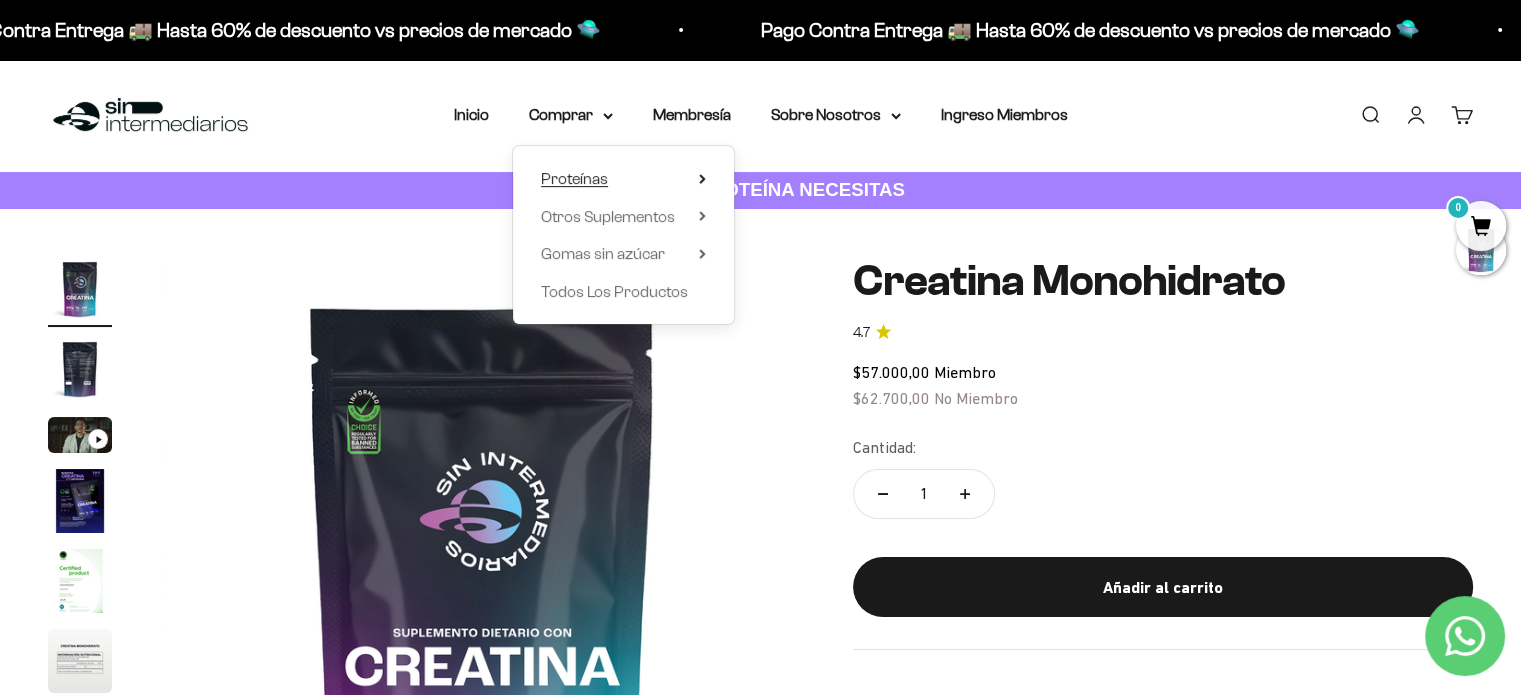 click on "Proteínas" at bounding box center [574, 178] 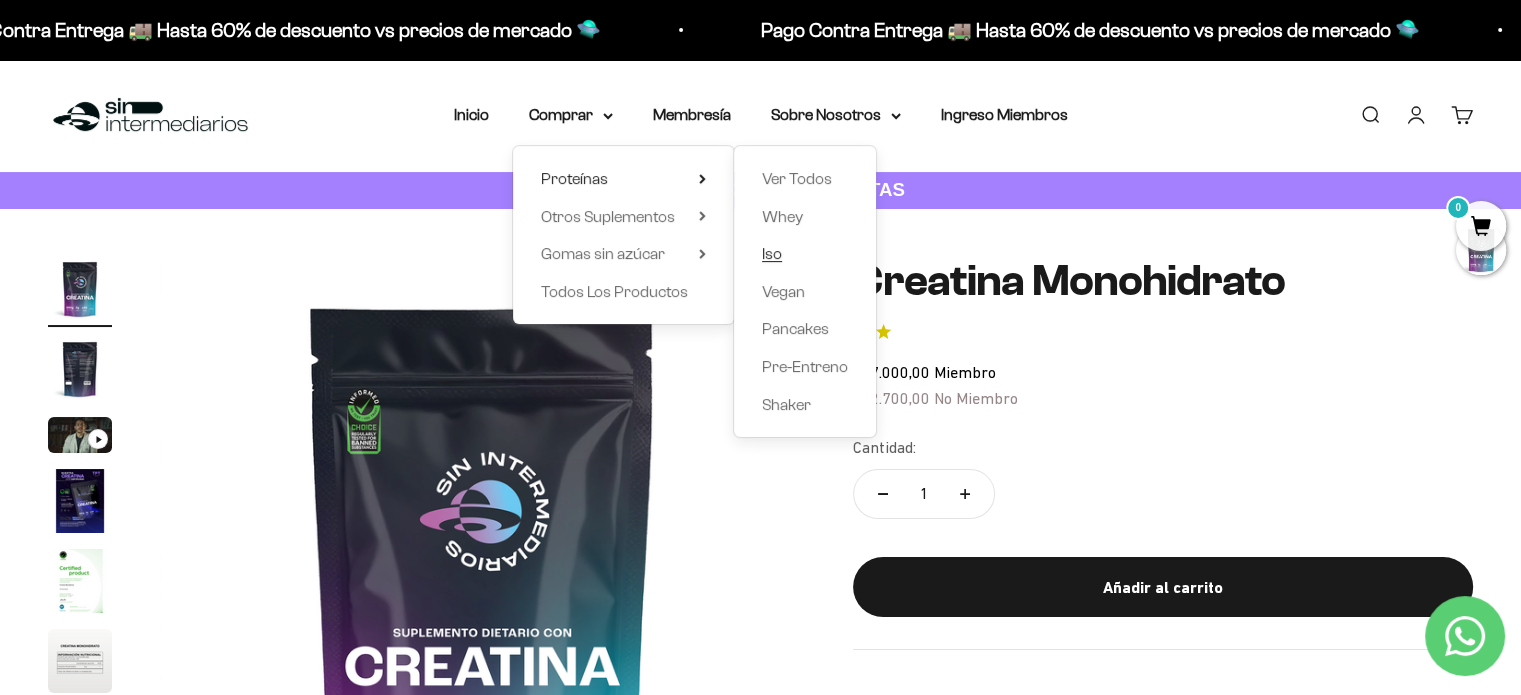 click on "Iso" at bounding box center (772, 253) 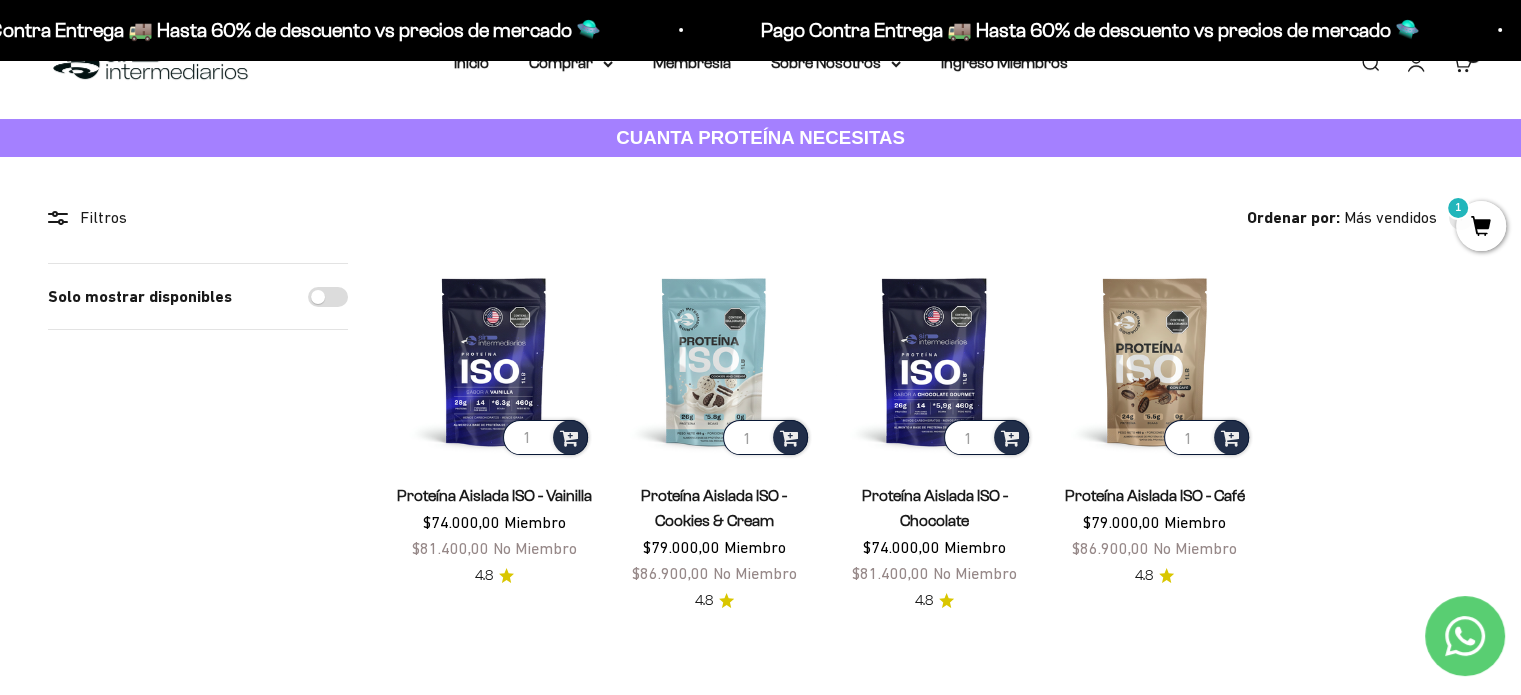scroll, scrollTop: 100, scrollLeft: 0, axis: vertical 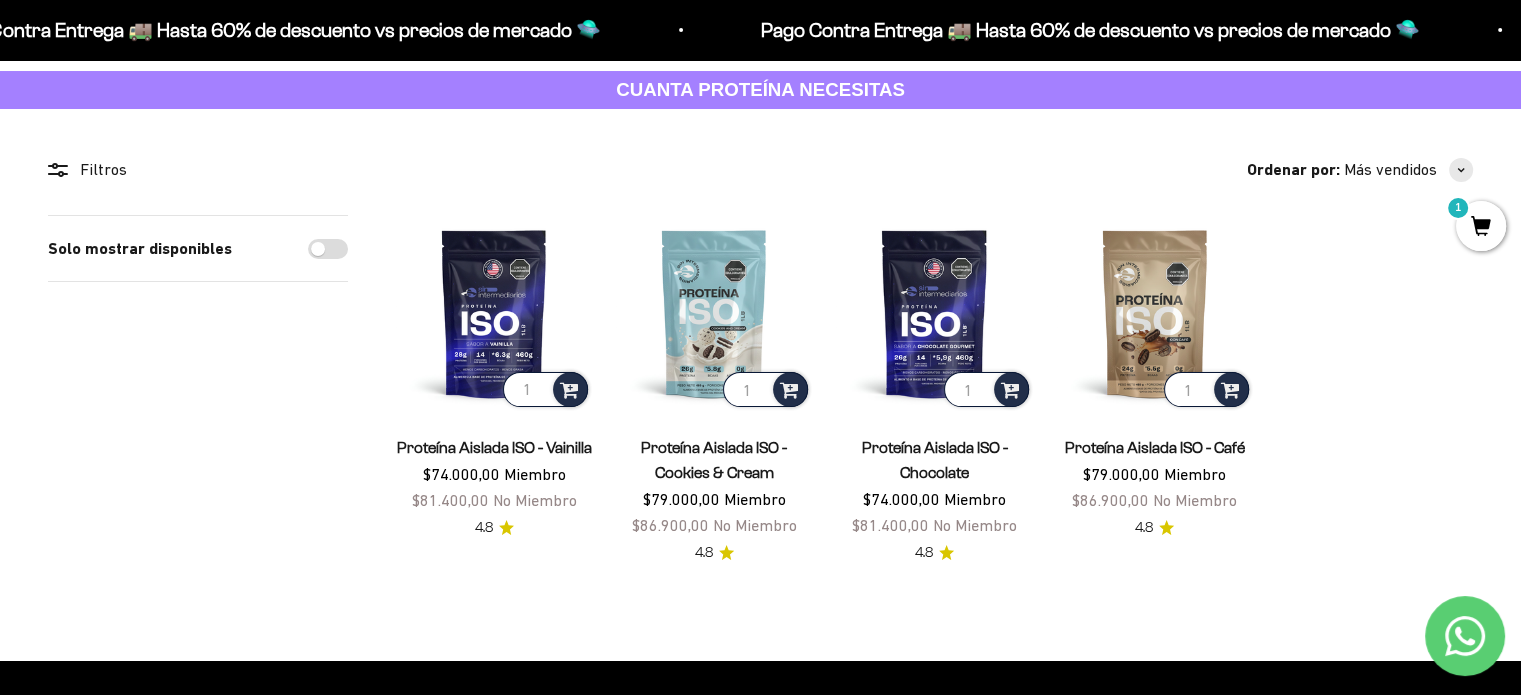 click on "Proteína Aislada ISO - Vainilla" at bounding box center [494, 447] 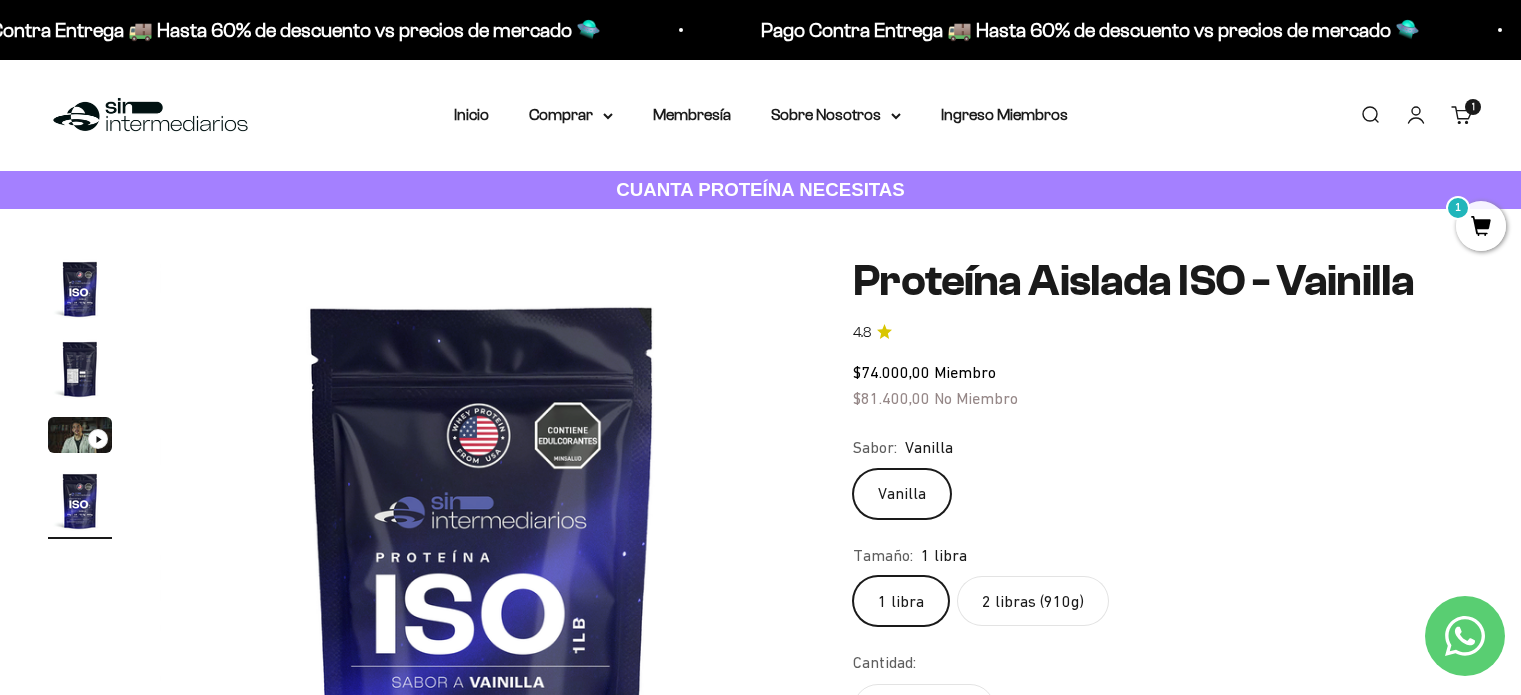 scroll, scrollTop: 0, scrollLeft: 0, axis: both 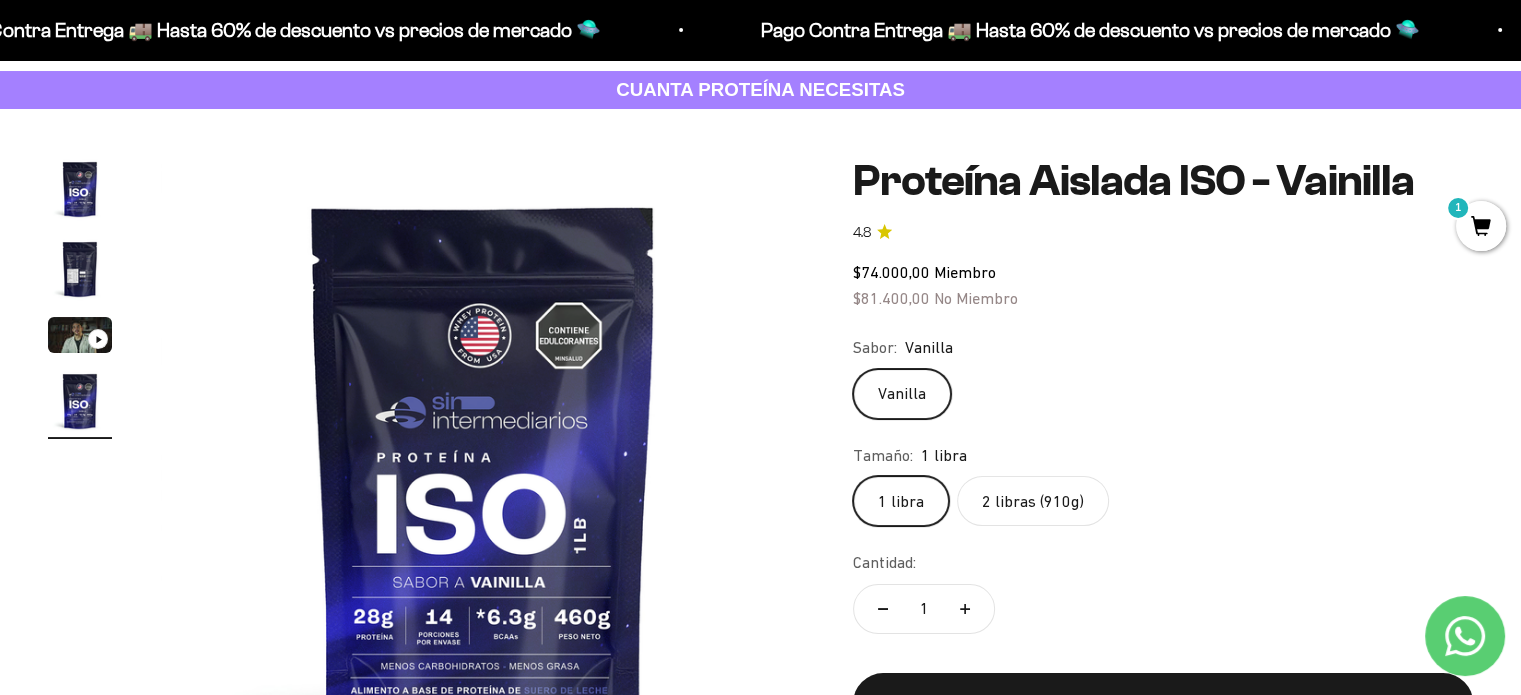 click on "2 libras (910g)" 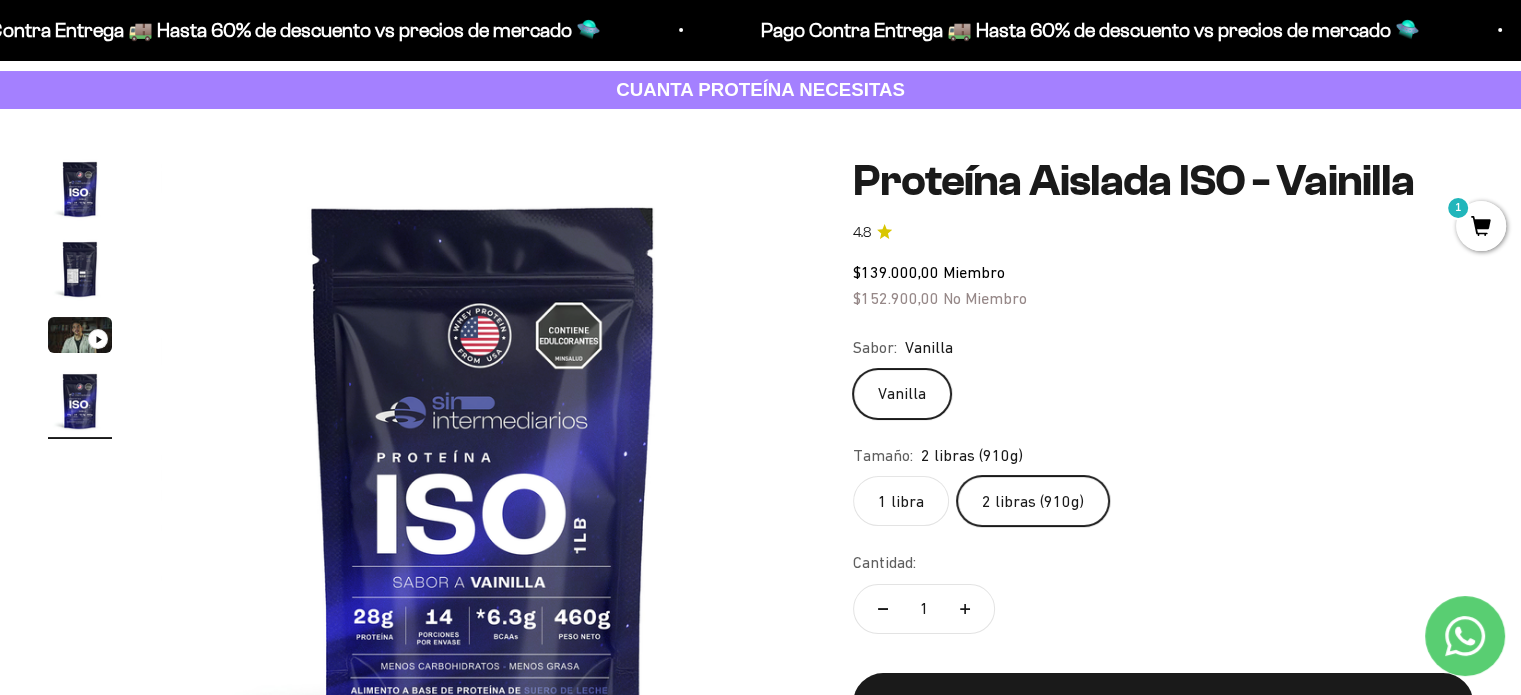click on "1 libra" 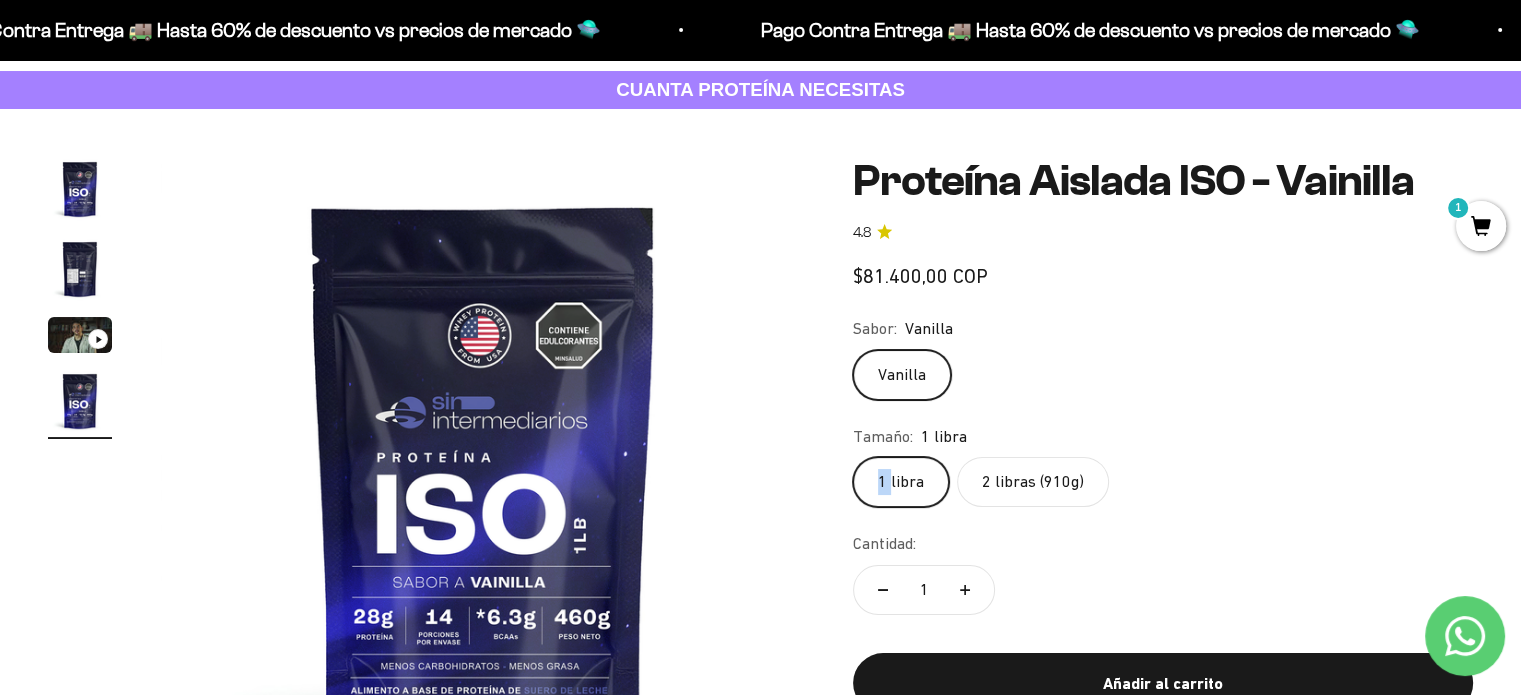 click on "1 libra" 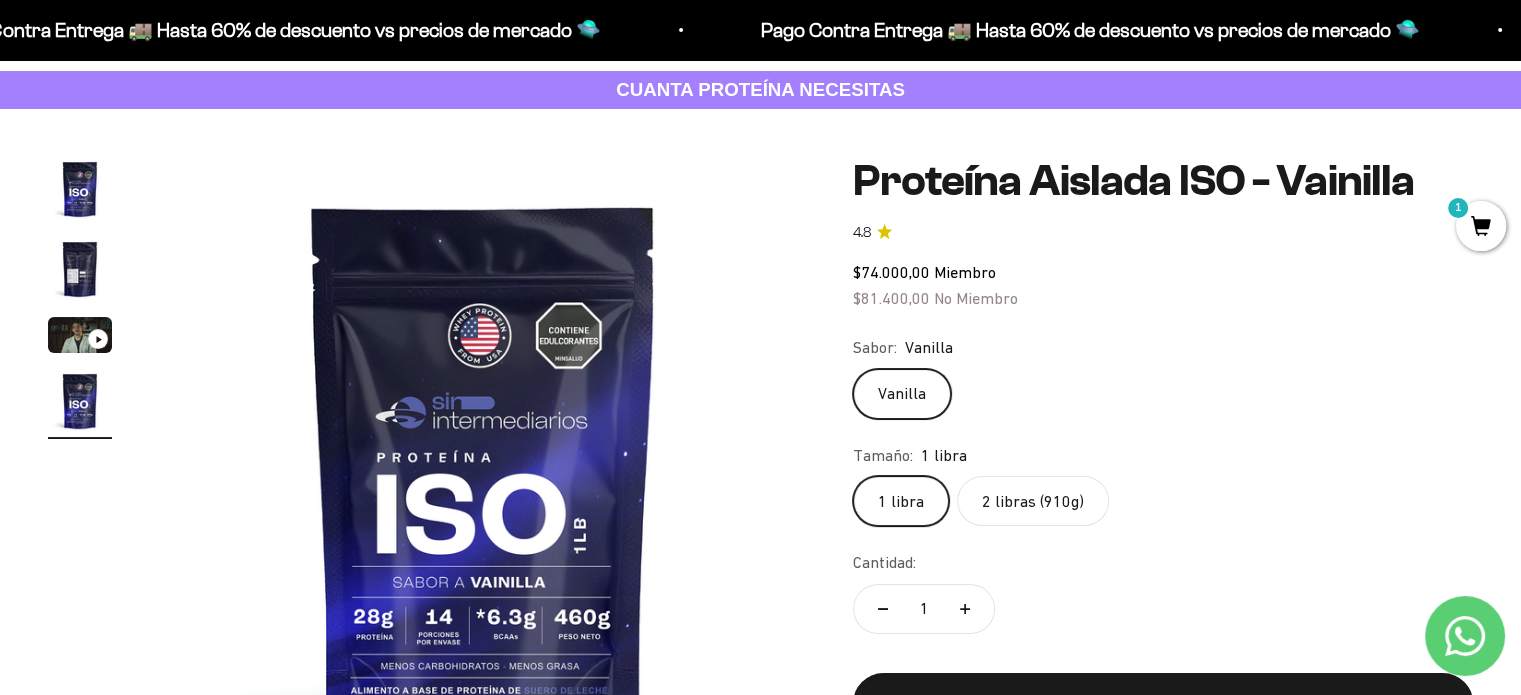 click on "2 libras (910g)" 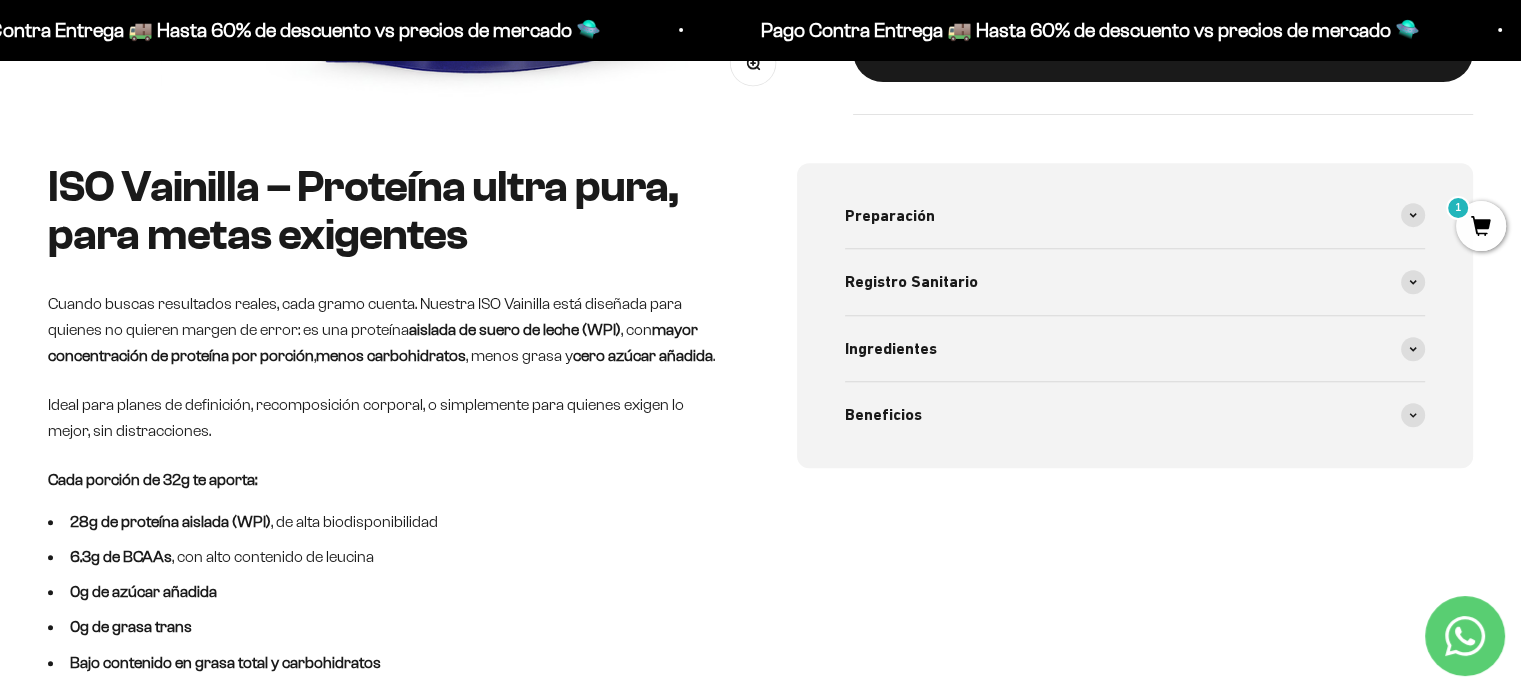scroll, scrollTop: 800, scrollLeft: 0, axis: vertical 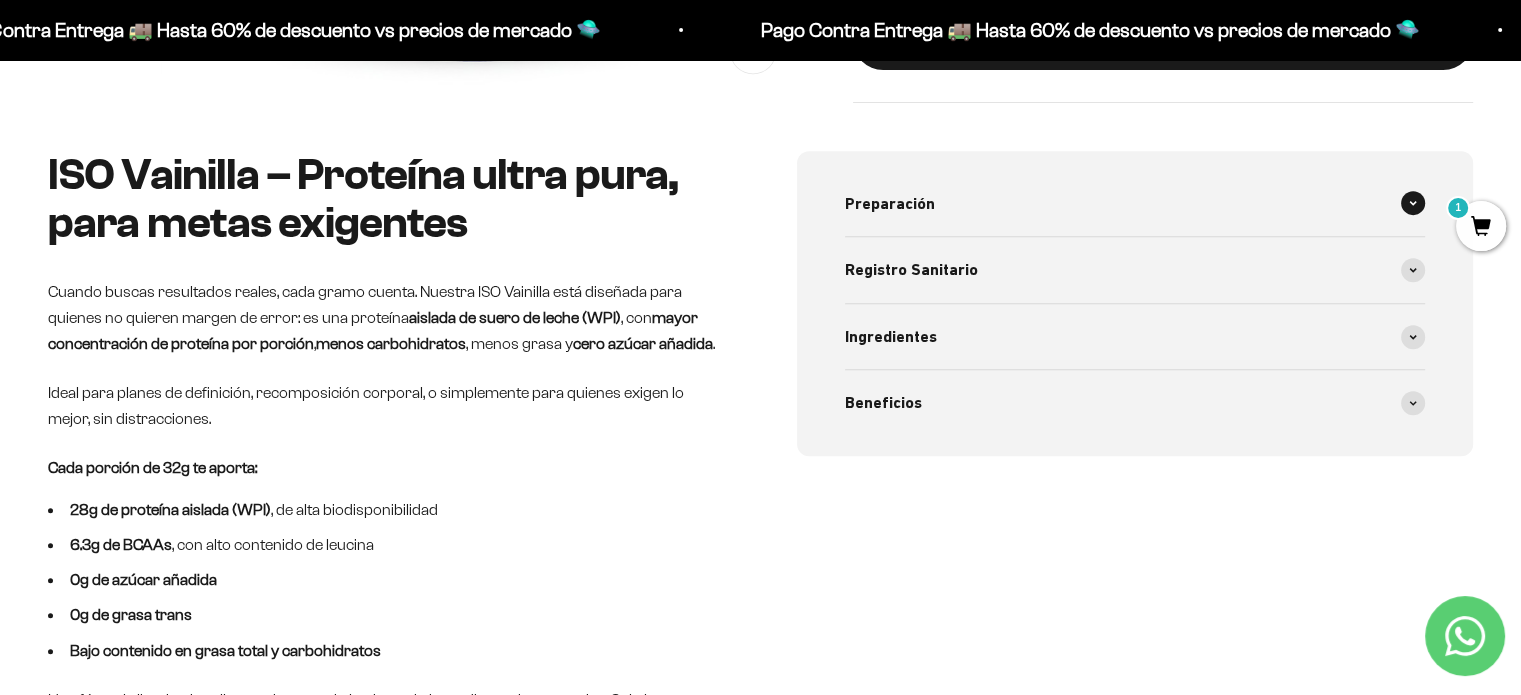 click on "Preparación" at bounding box center (1135, 204) 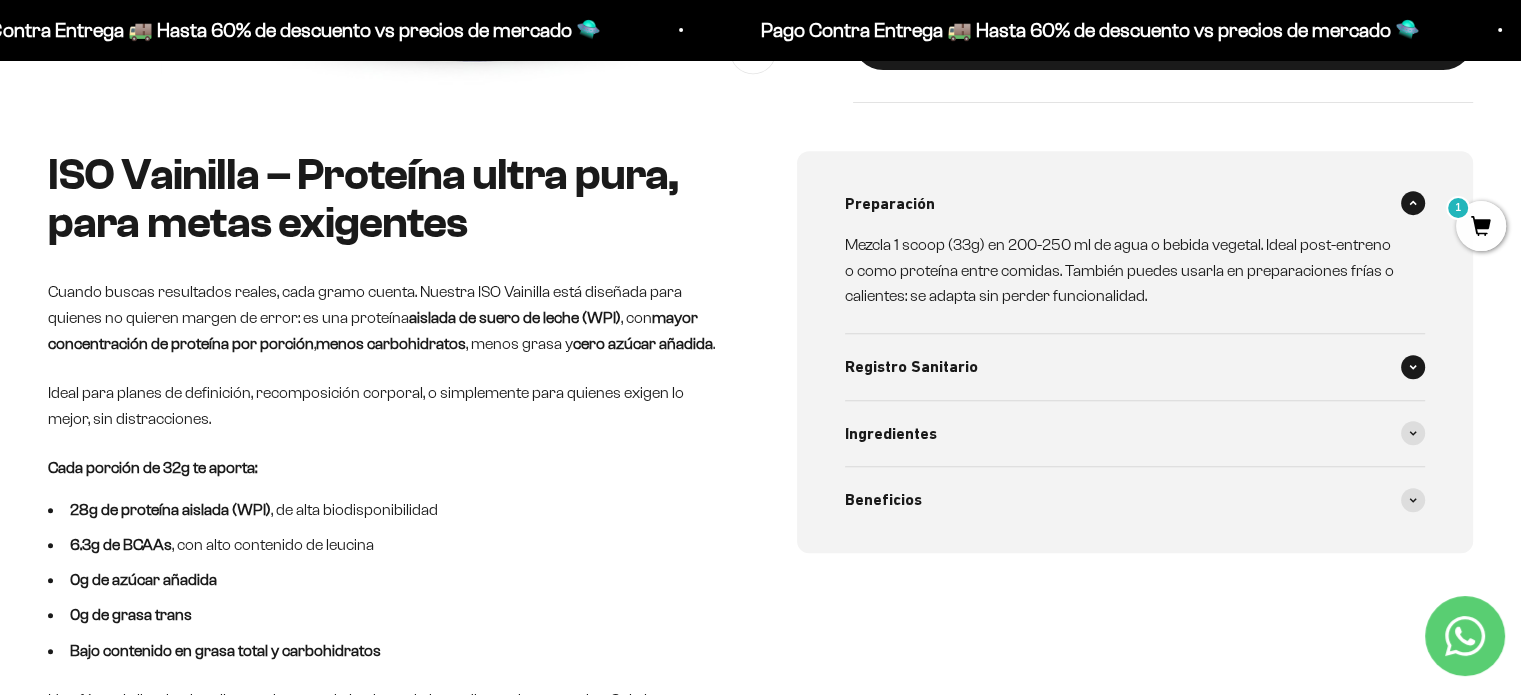 click on "Registro Sanitario" at bounding box center (1135, 367) 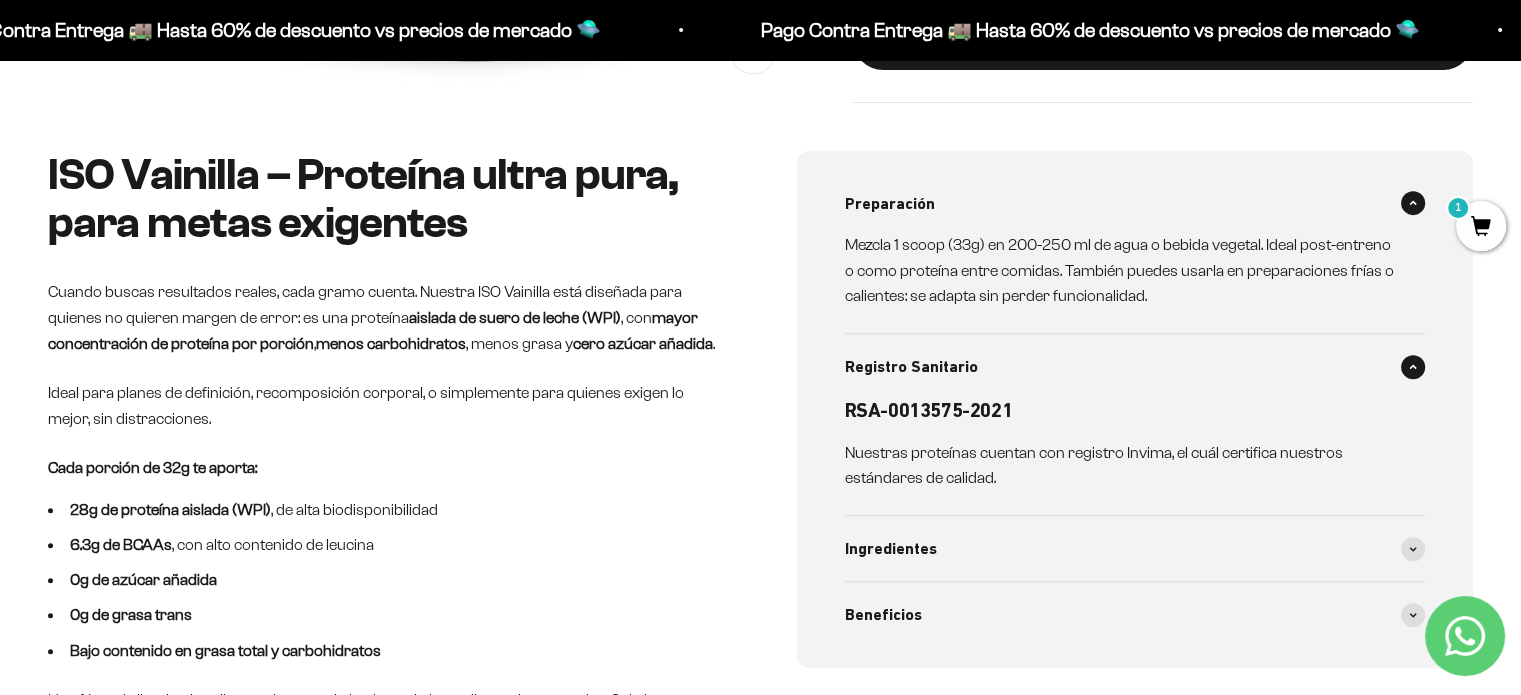 click on "Registro Sanitario" at bounding box center [1135, 367] 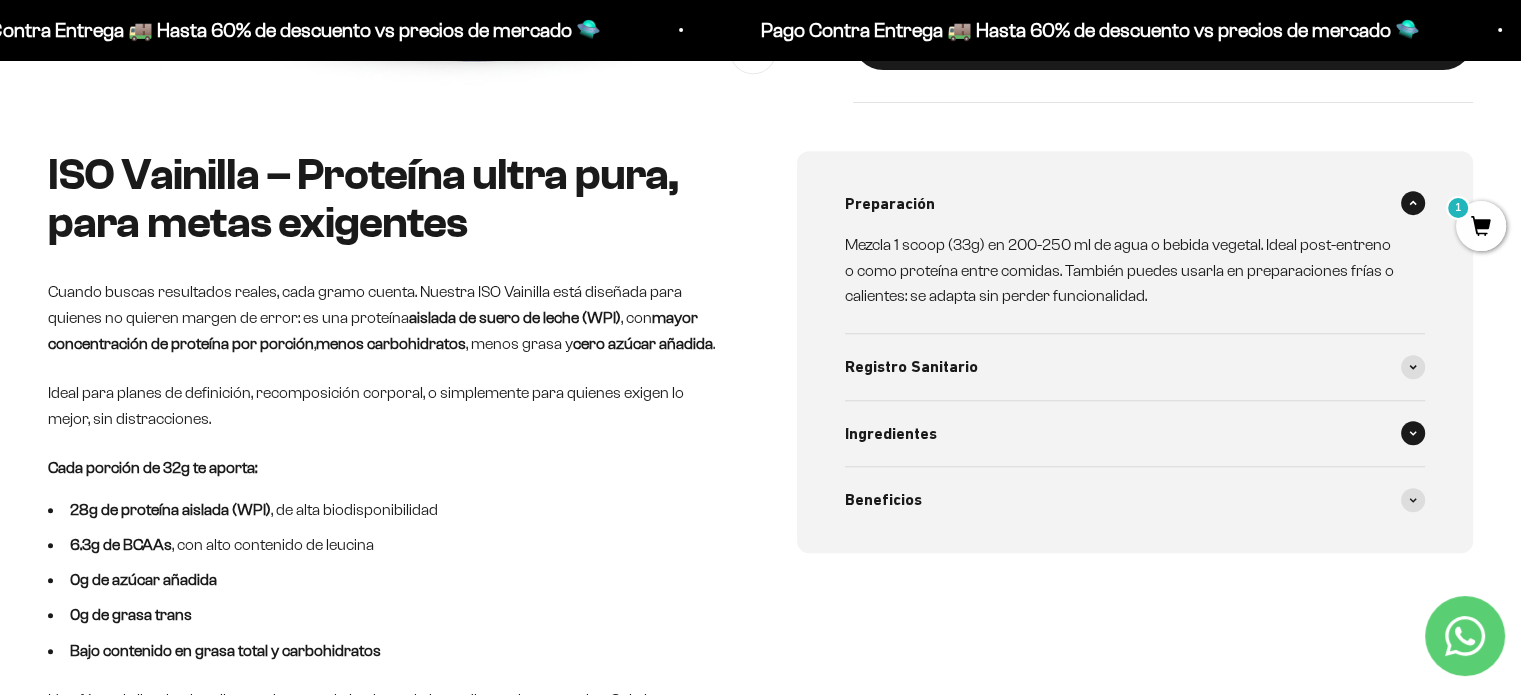 click on "Ingredientes" at bounding box center (1135, 434) 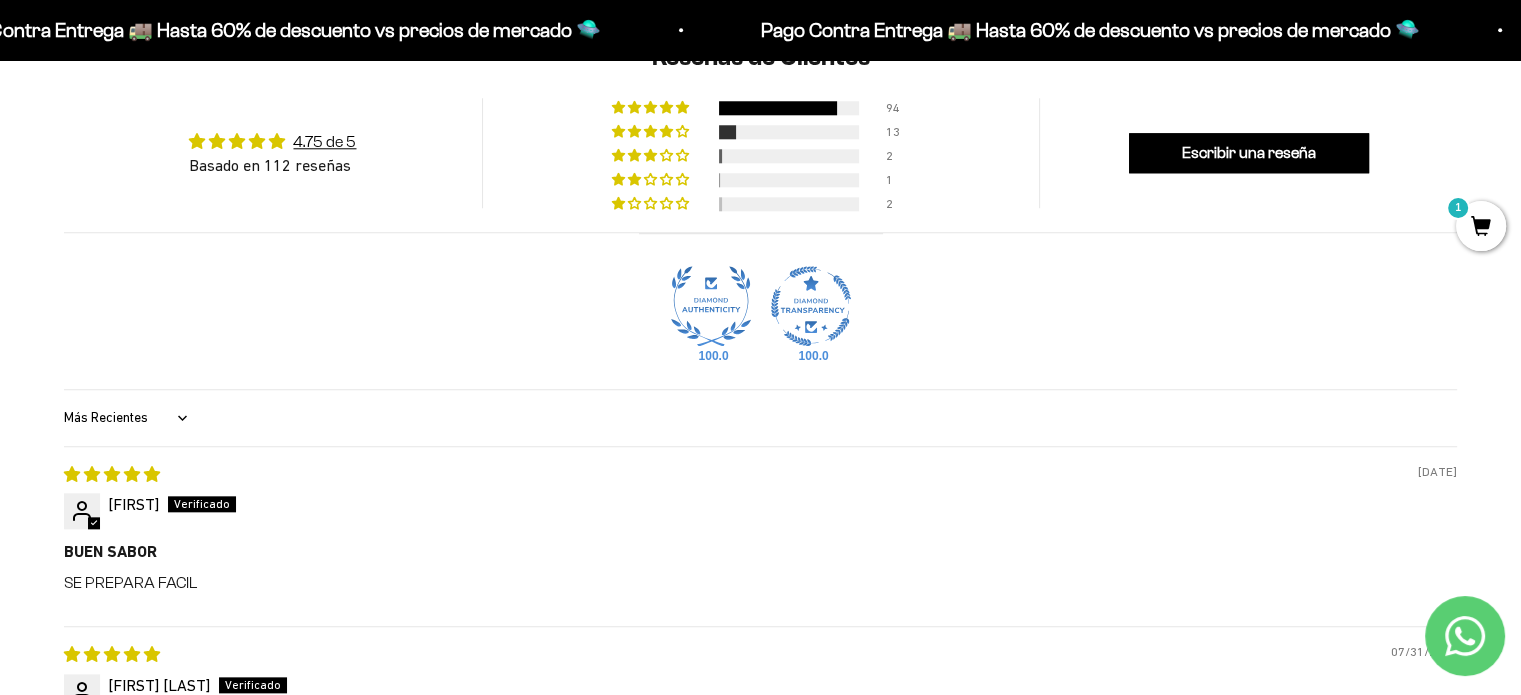 scroll, scrollTop: 2000, scrollLeft: 0, axis: vertical 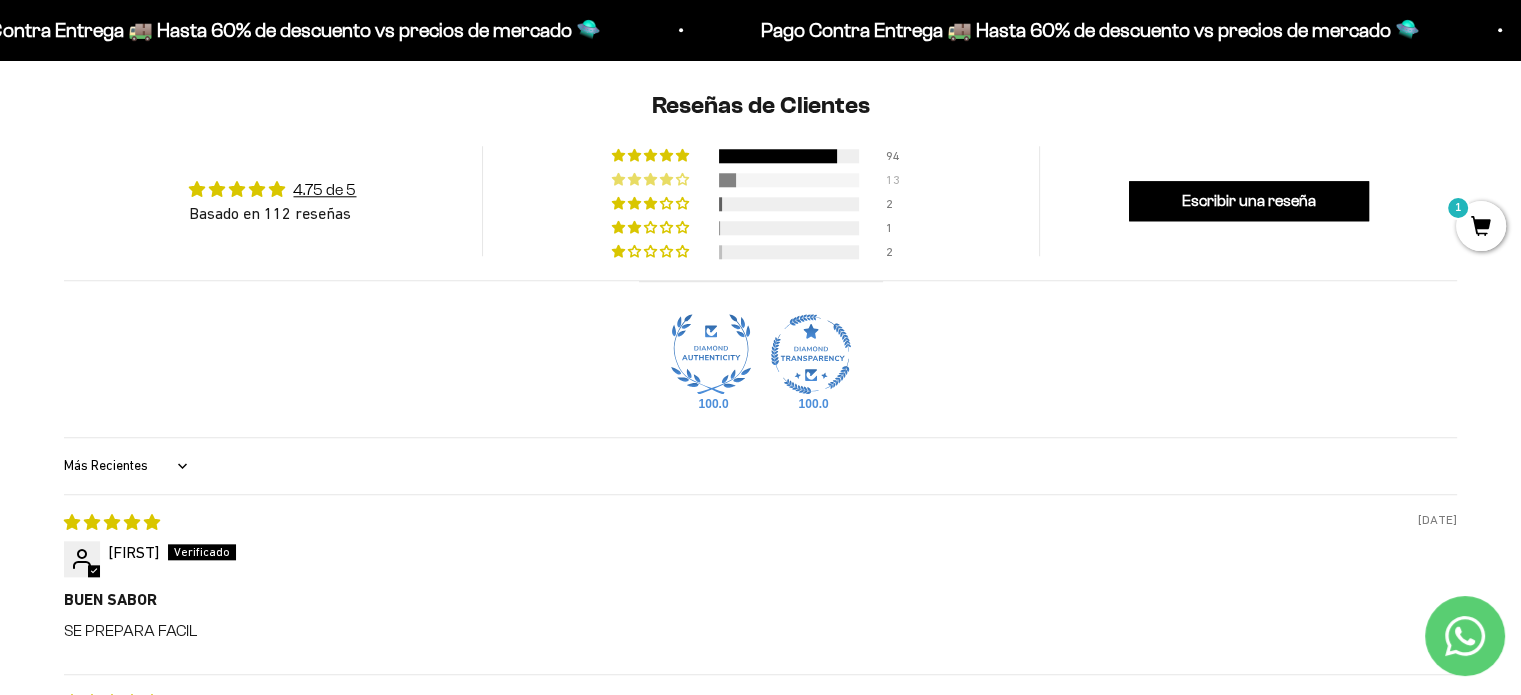 click at bounding box center [789, 180] 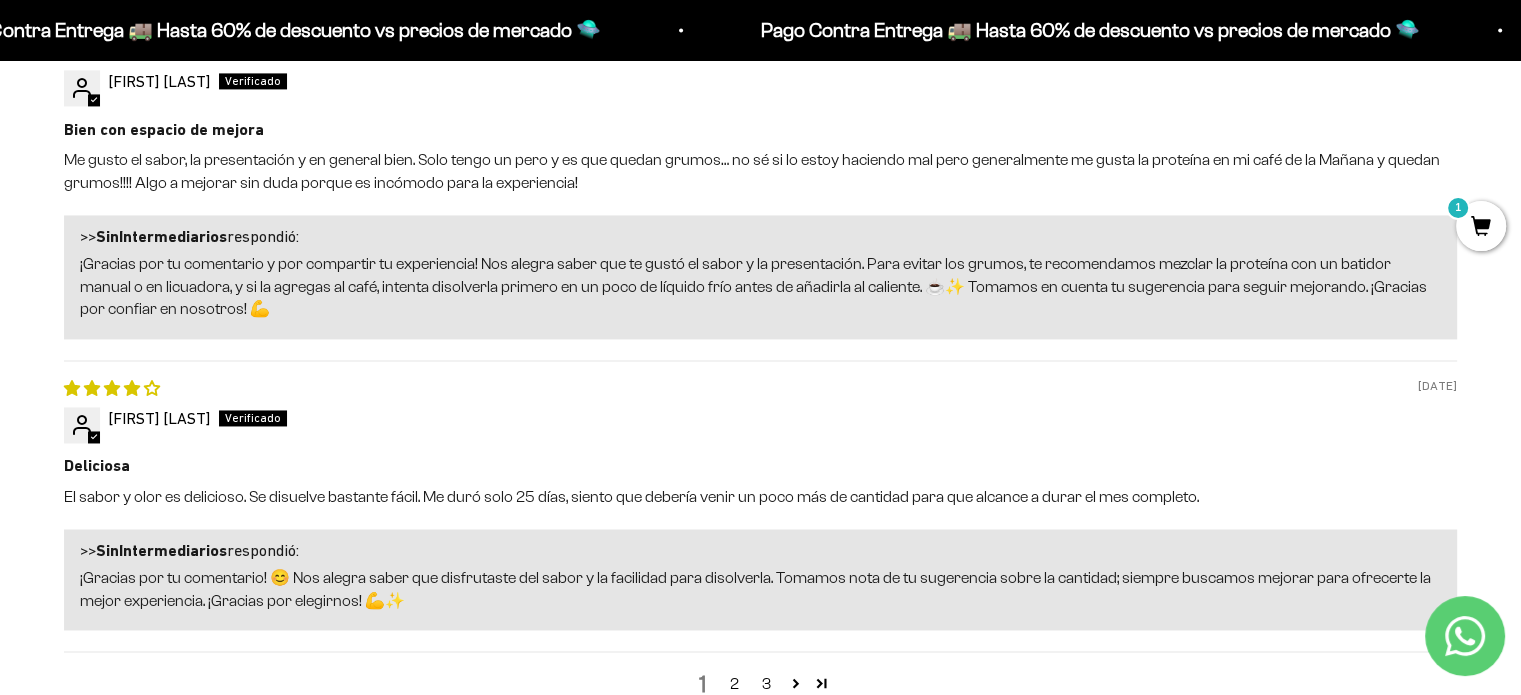 scroll, scrollTop: 3033, scrollLeft: 0, axis: vertical 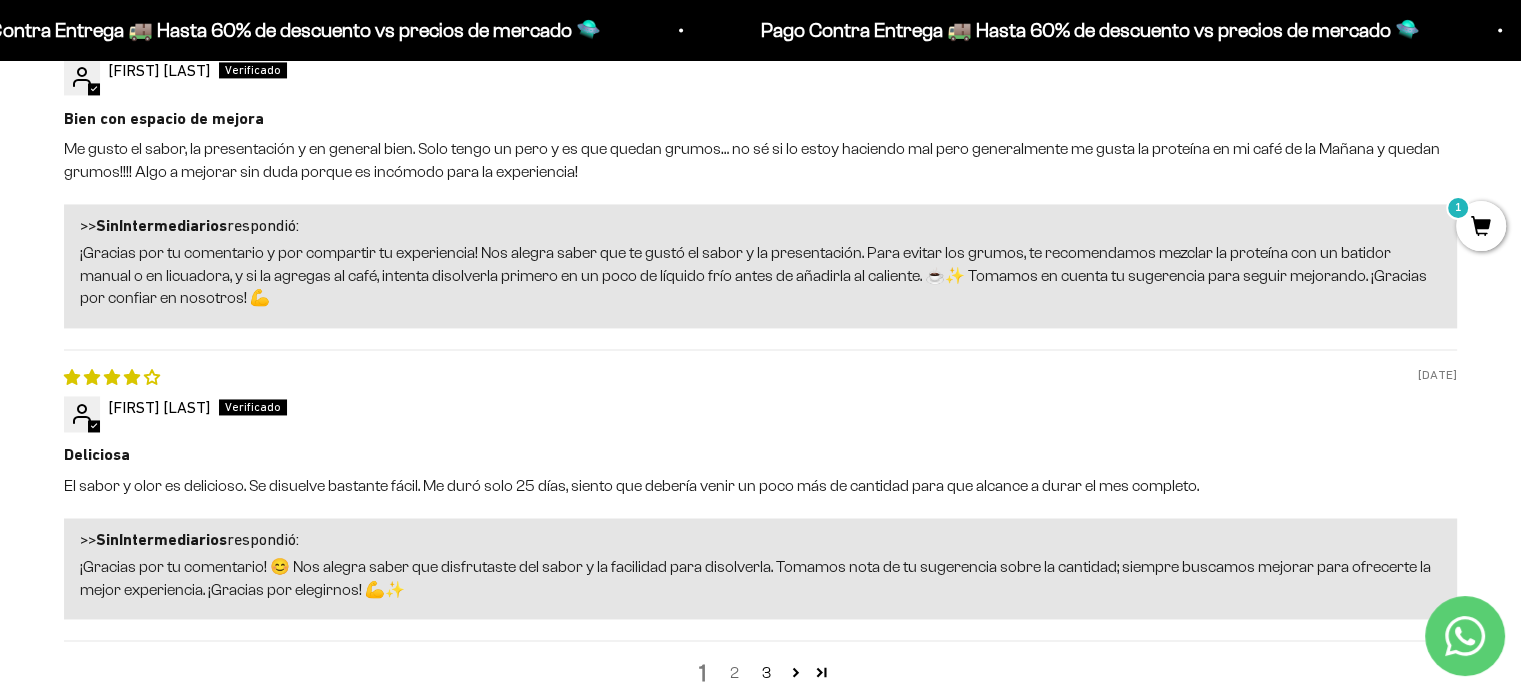 click on "2" at bounding box center [735, 673] 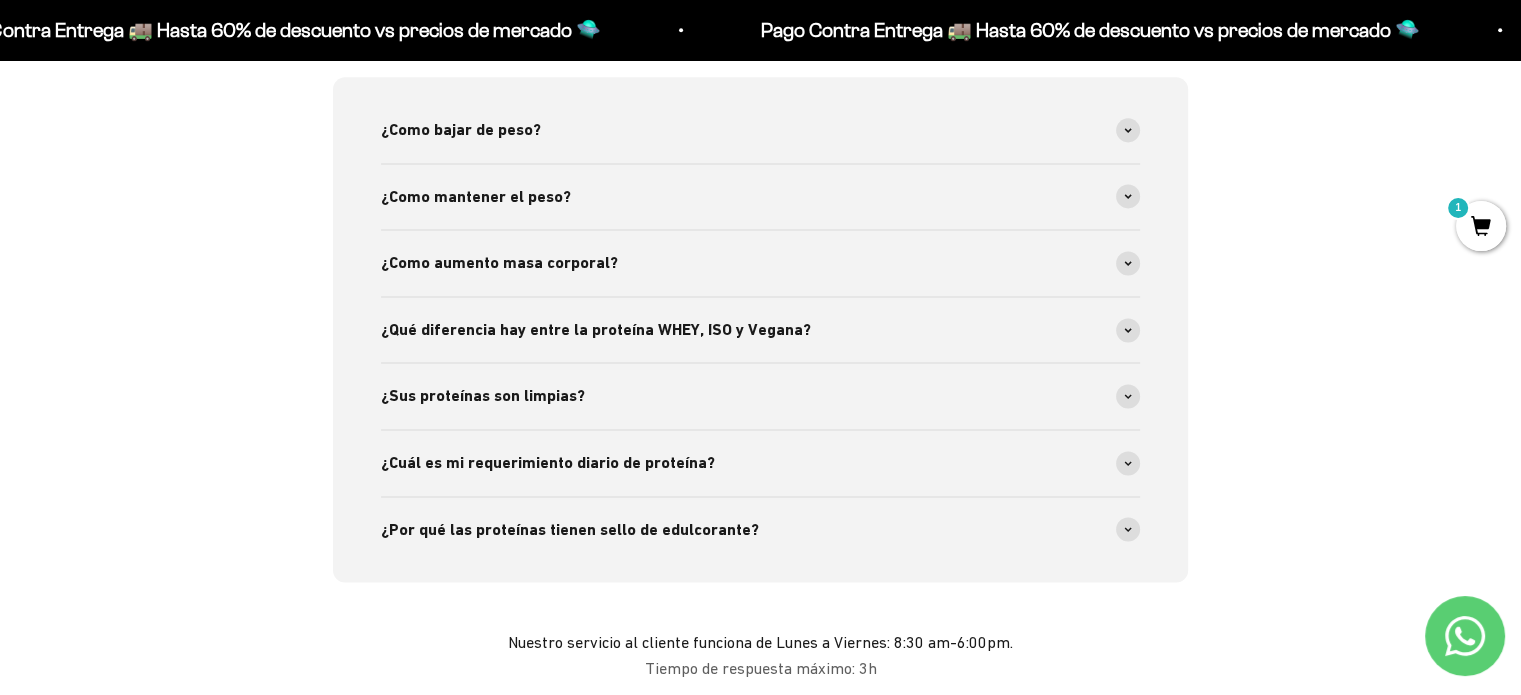 scroll, scrollTop: 2533, scrollLeft: 0, axis: vertical 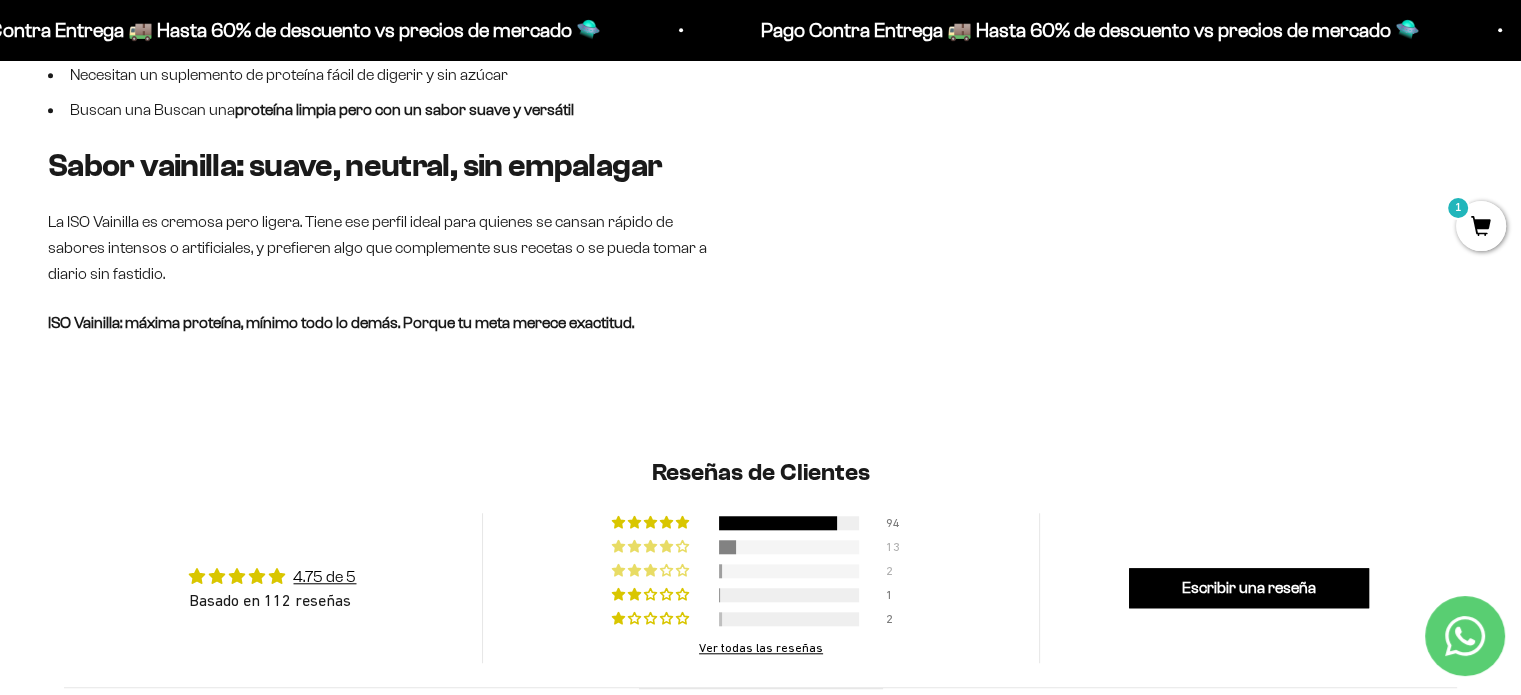 click at bounding box center [789, 571] 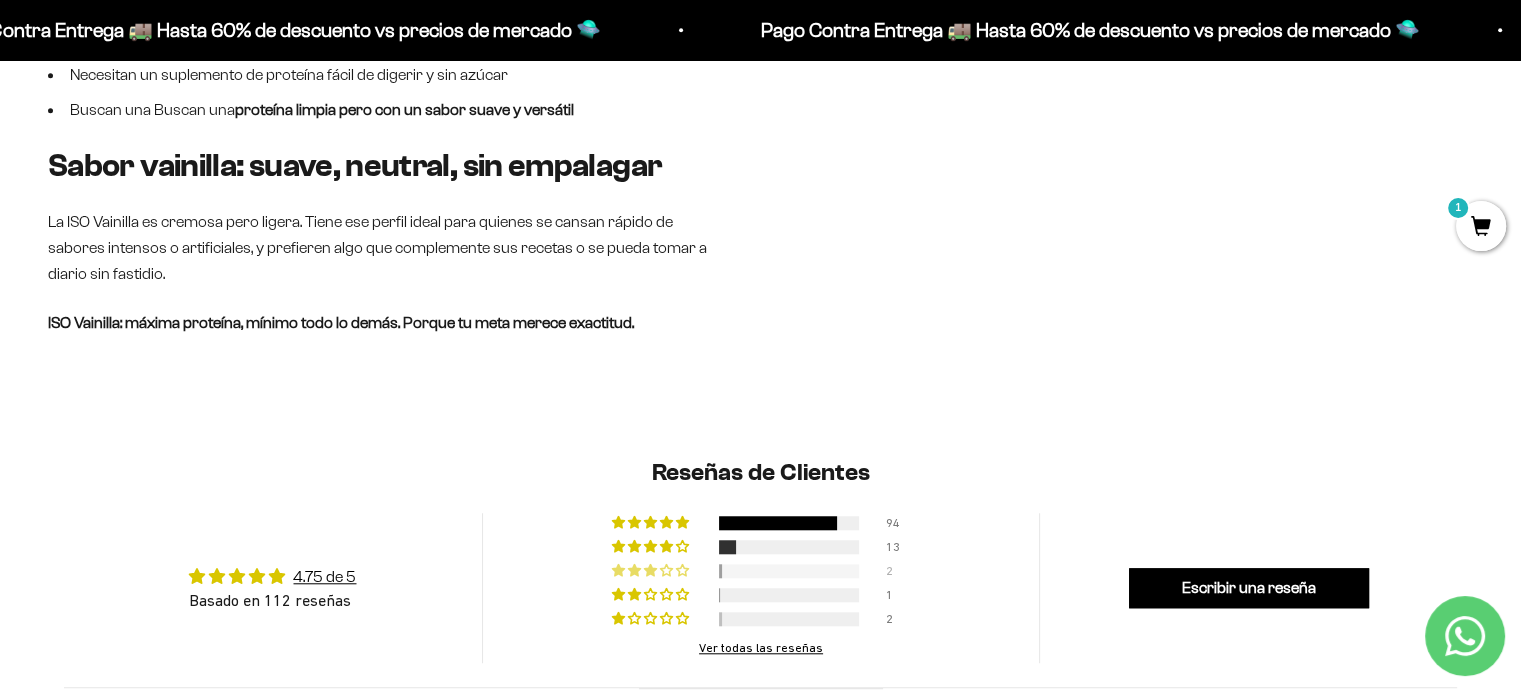 click on "94                     13                     2                     1                     2      Ver todas las reseñas" at bounding box center (760, 588) 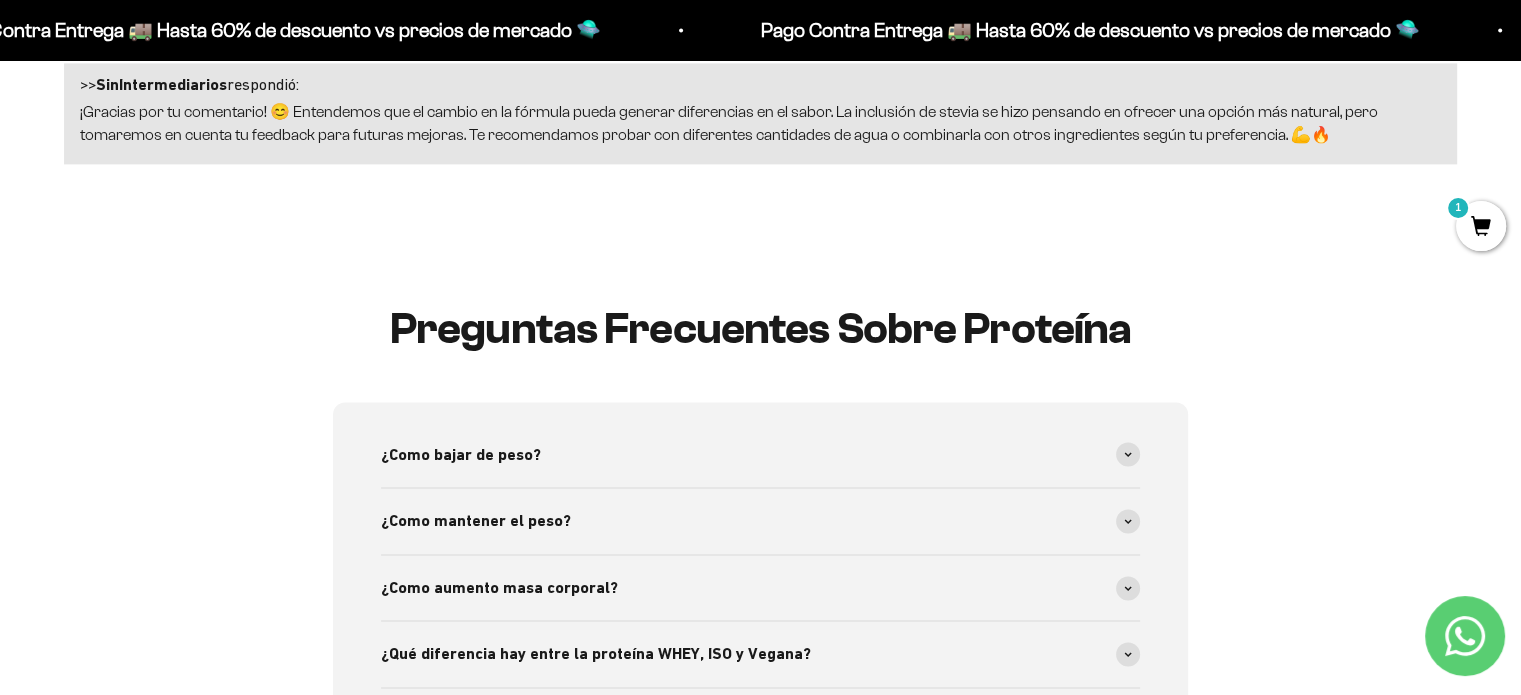 scroll, scrollTop: 2933, scrollLeft: 0, axis: vertical 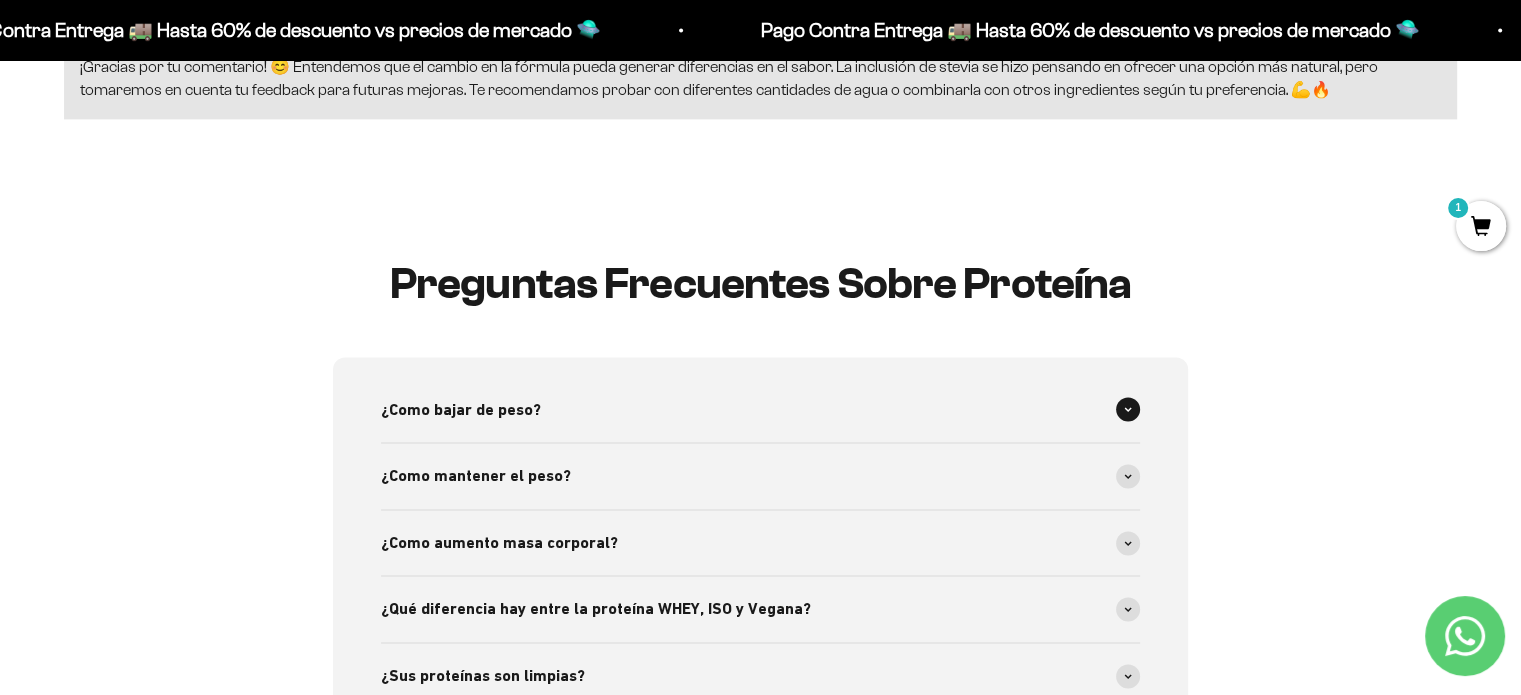 click on "¿Como bajar de peso?" at bounding box center (760, 410) 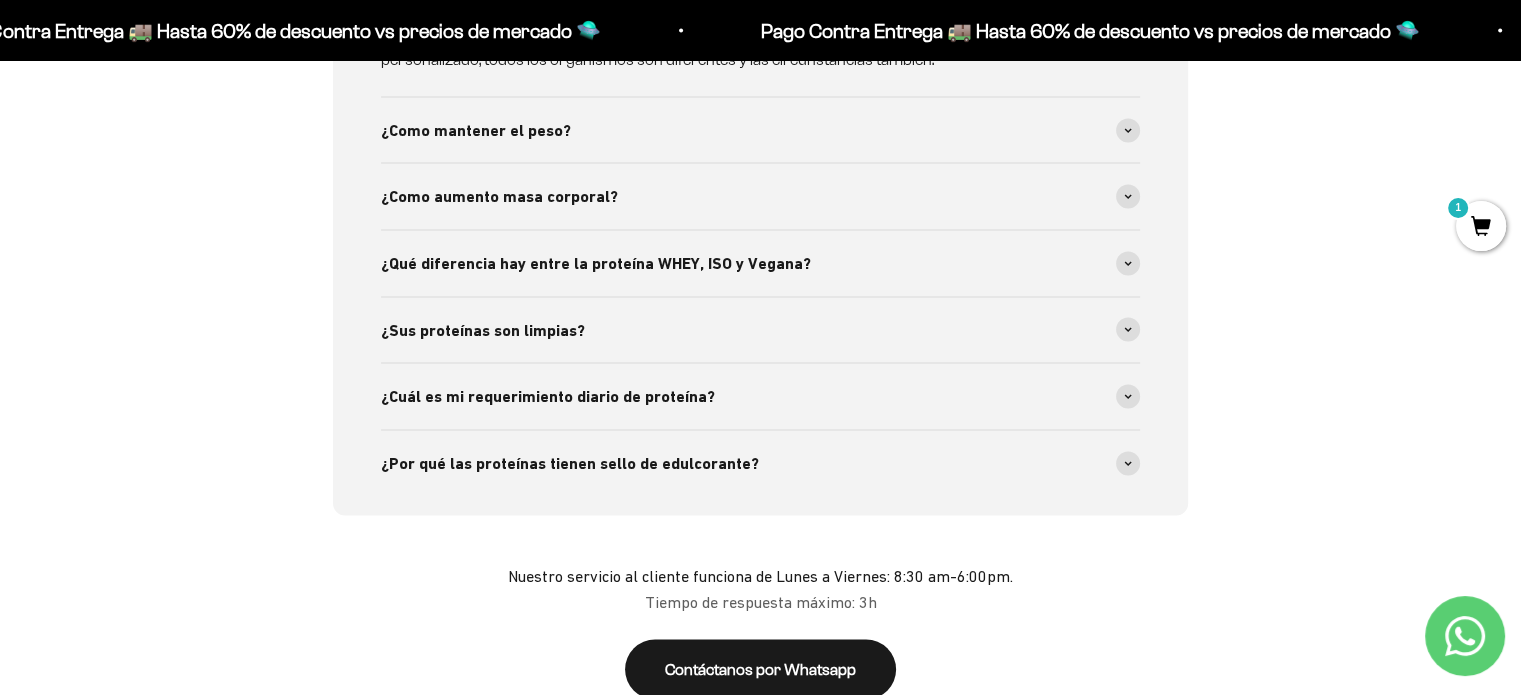 scroll, scrollTop: 3833, scrollLeft: 0, axis: vertical 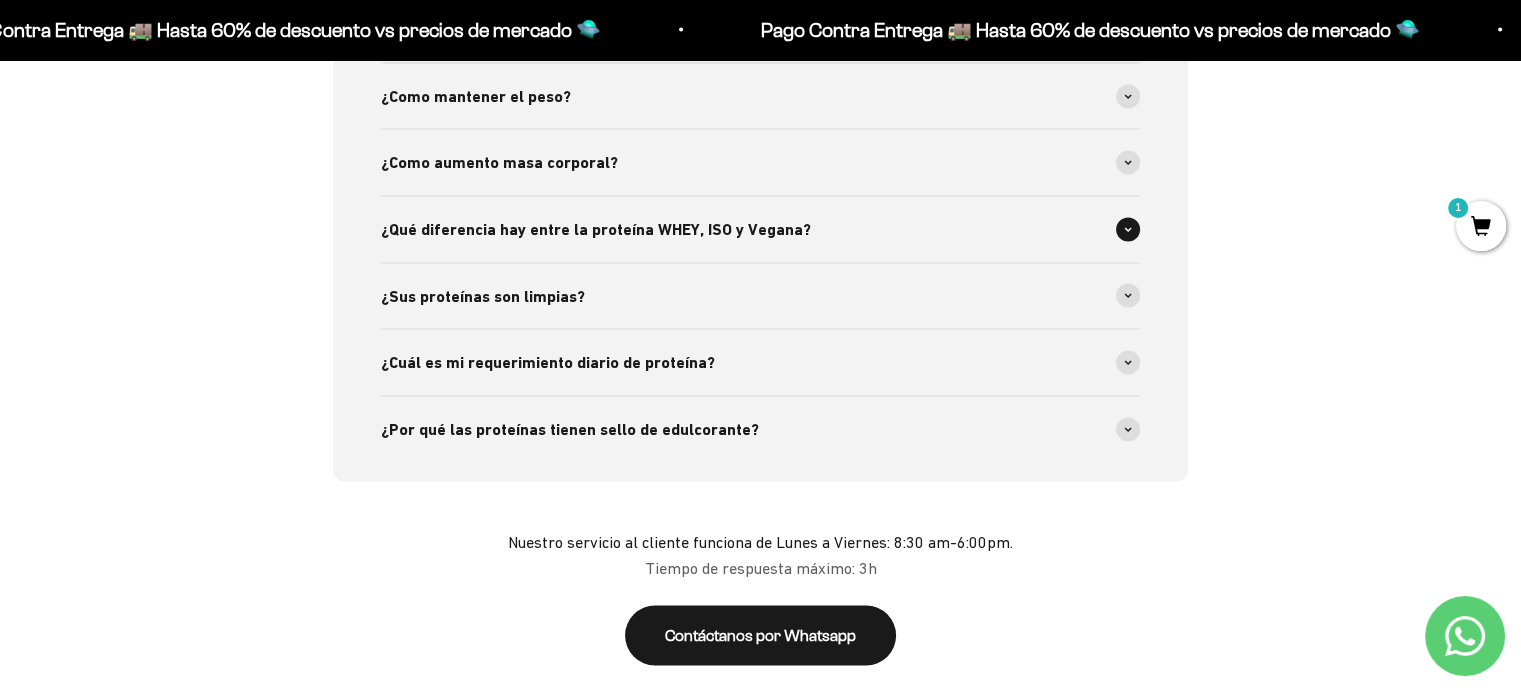 click on "¿Qué diferencia hay entre la proteína WHEY, ISO y Vegana?" at bounding box center [596, 230] 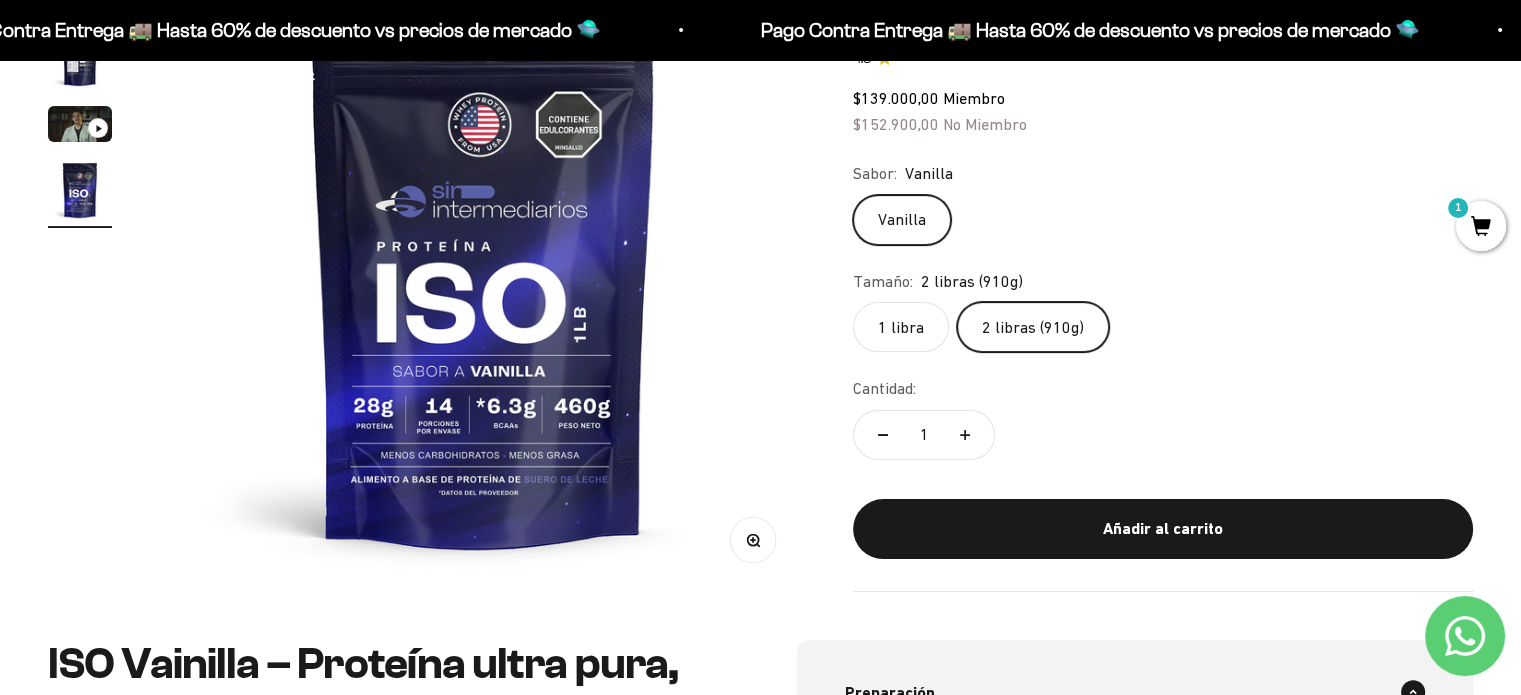 scroll, scrollTop: 33, scrollLeft: 0, axis: vertical 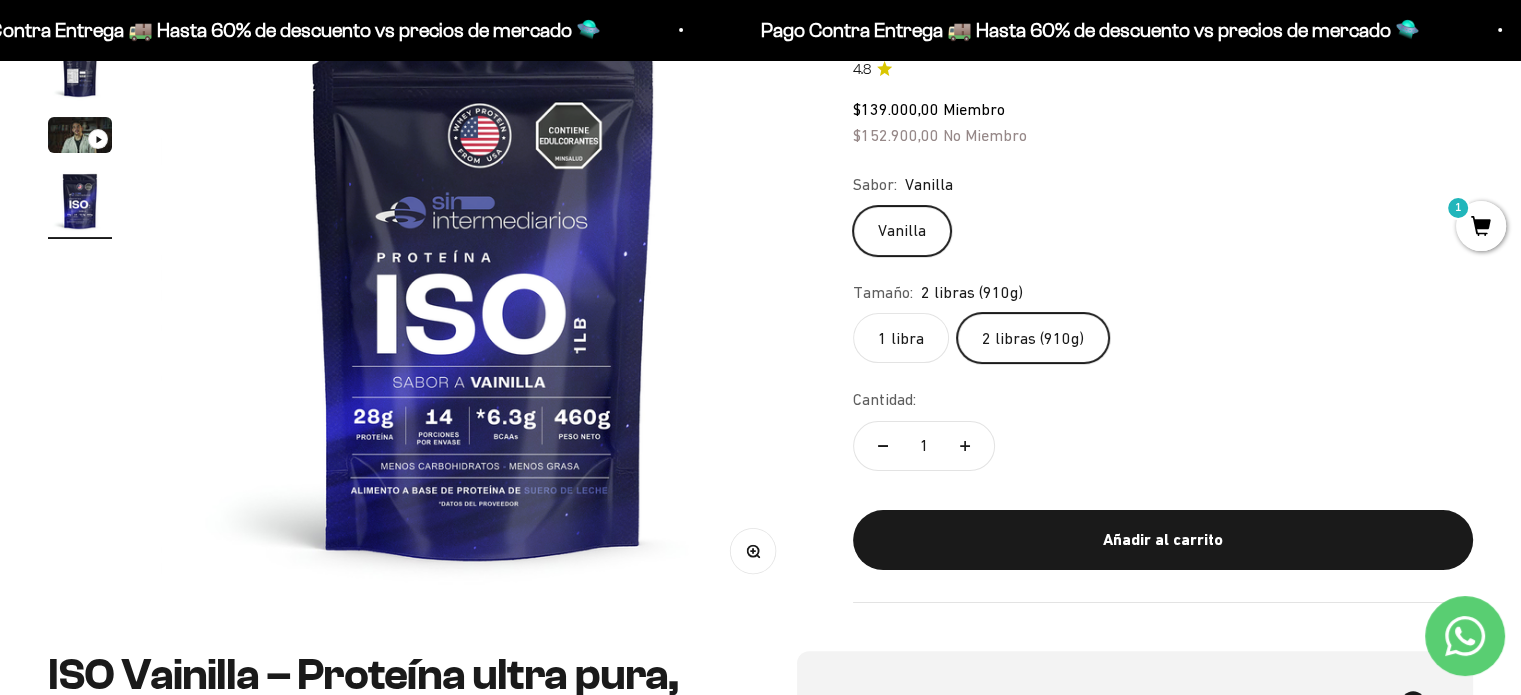 click on "1 libra" 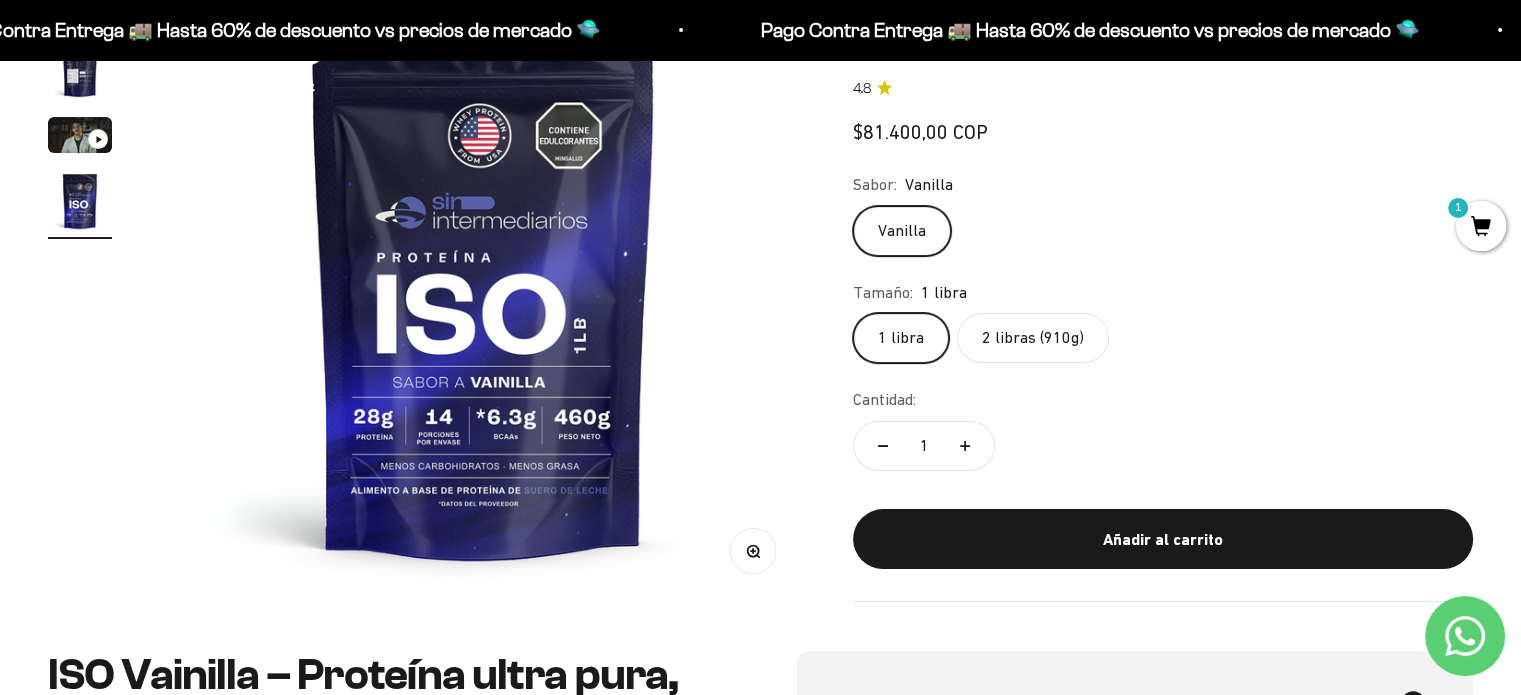 click on "2 libras (910g)" 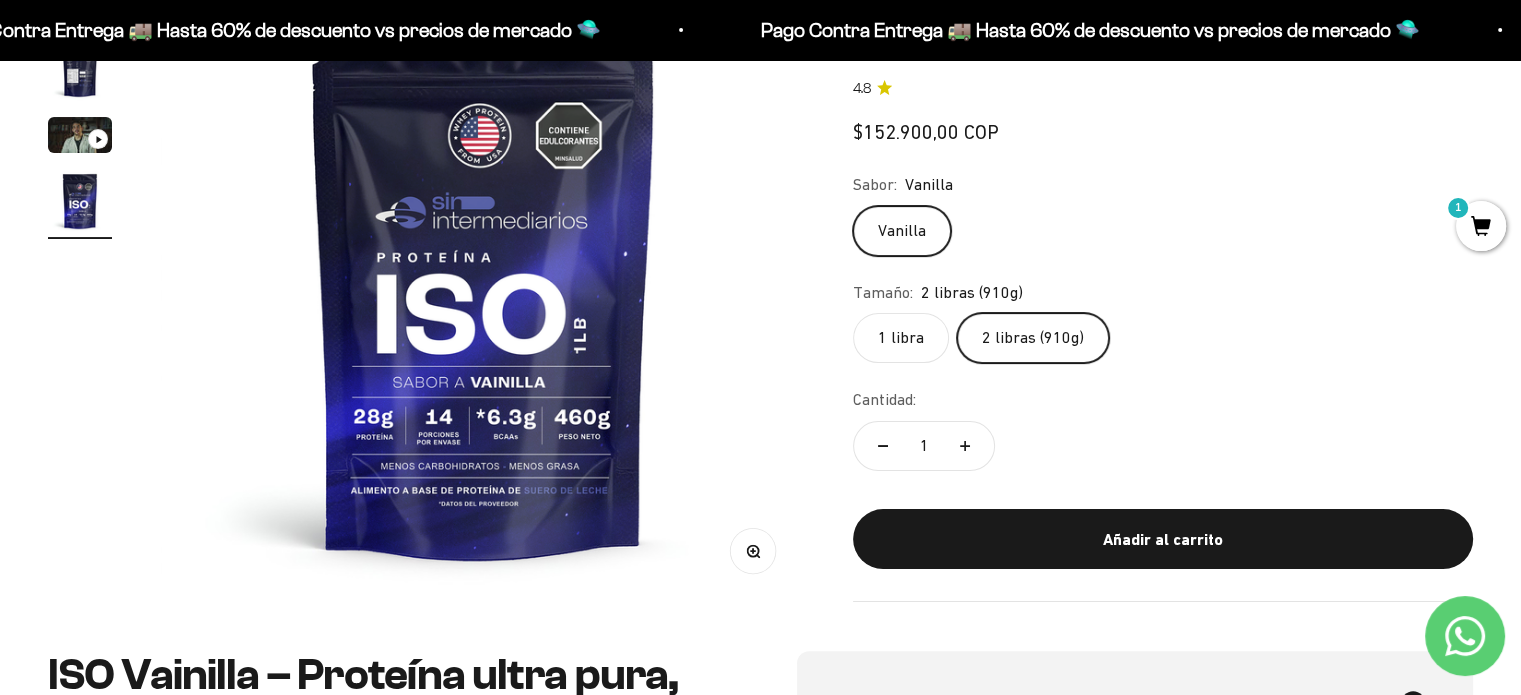 click on "2 libras (910g)" 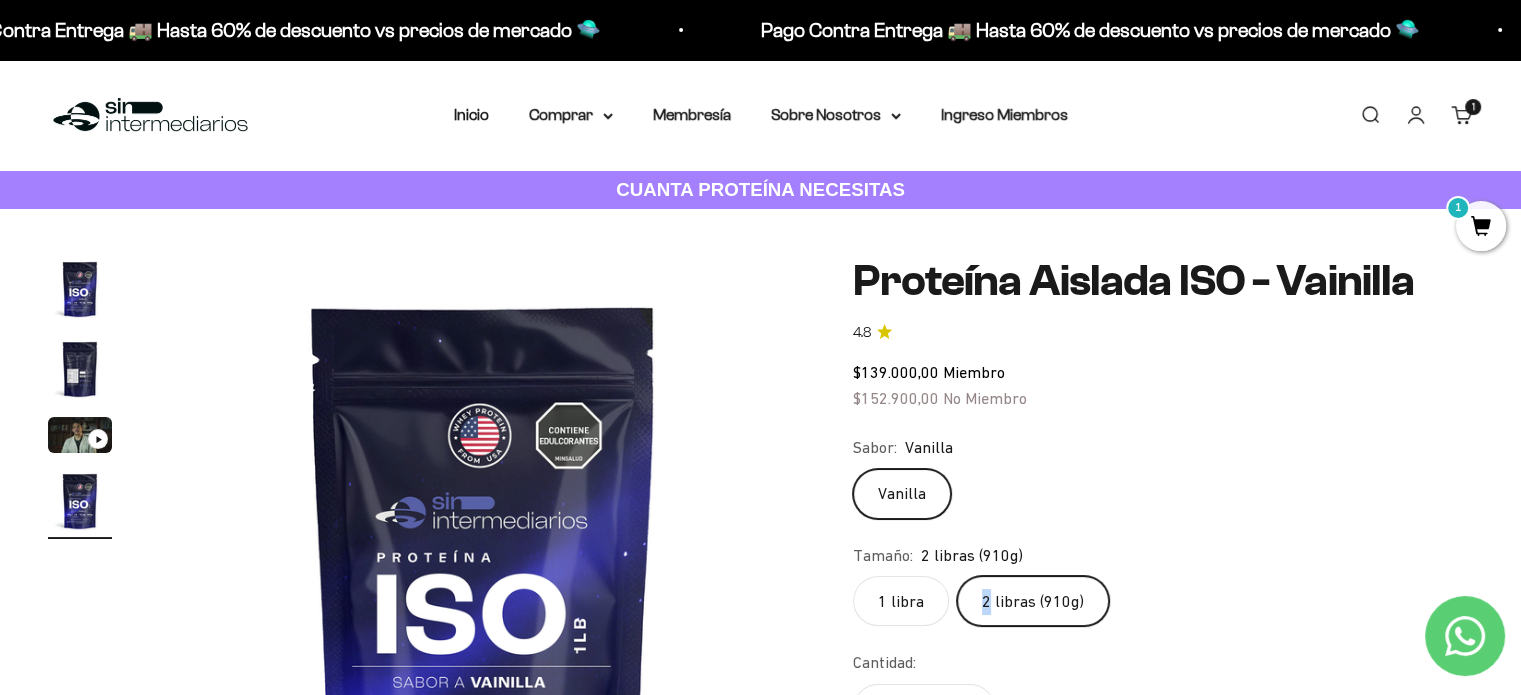 scroll, scrollTop: 0, scrollLeft: 0, axis: both 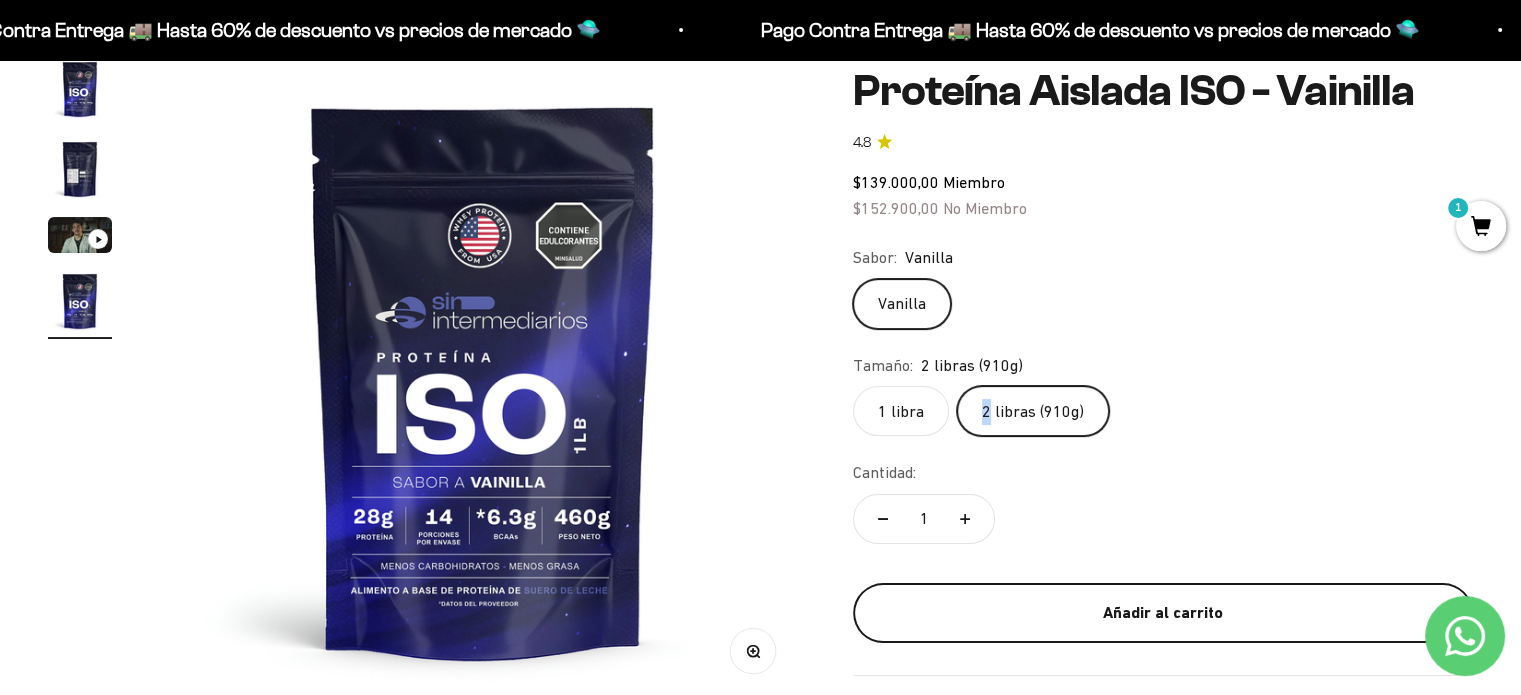 click on "Añadir al carrito" at bounding box center (1163, 612) 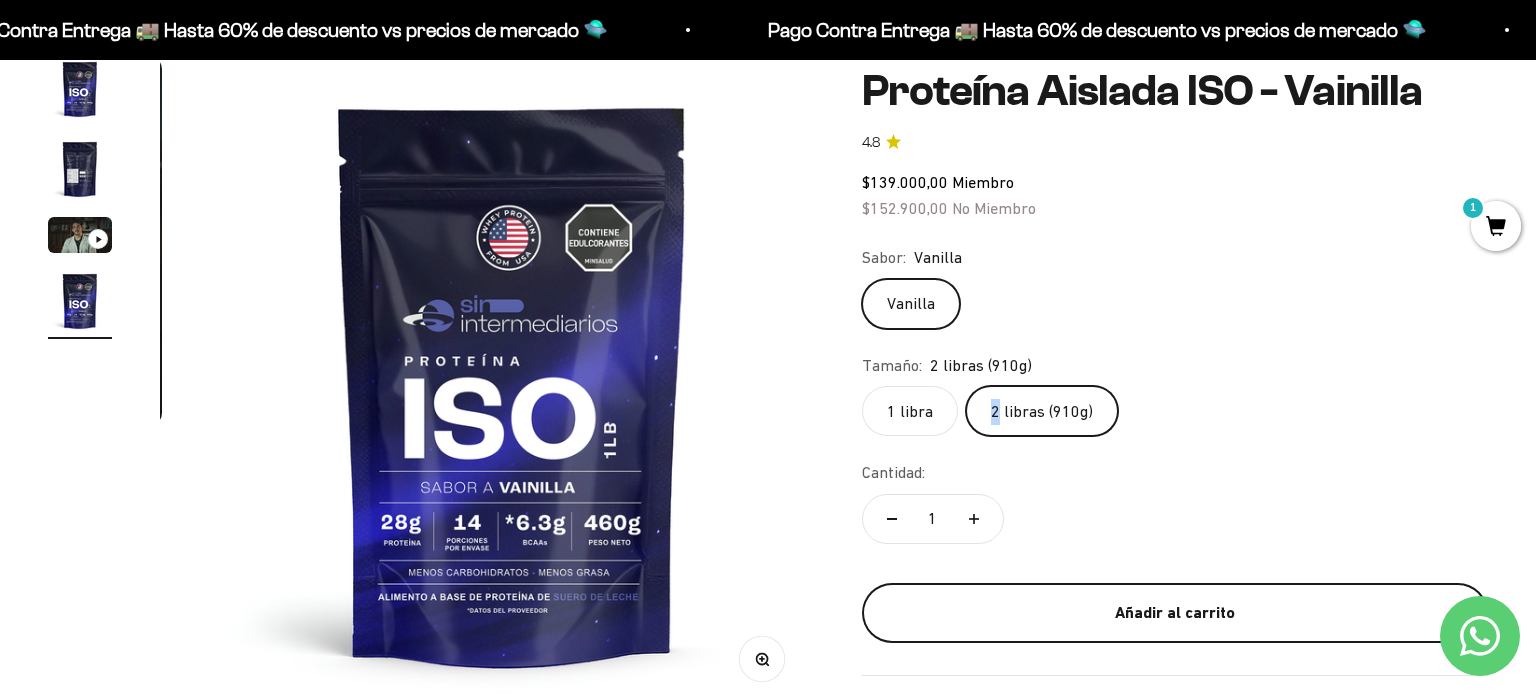 scroll, scrollTop: 0, scrollLeft: 2032, axis: horizontal 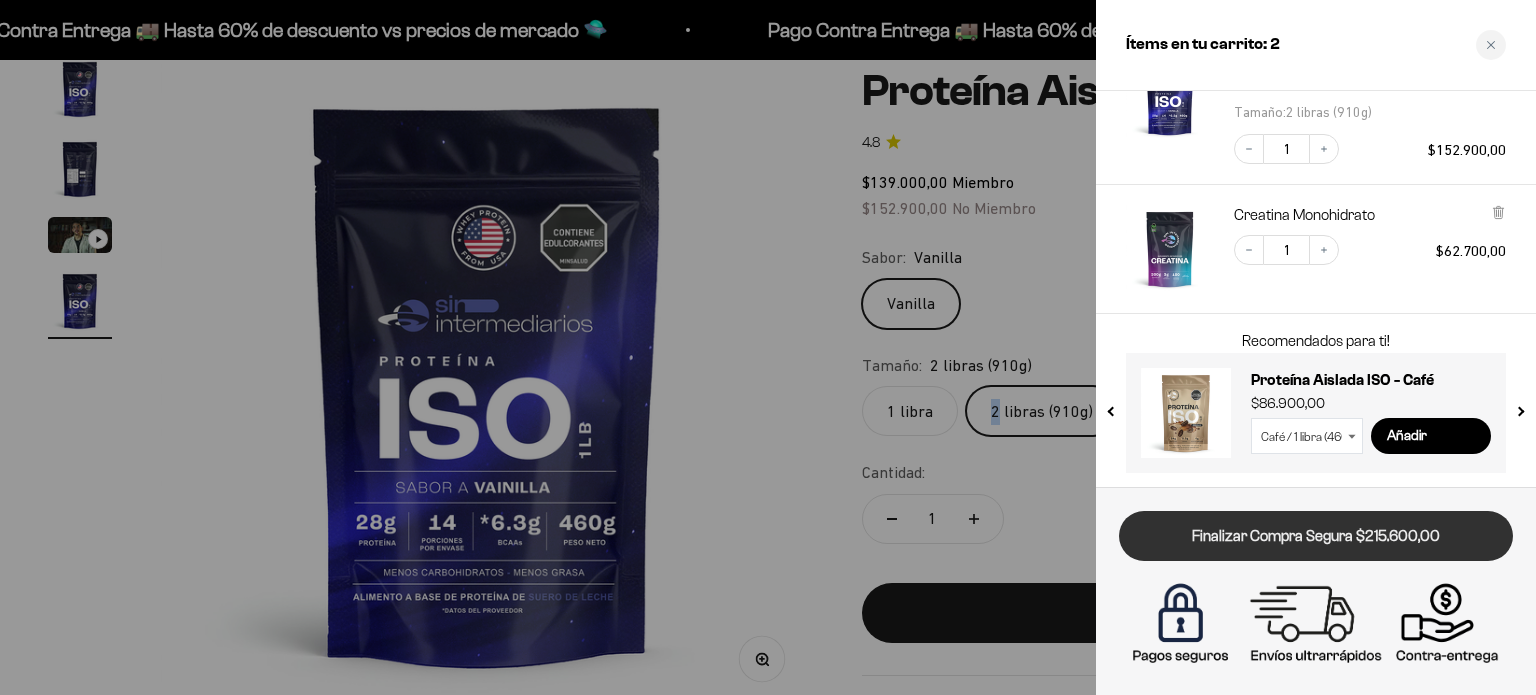 click on "Finalizar Compra Segura $215.600,00" at bounding box center [1316, 536] 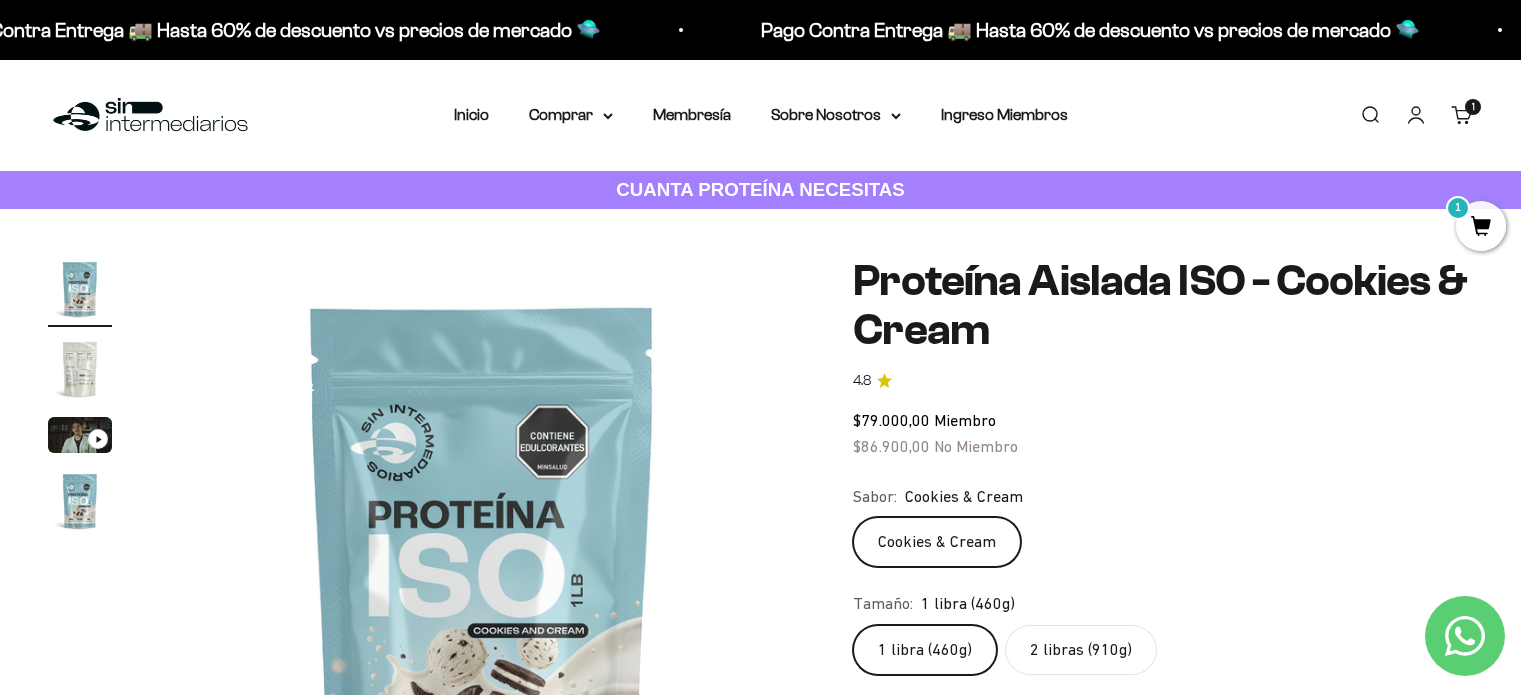 scroll, scrollTop: 0, scrollLeft: 0, axis: both 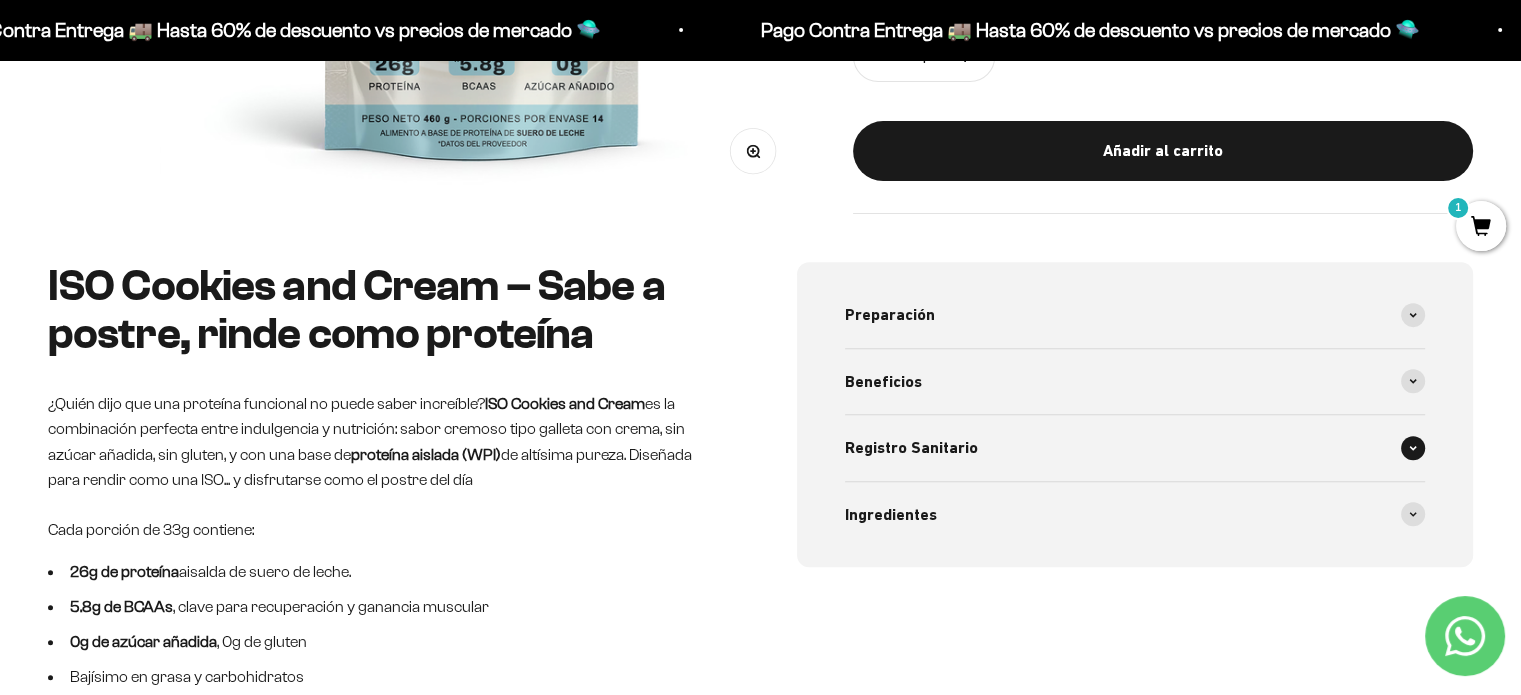 click on "Registro Sanitario" at bounding box center [911, 448] 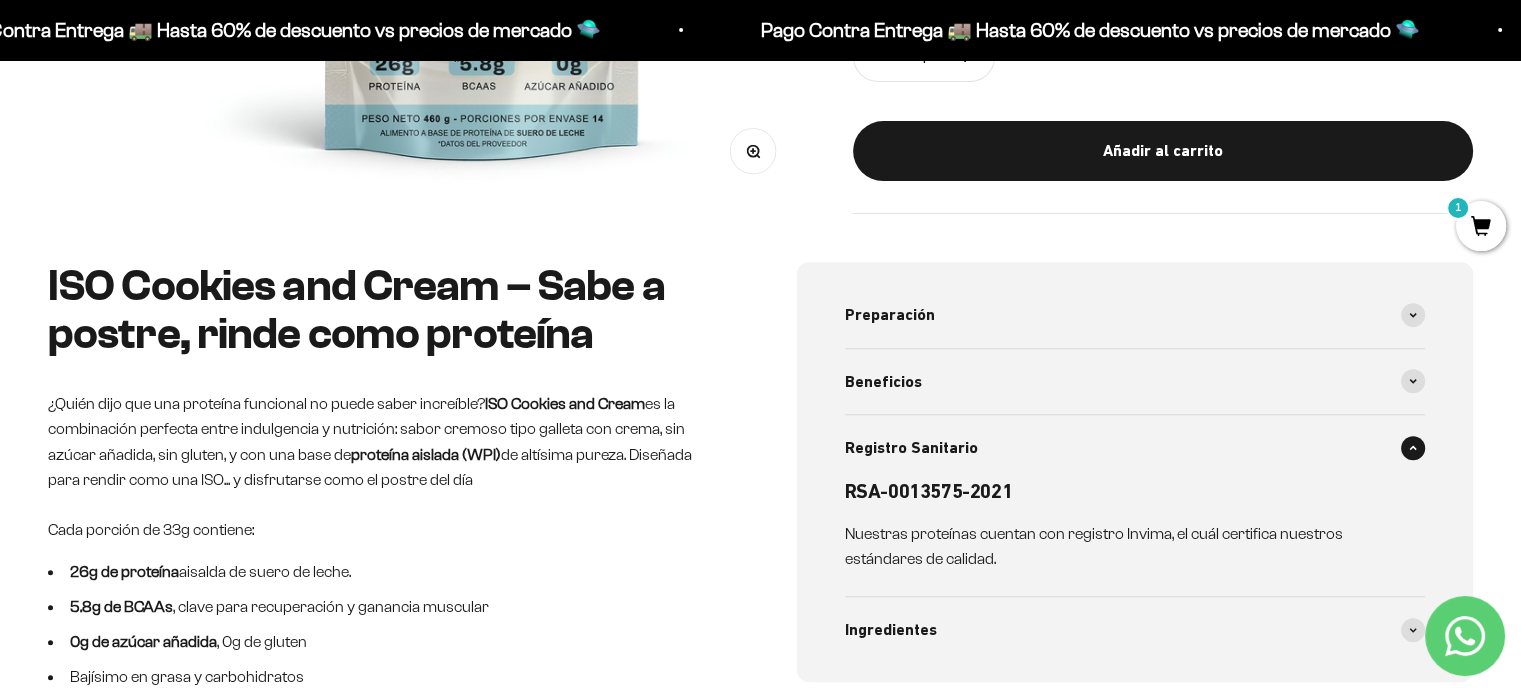 click on "Registro Sanitario" at bounding box center [911, 448] 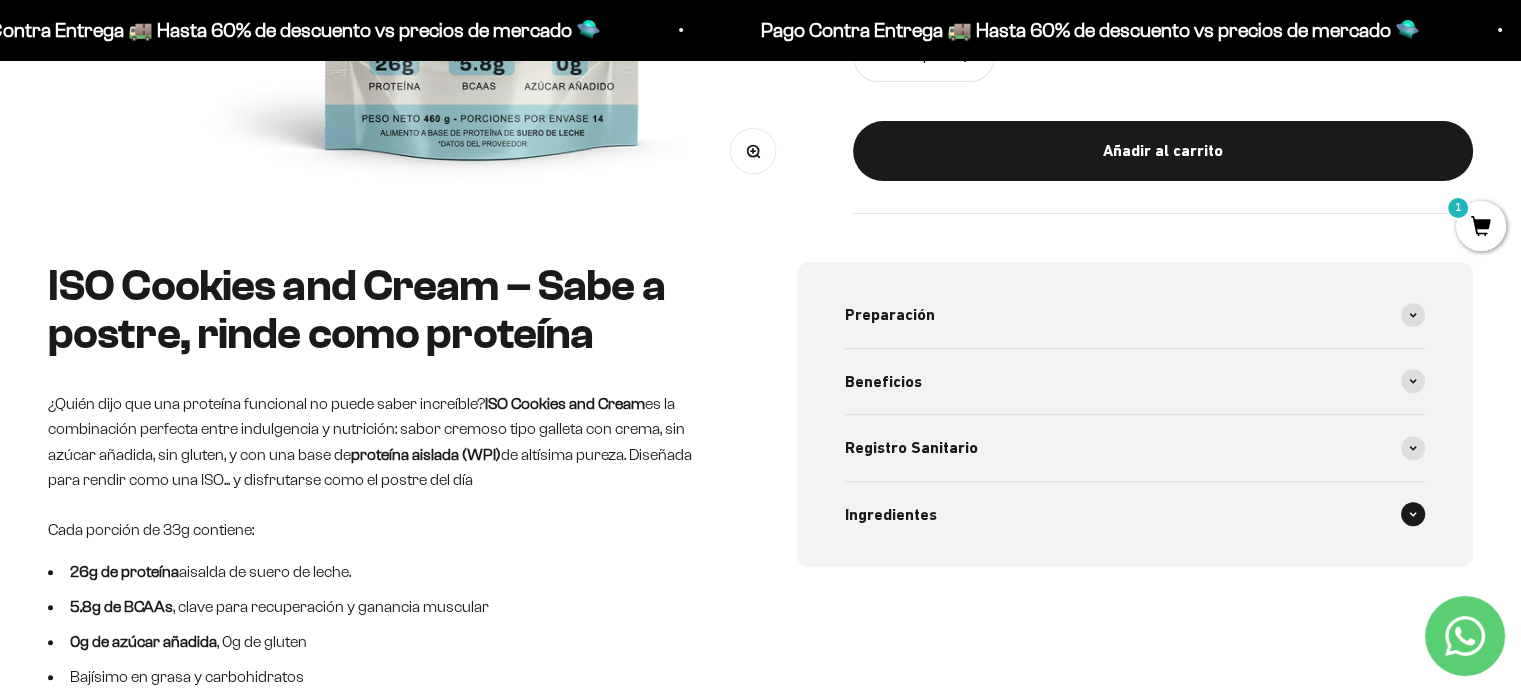 click on "Ingredientes" at bounding box center [891, 515] 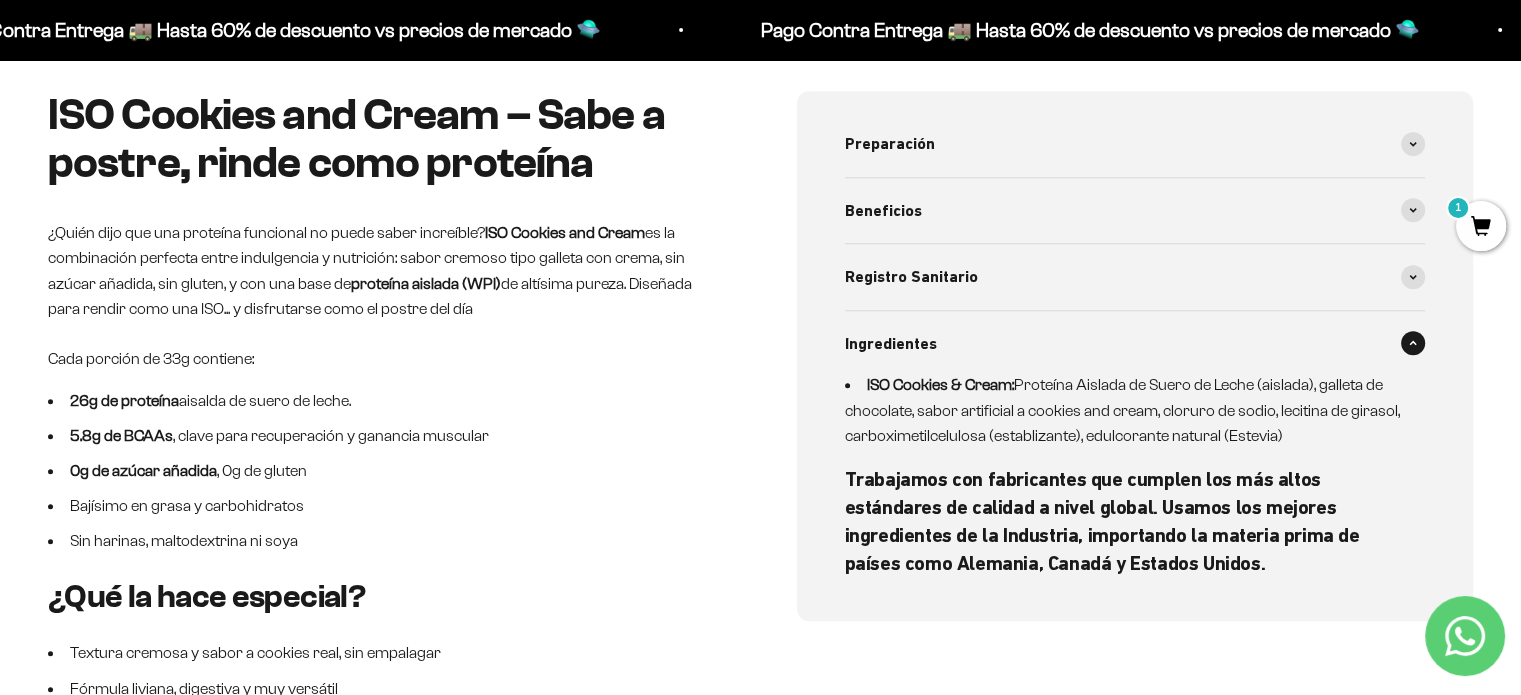scroll, scrollTop: 900, scrollLeft: 0, axis: vertical 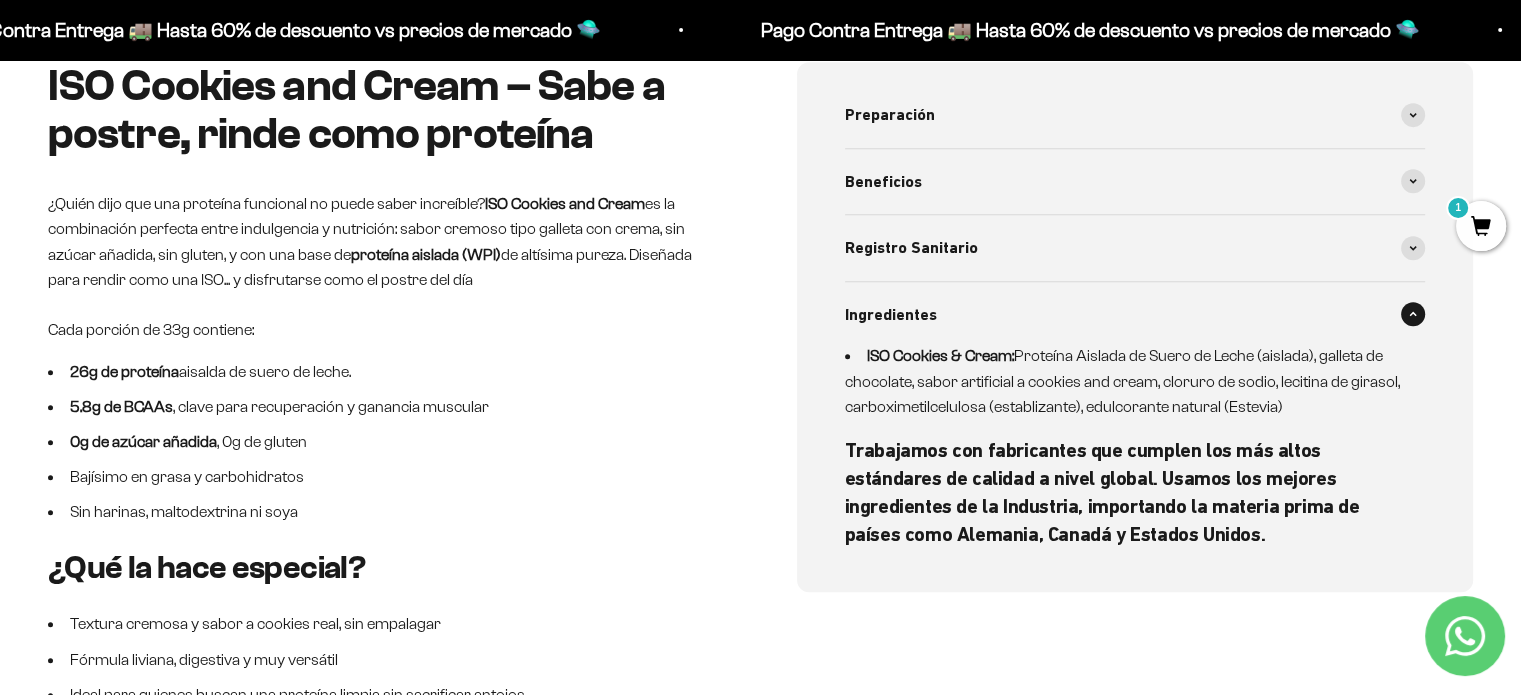click on "ISO Cookies & Cream:  Proteína Aislada de Suero de Leche (aislada), galleta de chocolate, sabor artificial a cookies and cream, cloruro de sodio, lecitina de girasol, carboximetilcelulosa (establizante), edulcorante natural (Estevia)" at bounding box center (1123, 381) 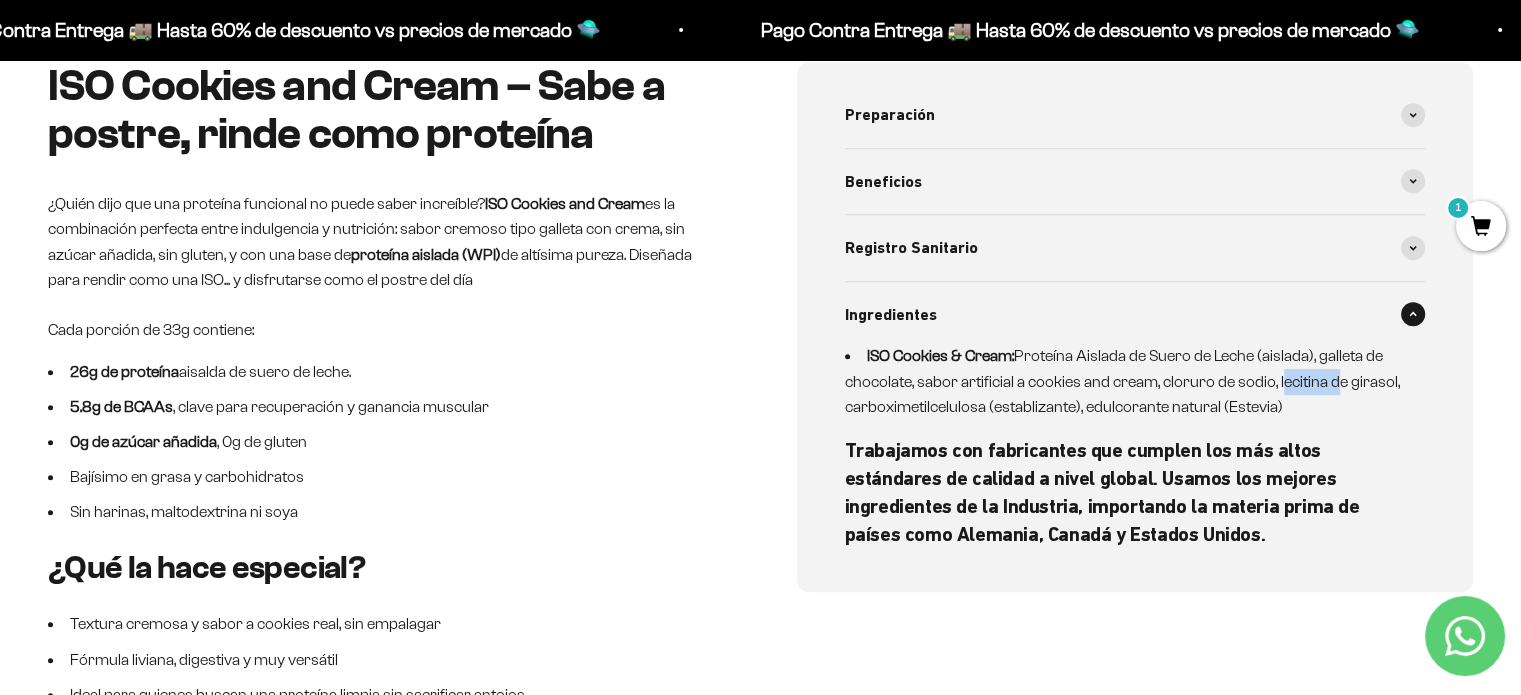click on "ISO Cookies & Cream:  Proteína Aislada de Suero de Leche (aislada), galleta de chocolate, sabor artificial a cookies and cream, cloruro de sodio, lecitina de girasol, carboximetilcelulosa (establizante), edulcorante natural (Estevia)" at bounding box center [1123, 381] 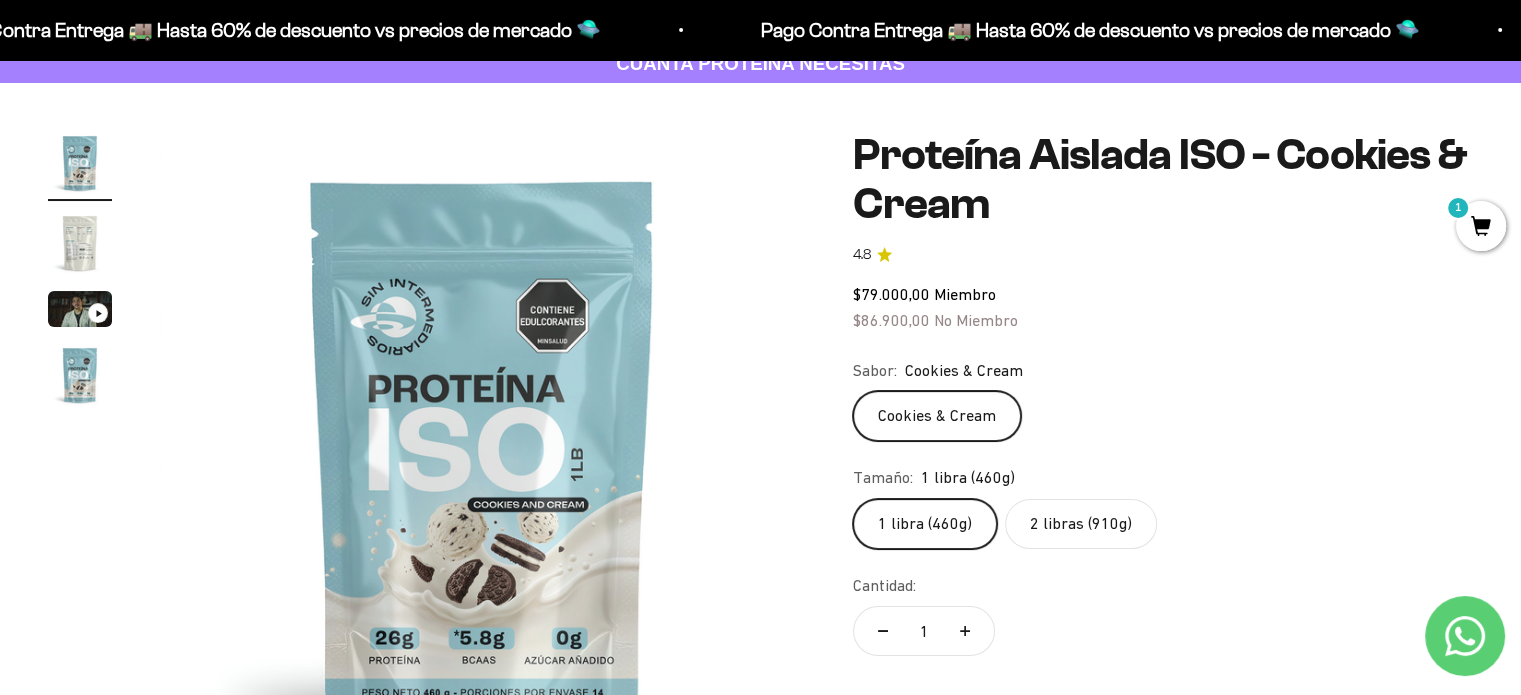scroll, scrollTop: 200, scrollLeft: 0, axis: vertical 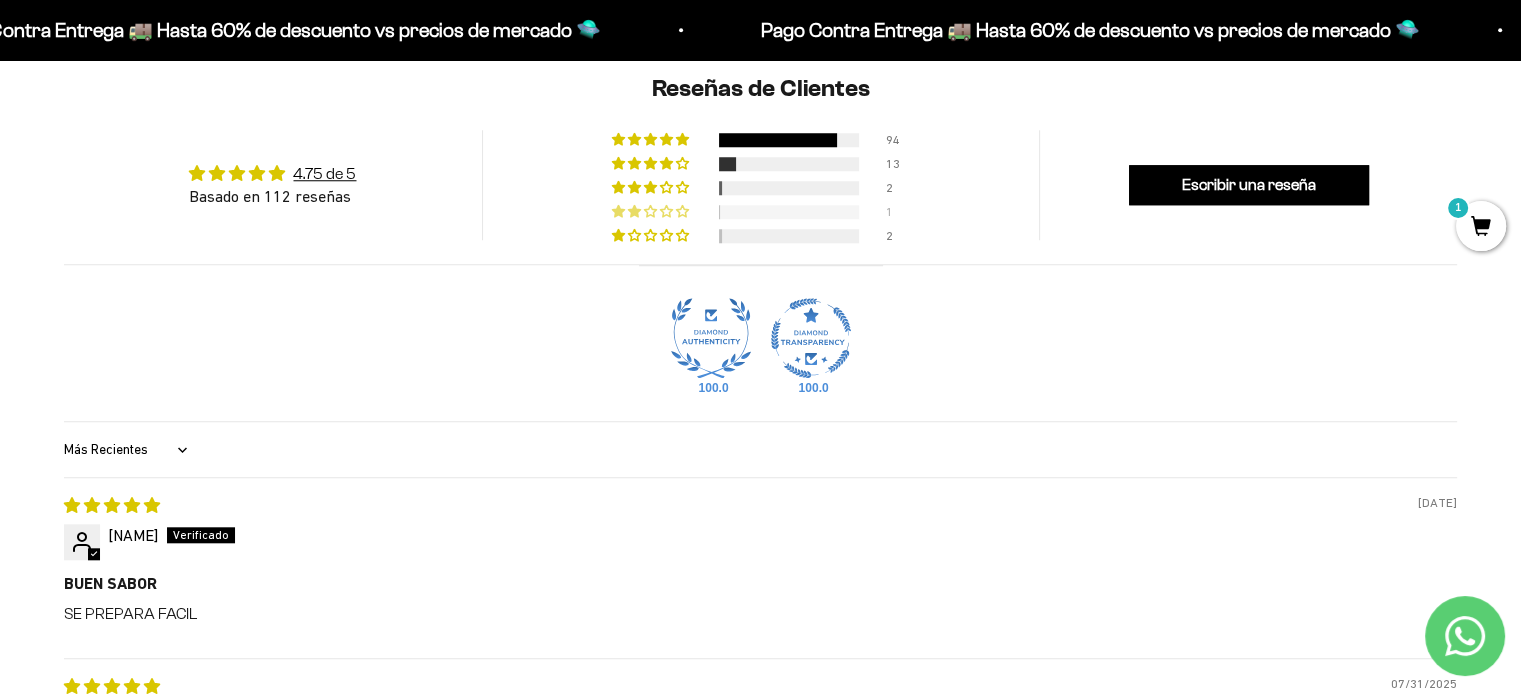 click at bounding box center [789, 212] 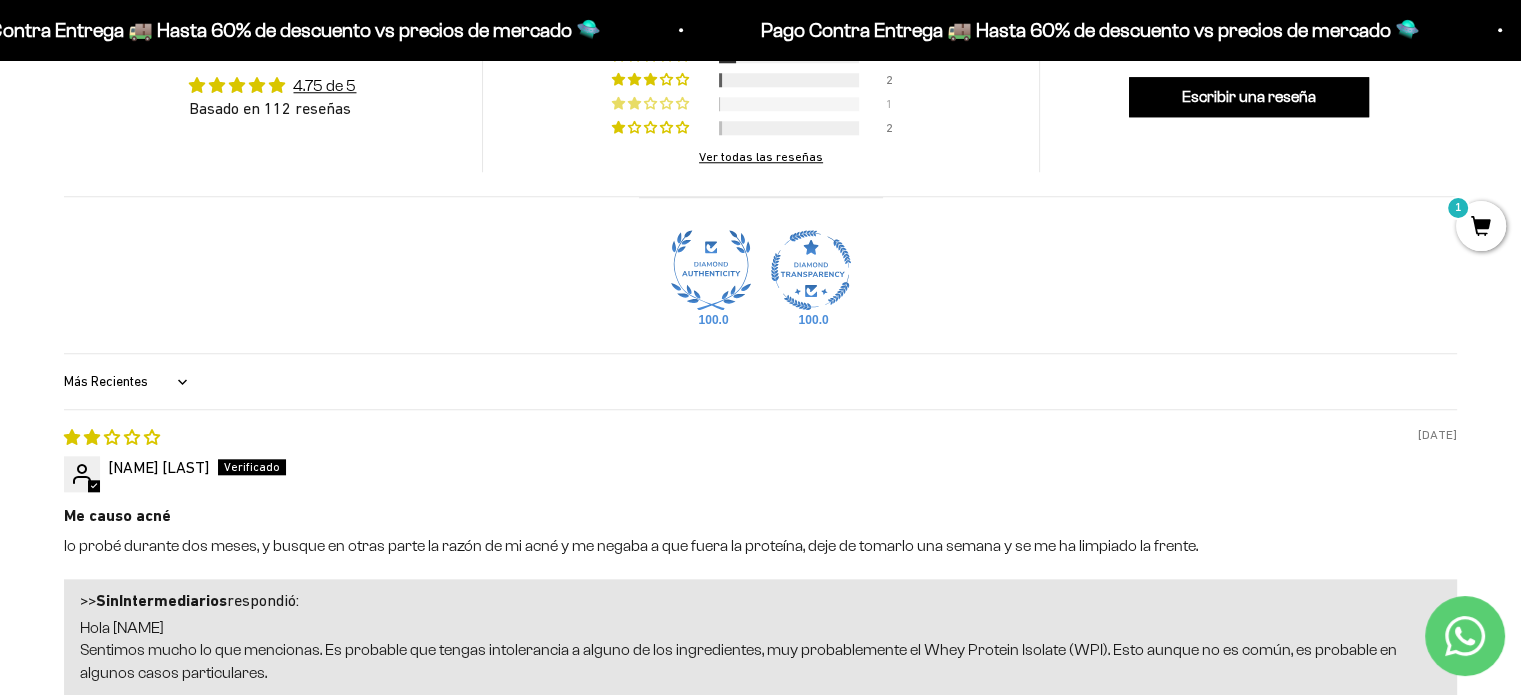 scroll, scrollTop: 1905, scrollLeft: 0, axis: vertical 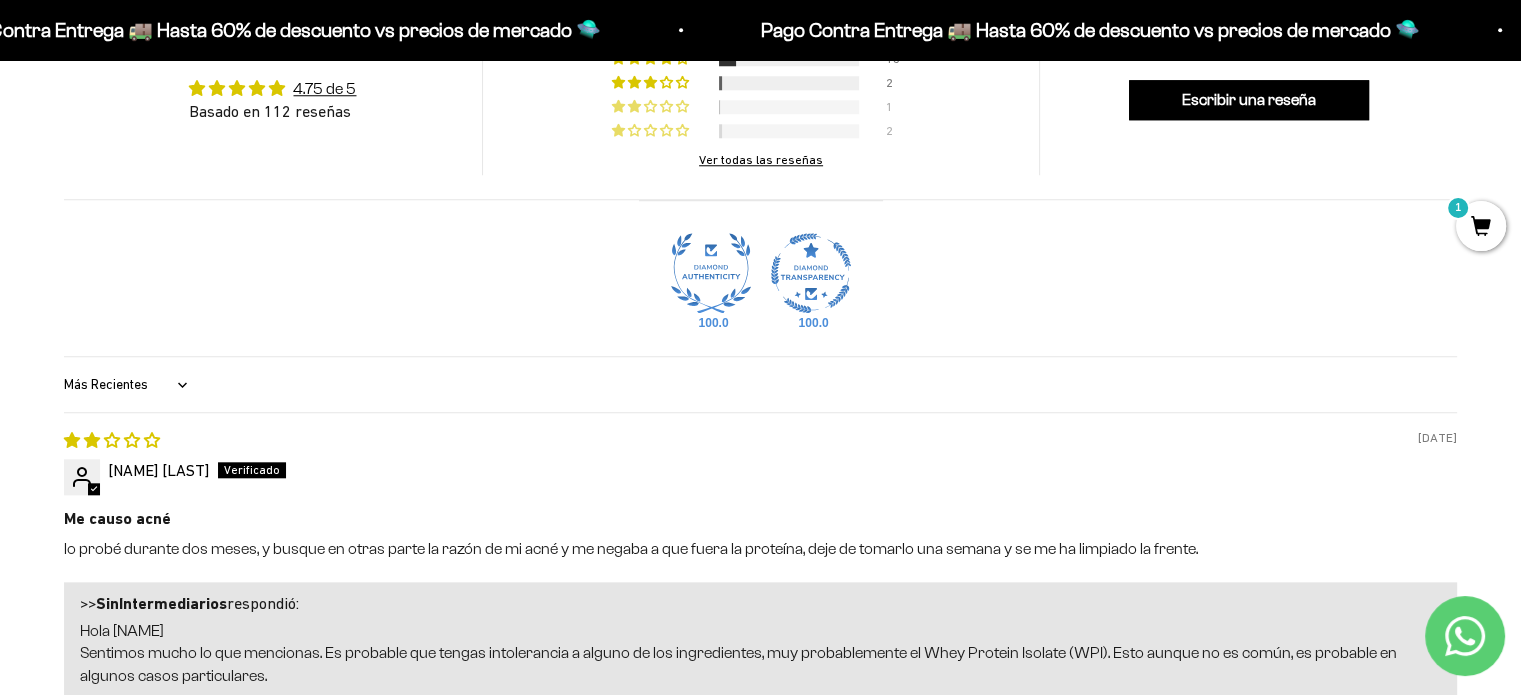 click at bounding box center [789, 131] 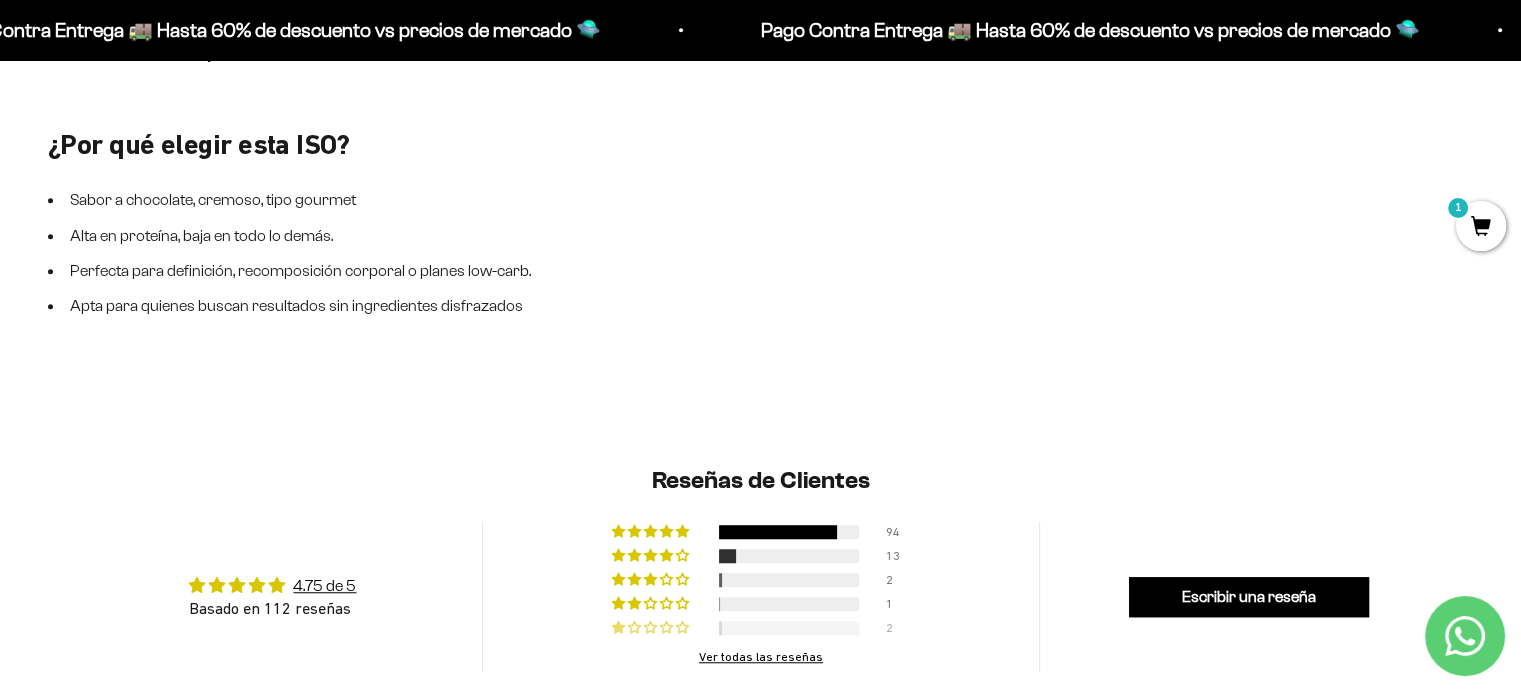 scroll, scrollTop: 1505, scrollLeft: 0, axis: vertical 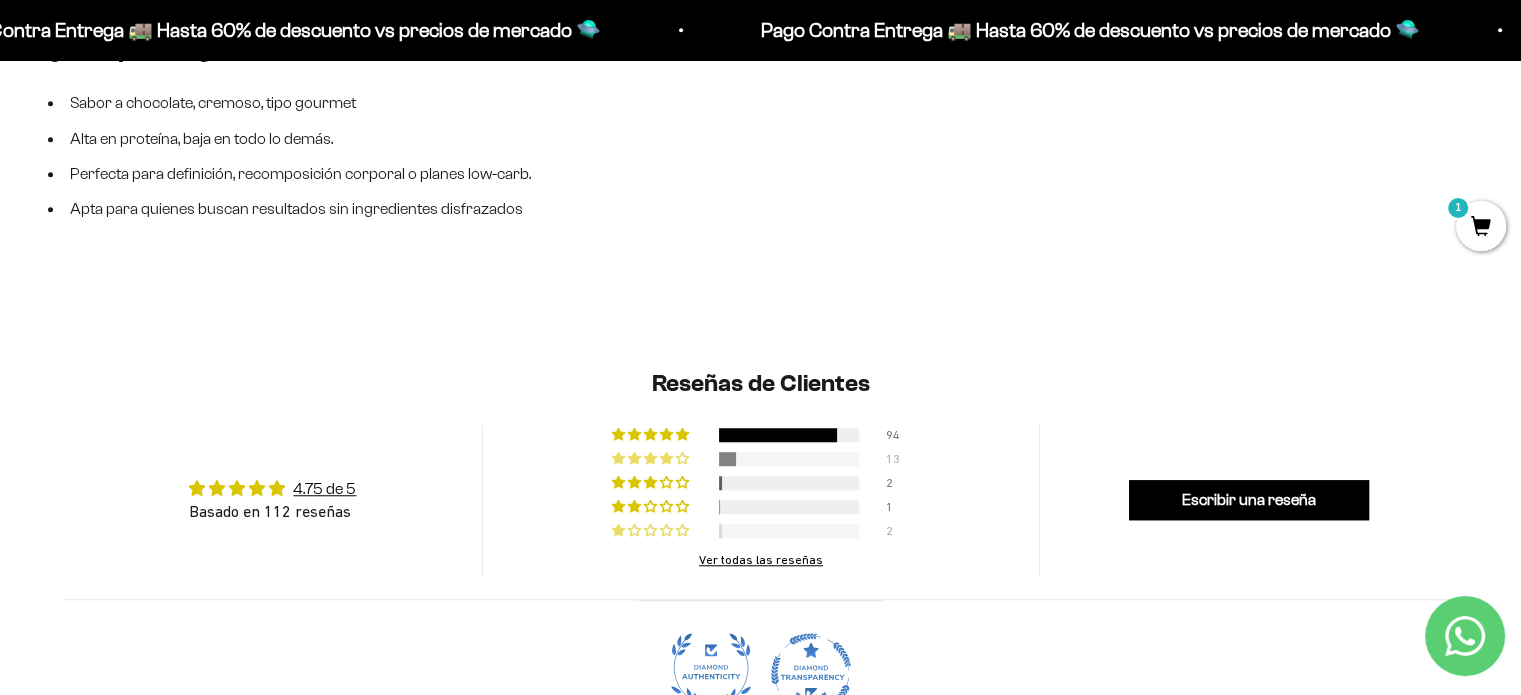 click at bounding box center (789, 459) 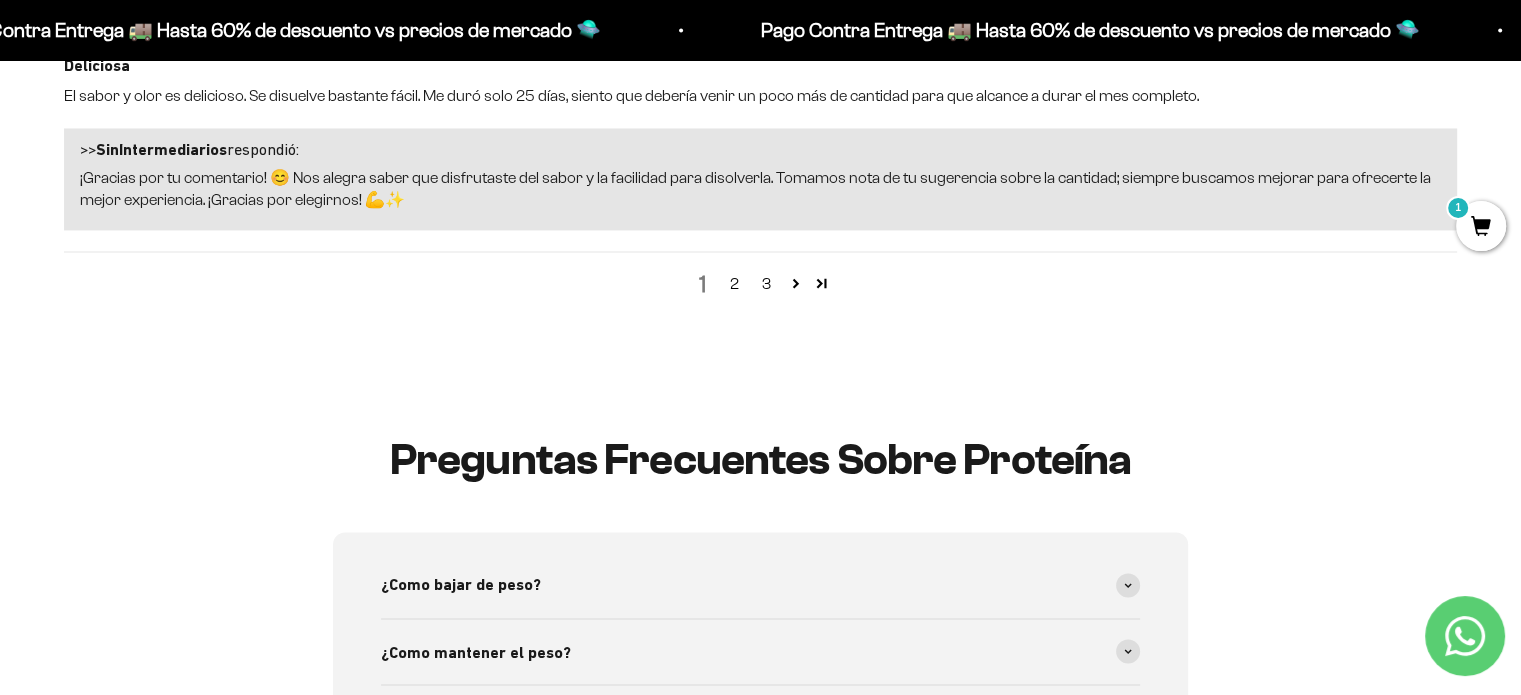 scroll, scrollTop: 3205, scrollLeft: 0, axis: vertical 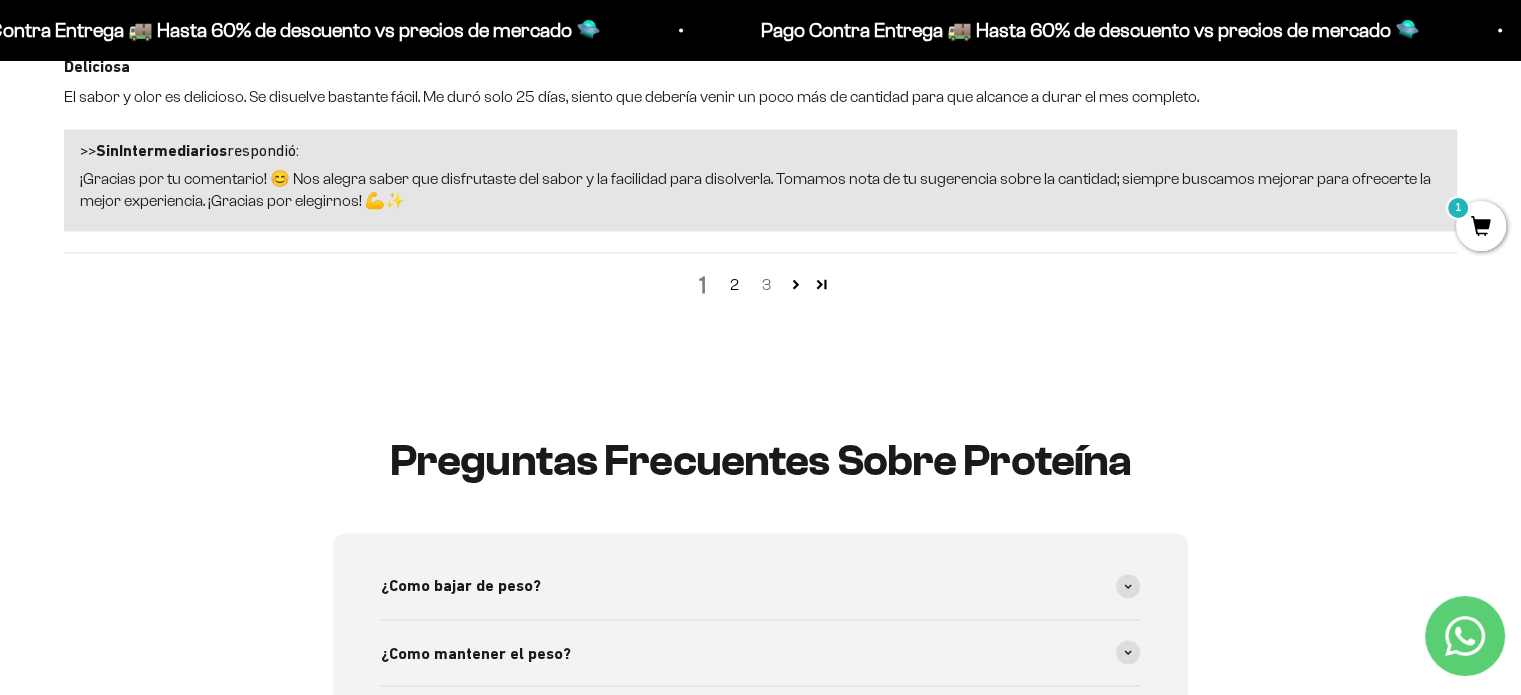 click on "3" at bounding box center [767, 285] 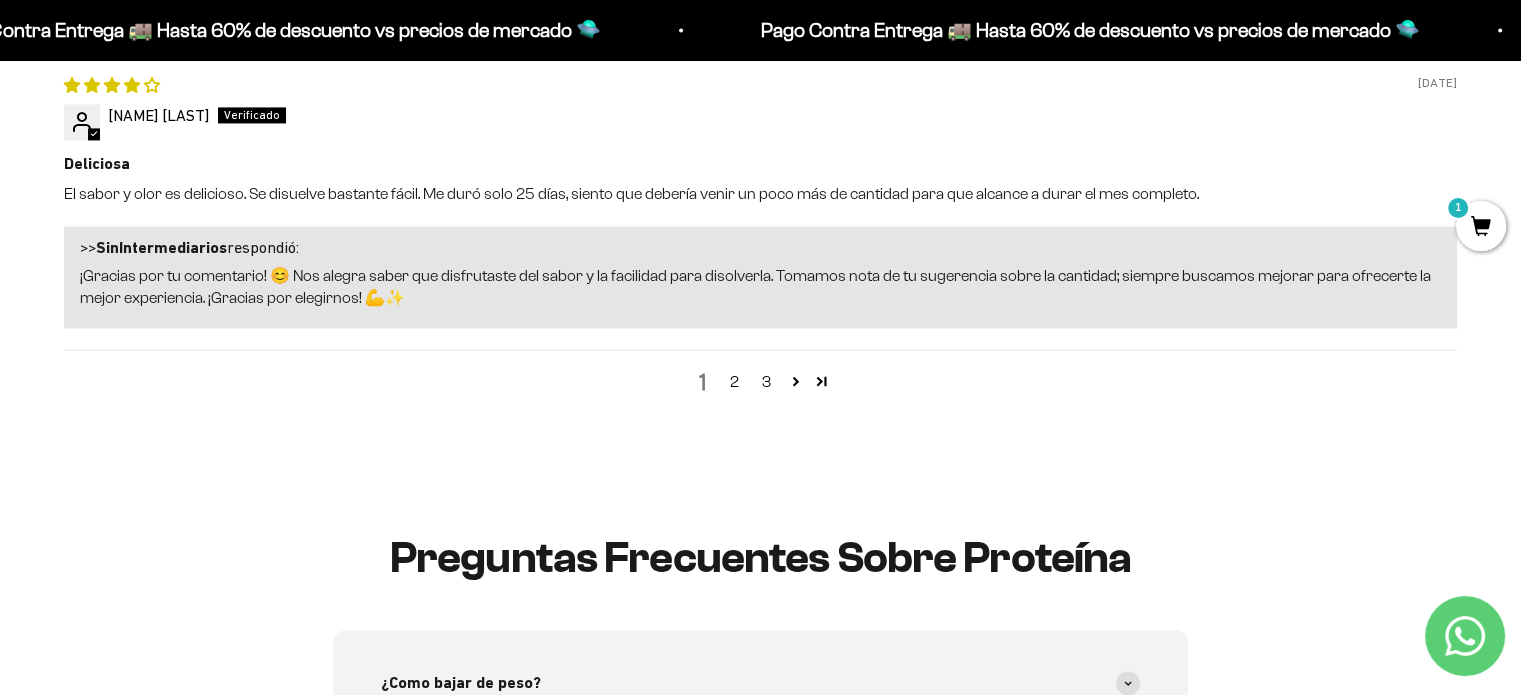 click on "Productos recomendados
1
Proteína Aislada ISO - Vainilla $74.000,00   Miembro $81.400,00   No Miembro 4.8
1
Proteína Aislada (ISO) $74.000,00   Miembro $81.400,00   No Miembro 4.8
1
Proteína Aislada ISO - Cookies & Cream $79.000,00   Miembro $86.900,00   No Miembro 4.8
1
Proteína Aislada ISO - Café $79.000,00   Miembro $86.900,00   No Miembro 4.8
1
Proteína Whey - Sin Sabor $89.000,00   Miembro $97.900,00   No Miembro 4.8
Membresía Anual
Precio de oferta $99.000,00 COP 4.9
Anterior
Siguiente" at bounding box center (760, 1753) 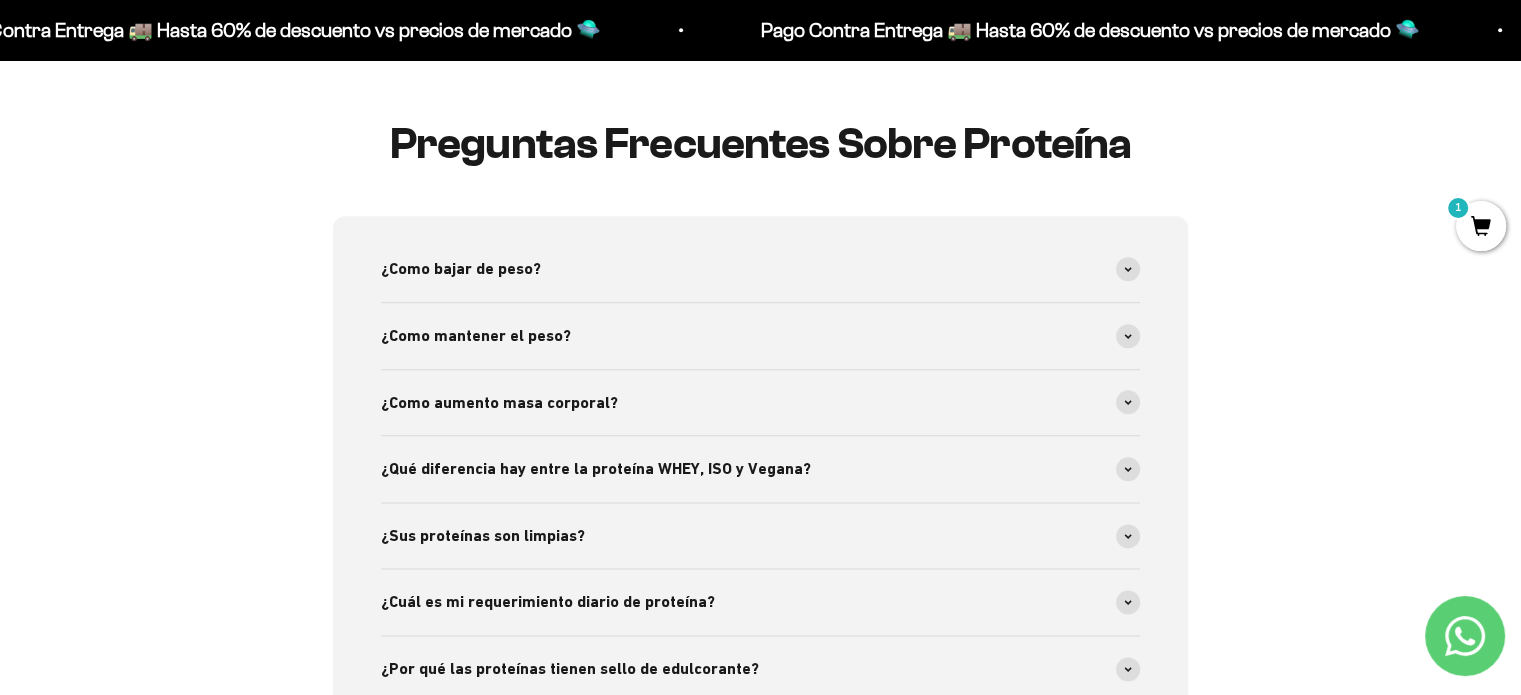 scroll, scrollTop: 2305, scrollLeft: 0, axis: vertical 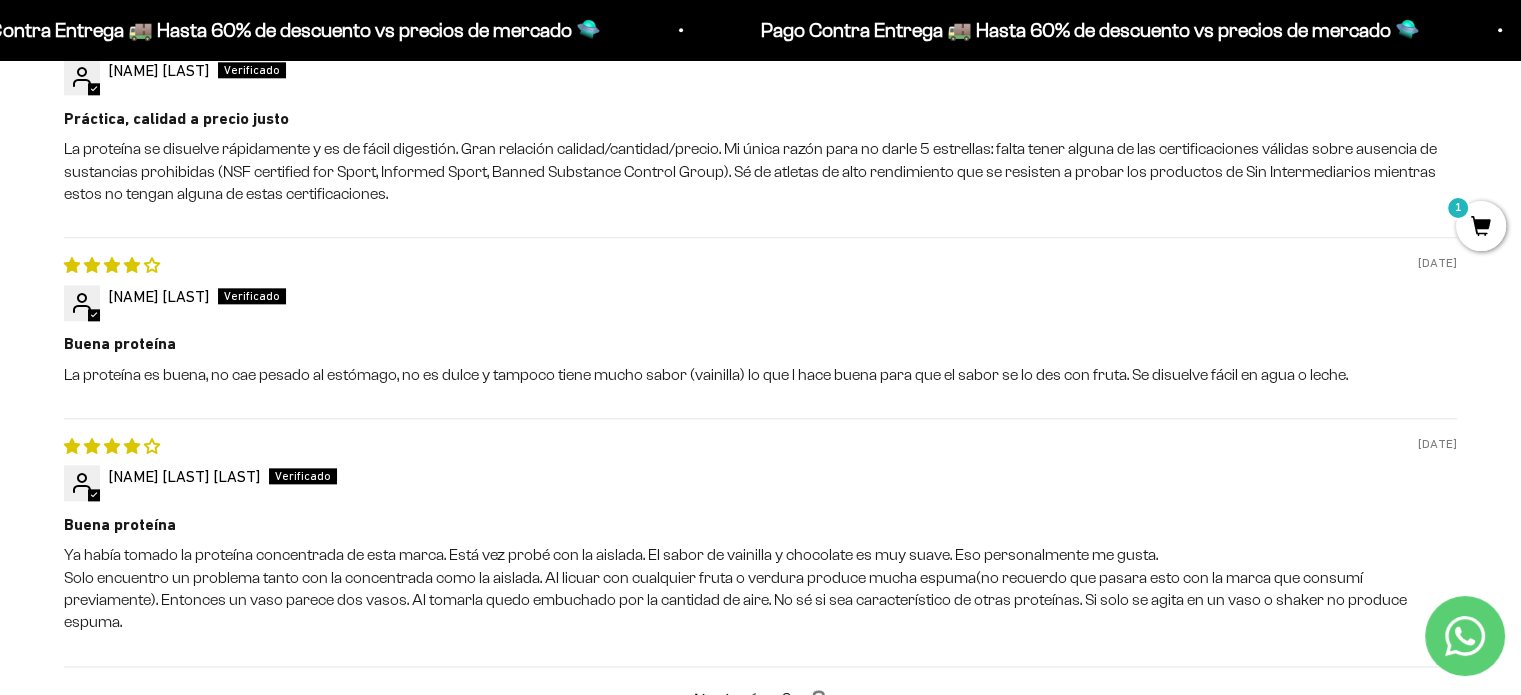 click on "1" at bounding box center [755, 699] 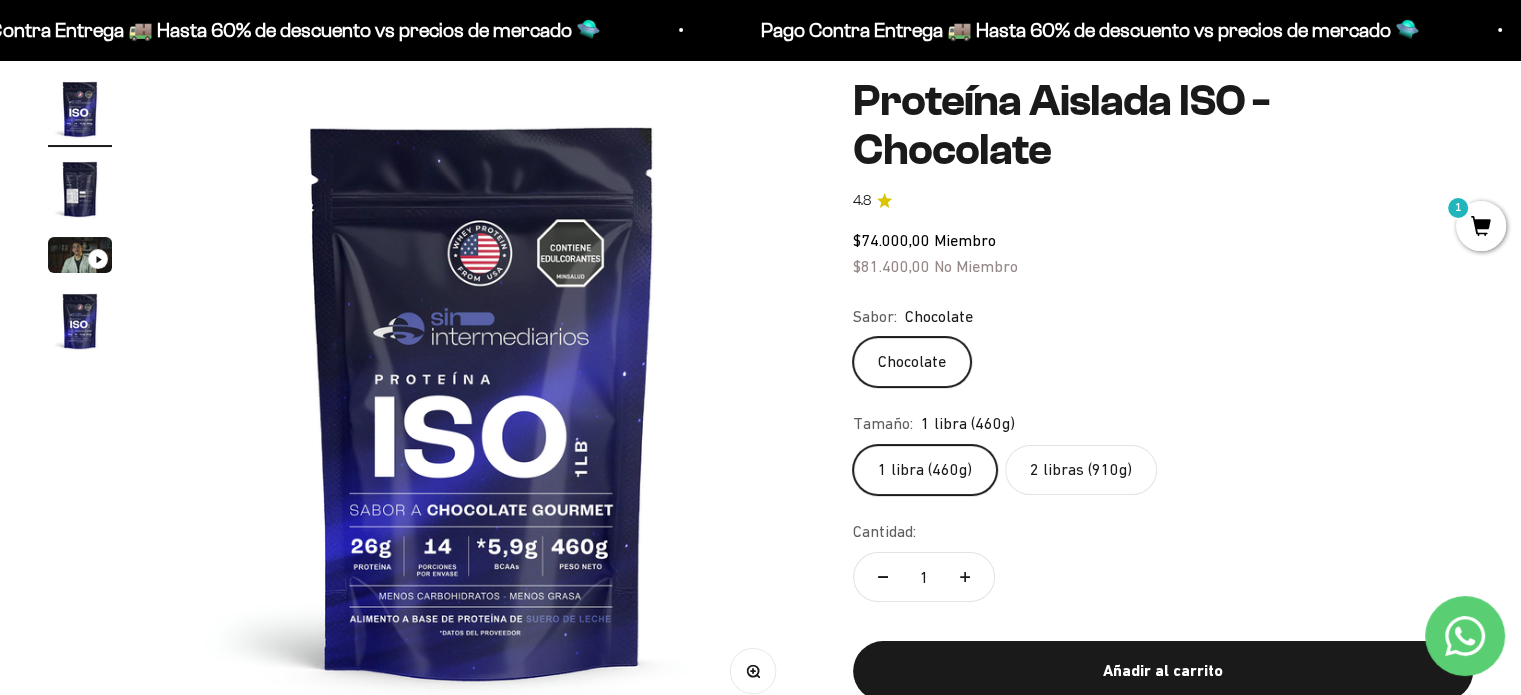 scroll, scrollTop: 400, scrollLeft: 0, axis: vertical 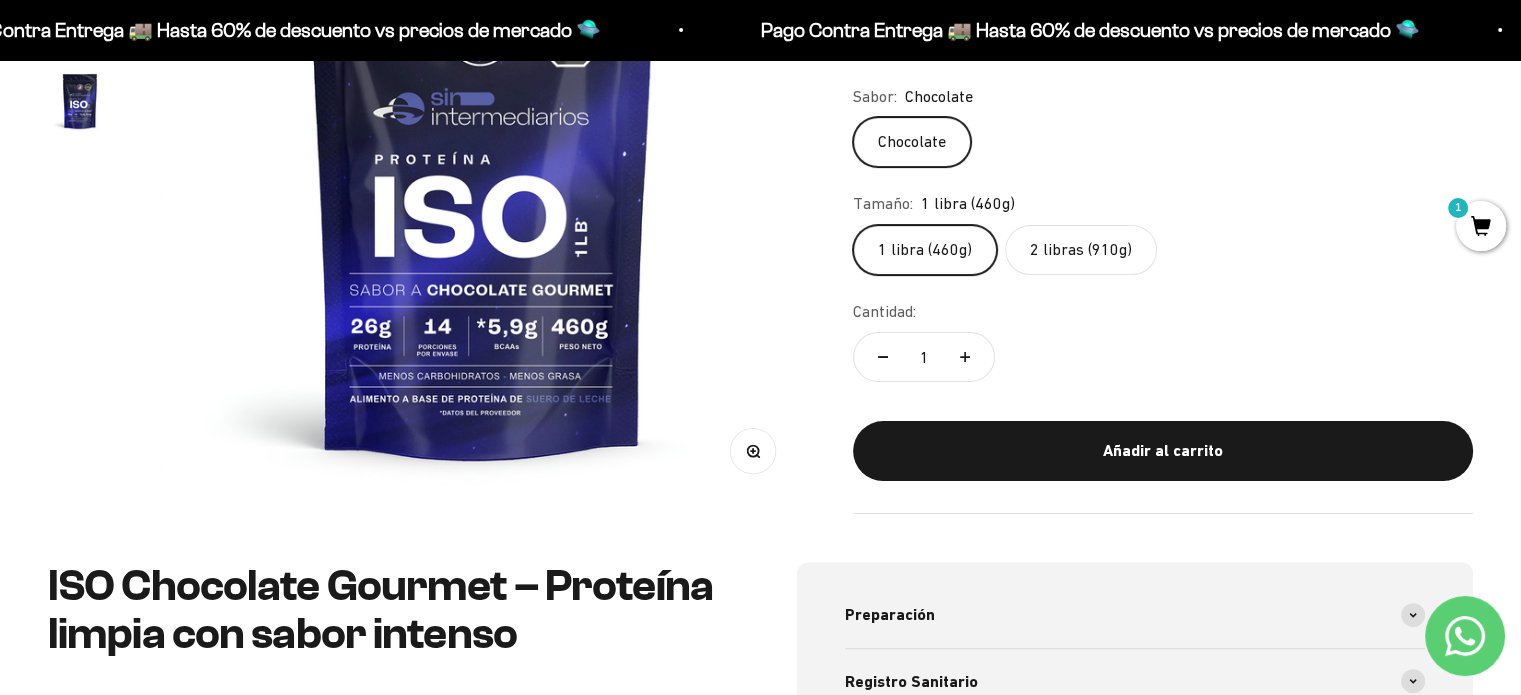 click on "2 libras (910g)" 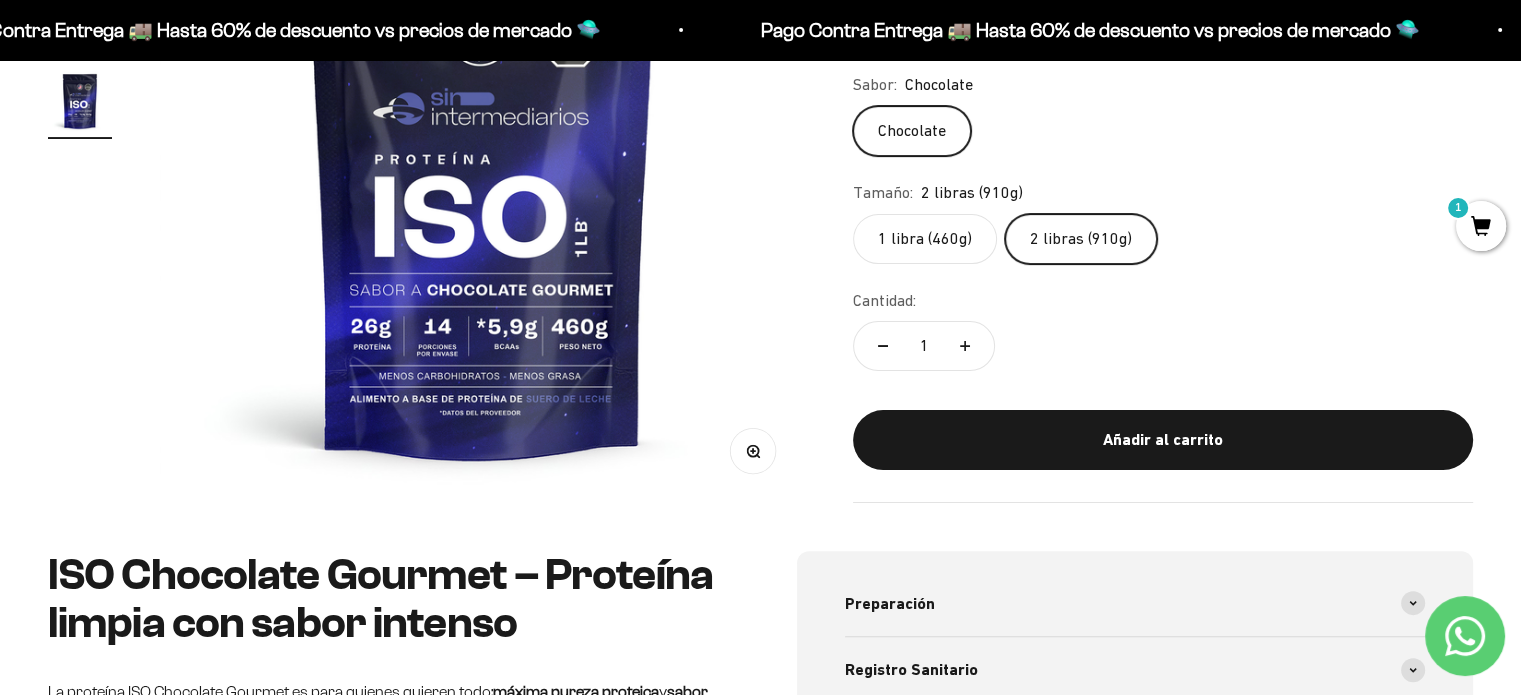scroll, scrollTop: 0, scrollLeft: 2007, axis: horizontal 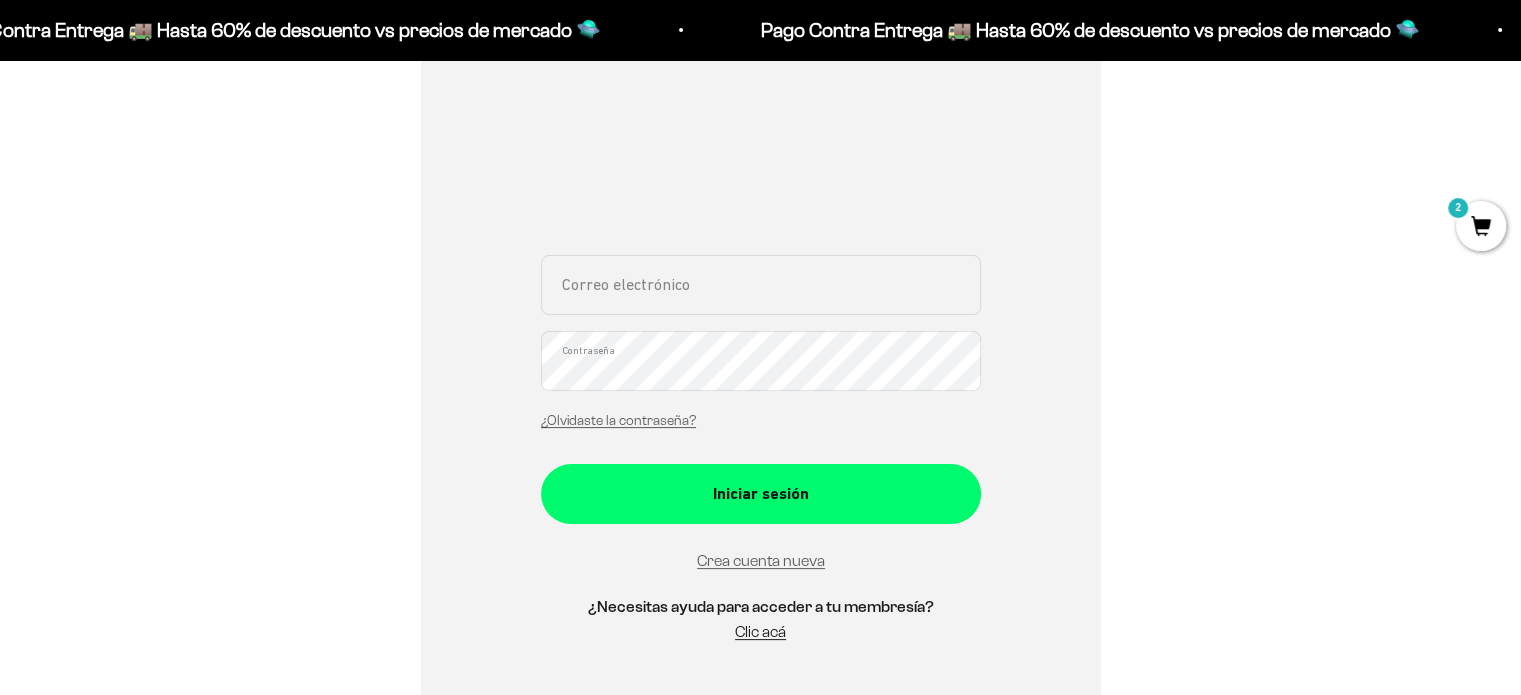 click on "Correo electrónico Contraseña
¿Olvidaste la contraseña?" at bounding box center (761, 348) 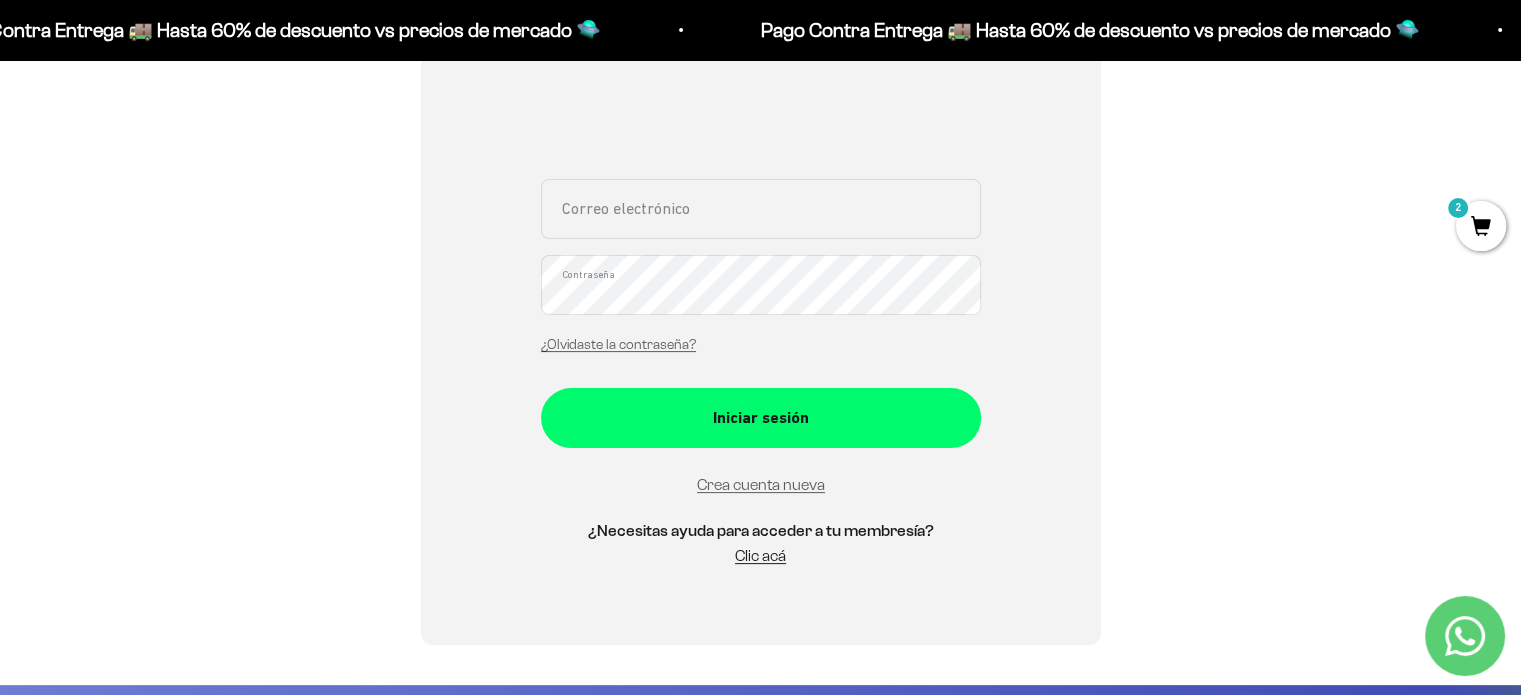 scroll, scrollTop: 400, scrollLeft: 0, axis: vertical 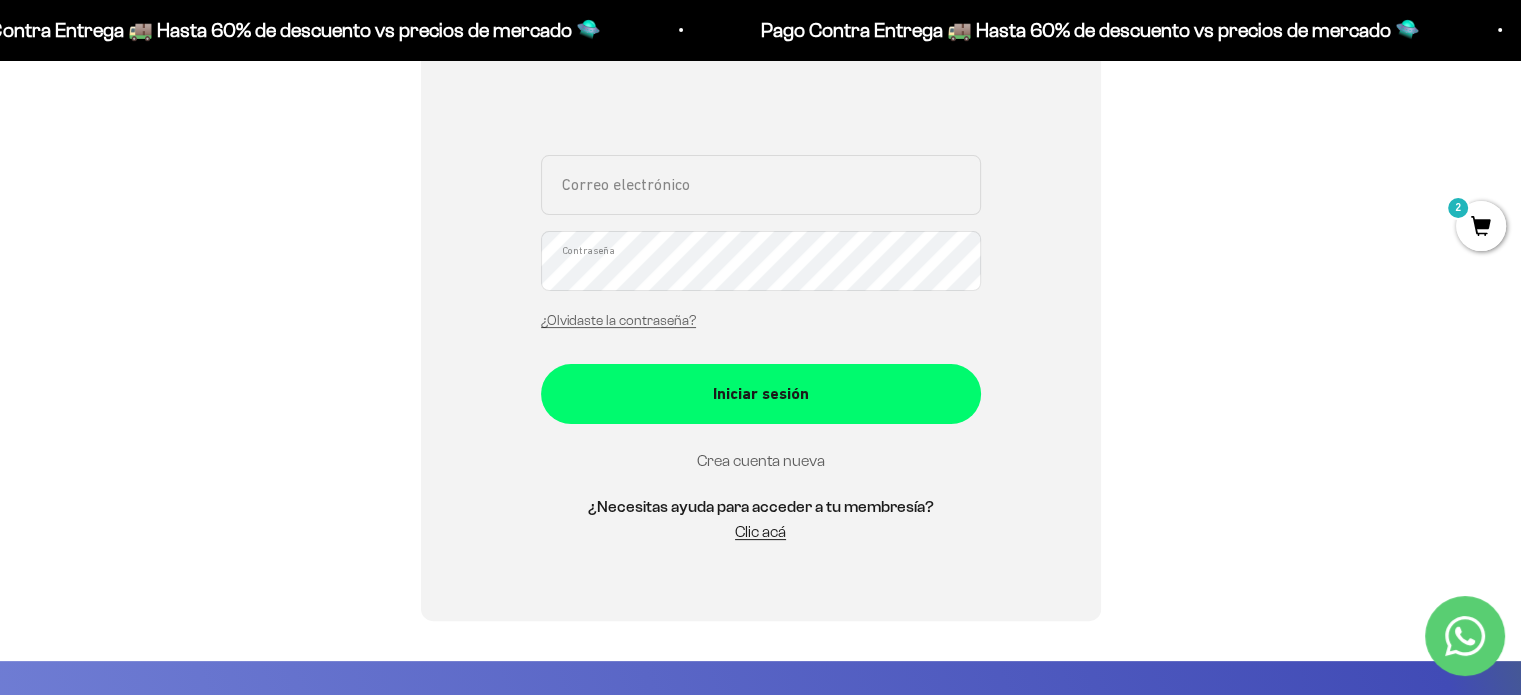 click on "Crea cuenta nueva" at bounding box center [761, 460] 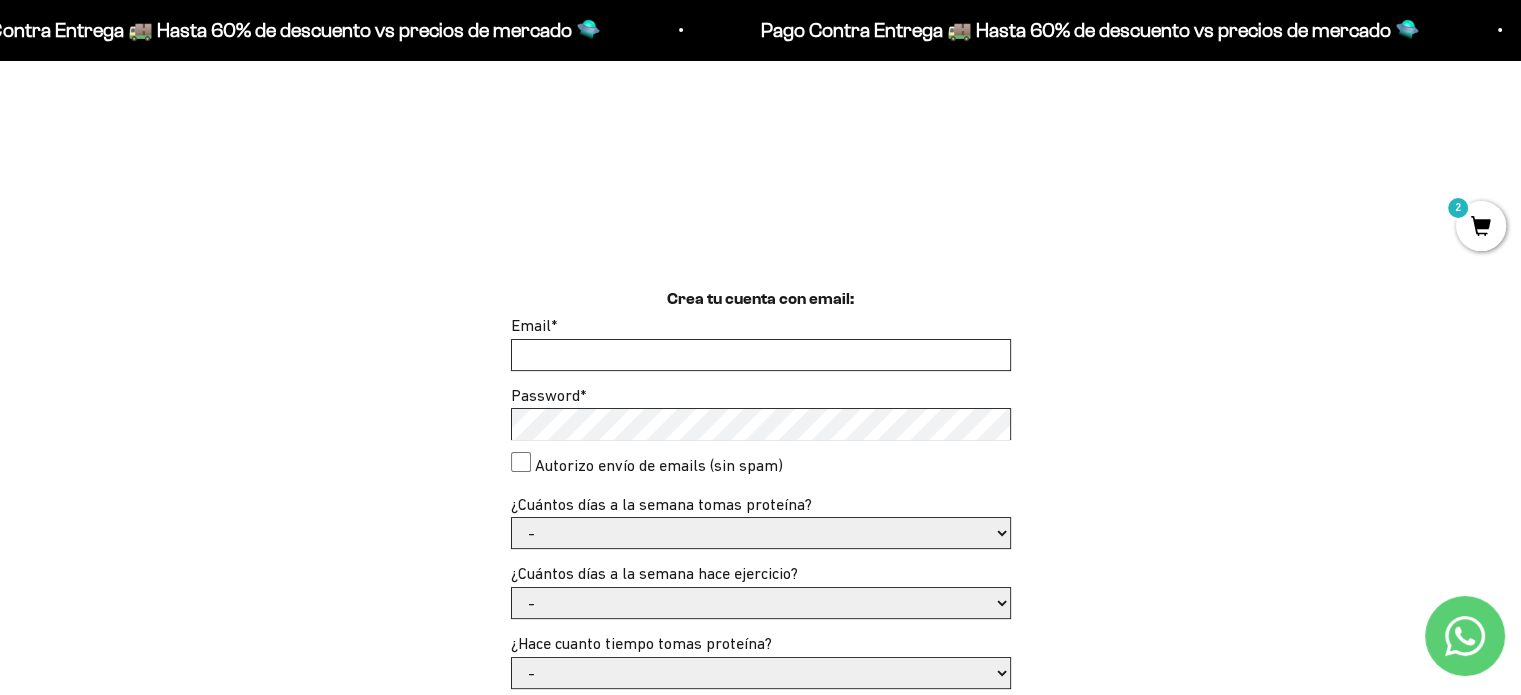 scroll, scrollTop: 400, scrollLeft: 0, axis: vertical 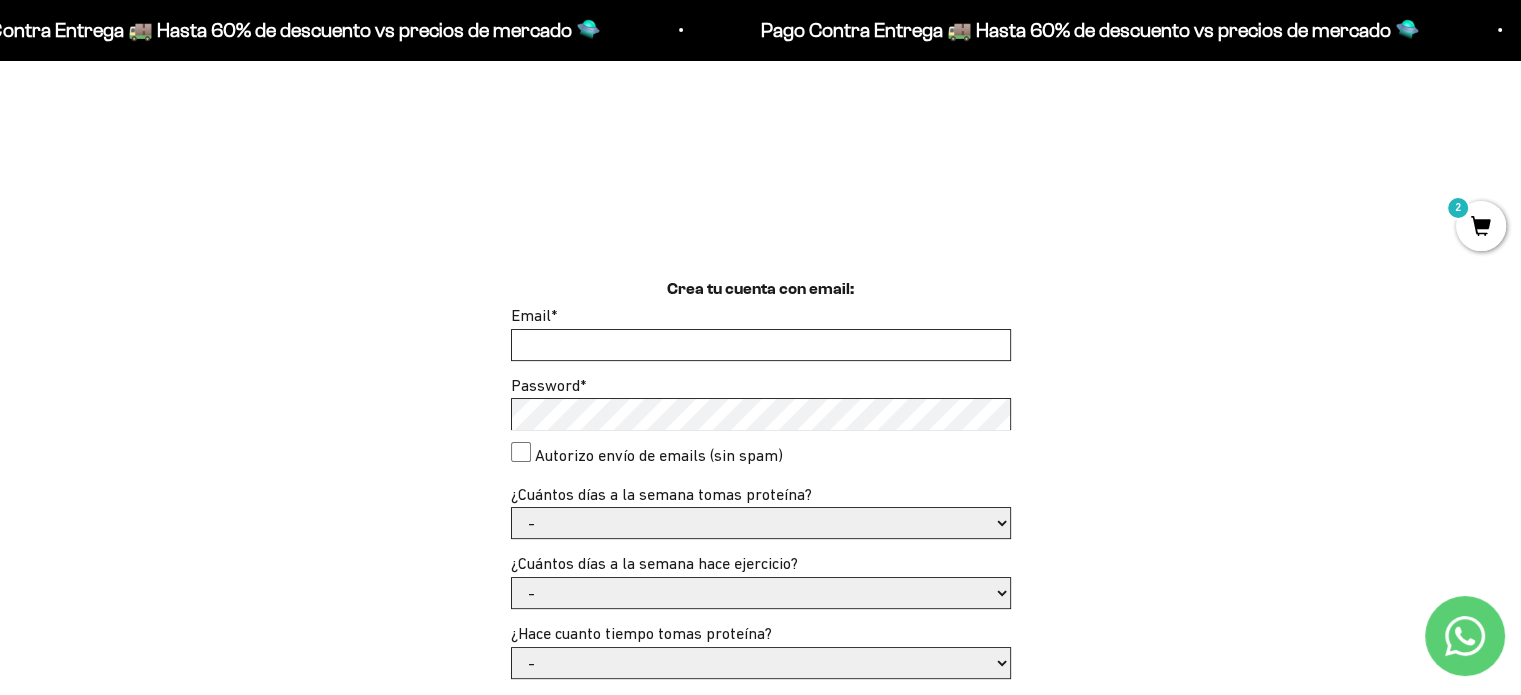 click on "Email
*" at bounding box center (761, 345) 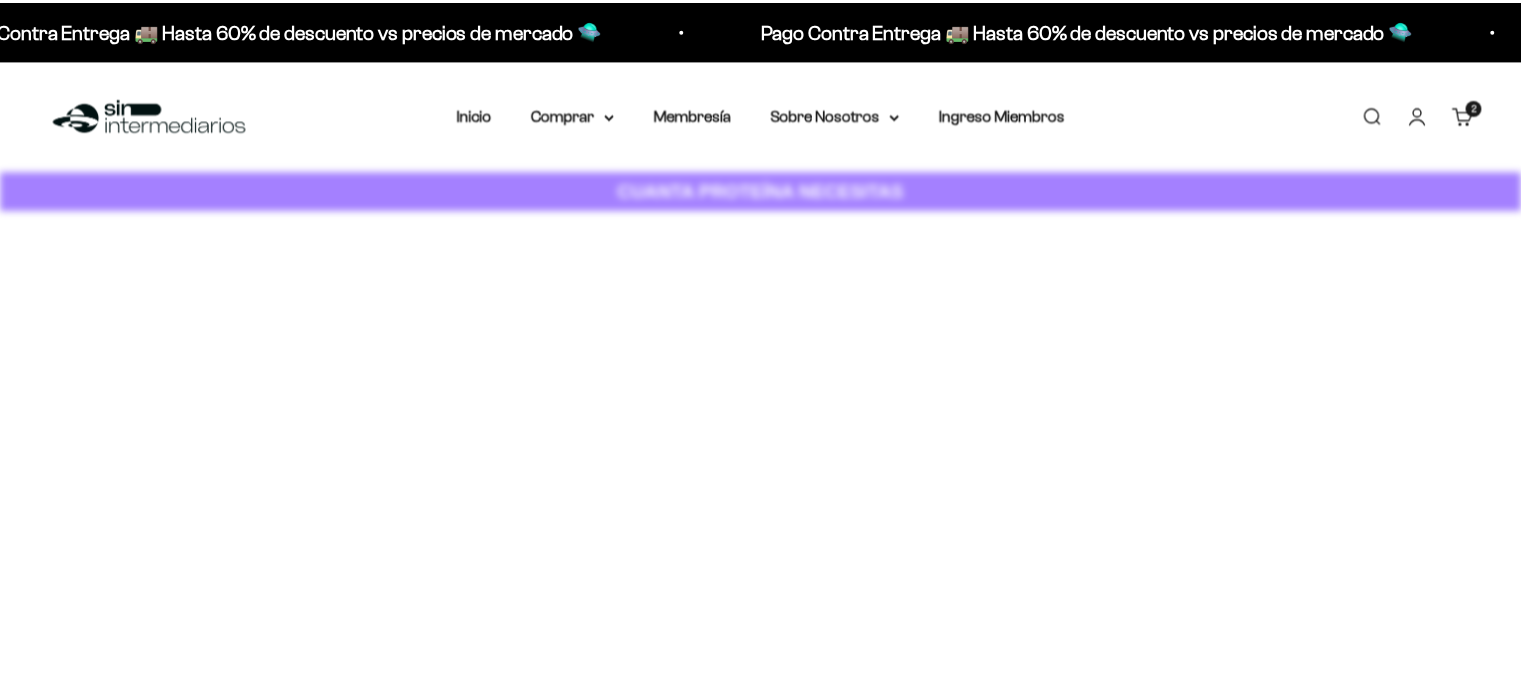 scroll, scrollTop: 0, scrollLeft: 0, axis: both 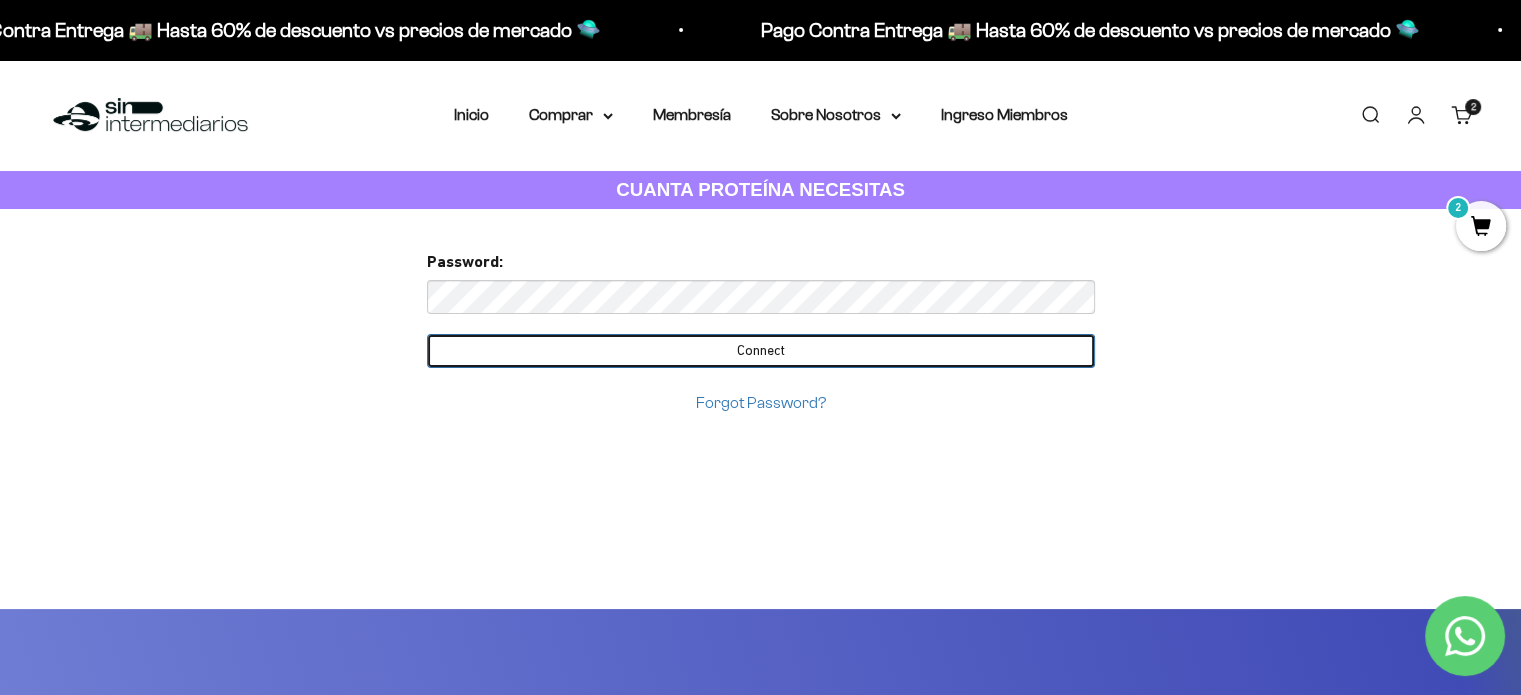 click on "Connect" at bounding box center (761, 351) 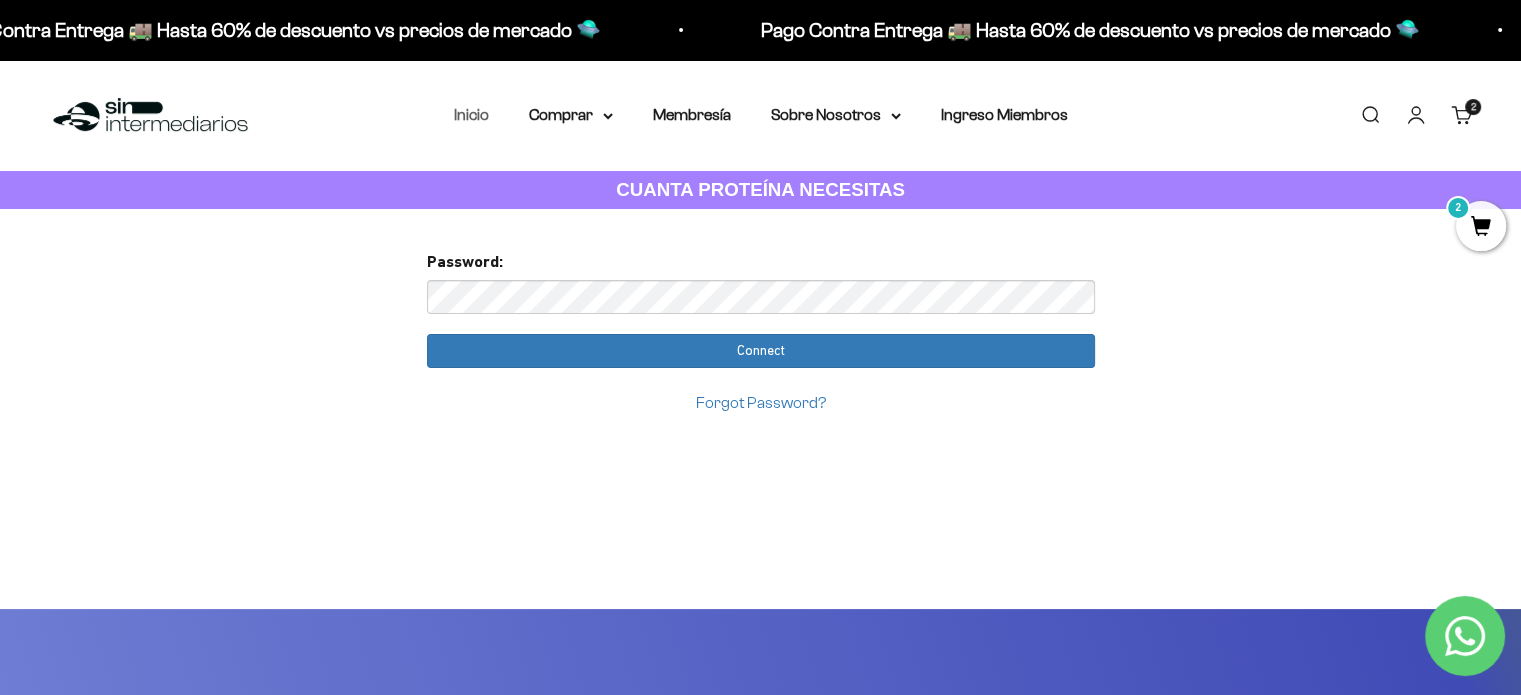 click on "Inicio" at bounding box center (471, 114) 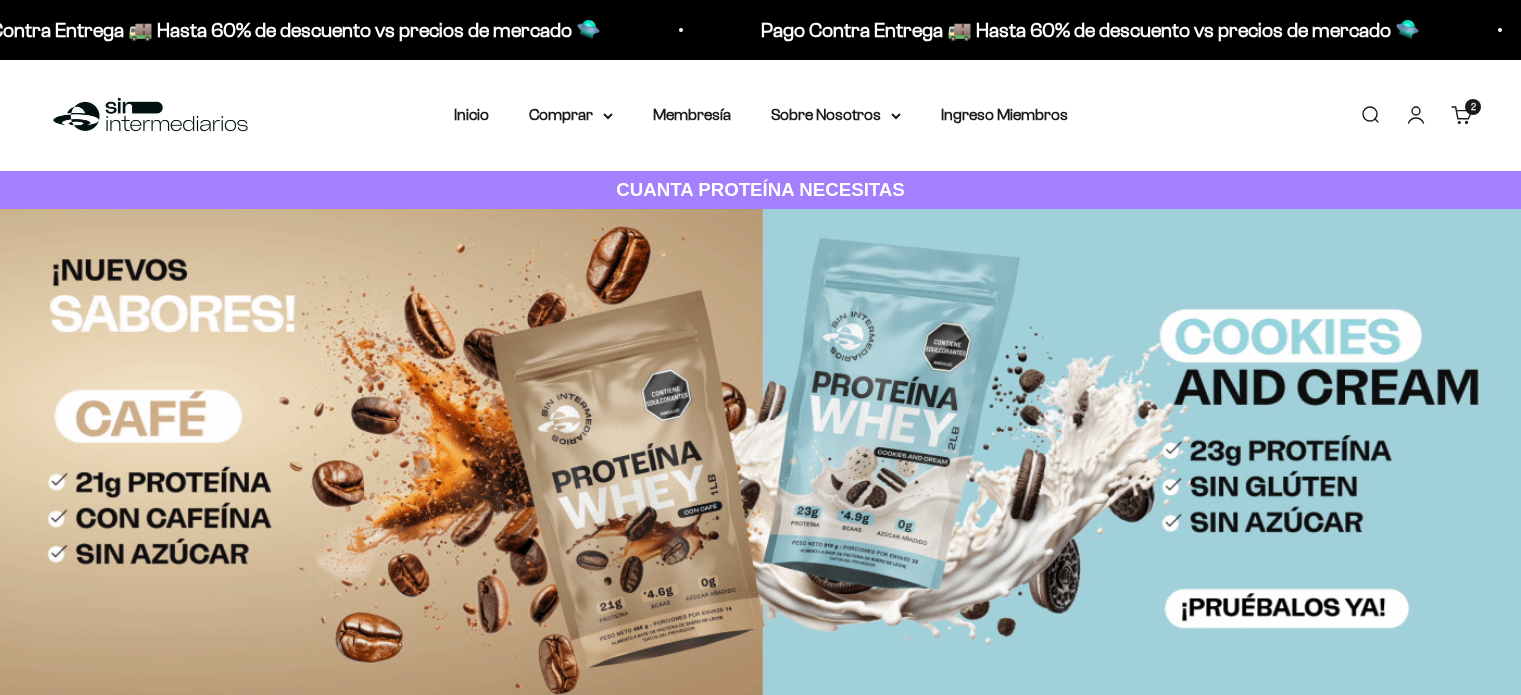 click on "Cuenta" at bounding box center (1416, 115) 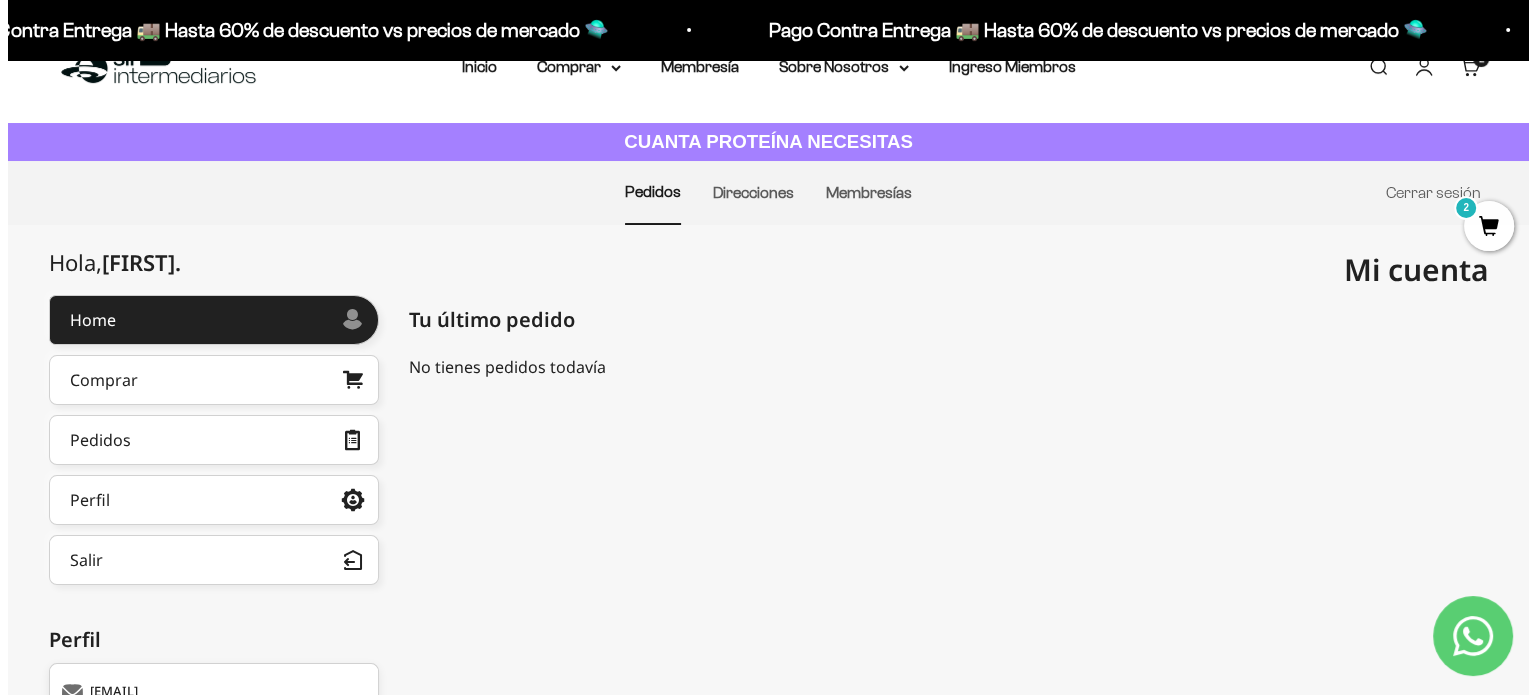 scroll, scrollTop: 0, scrollLeft: 0, axis: both 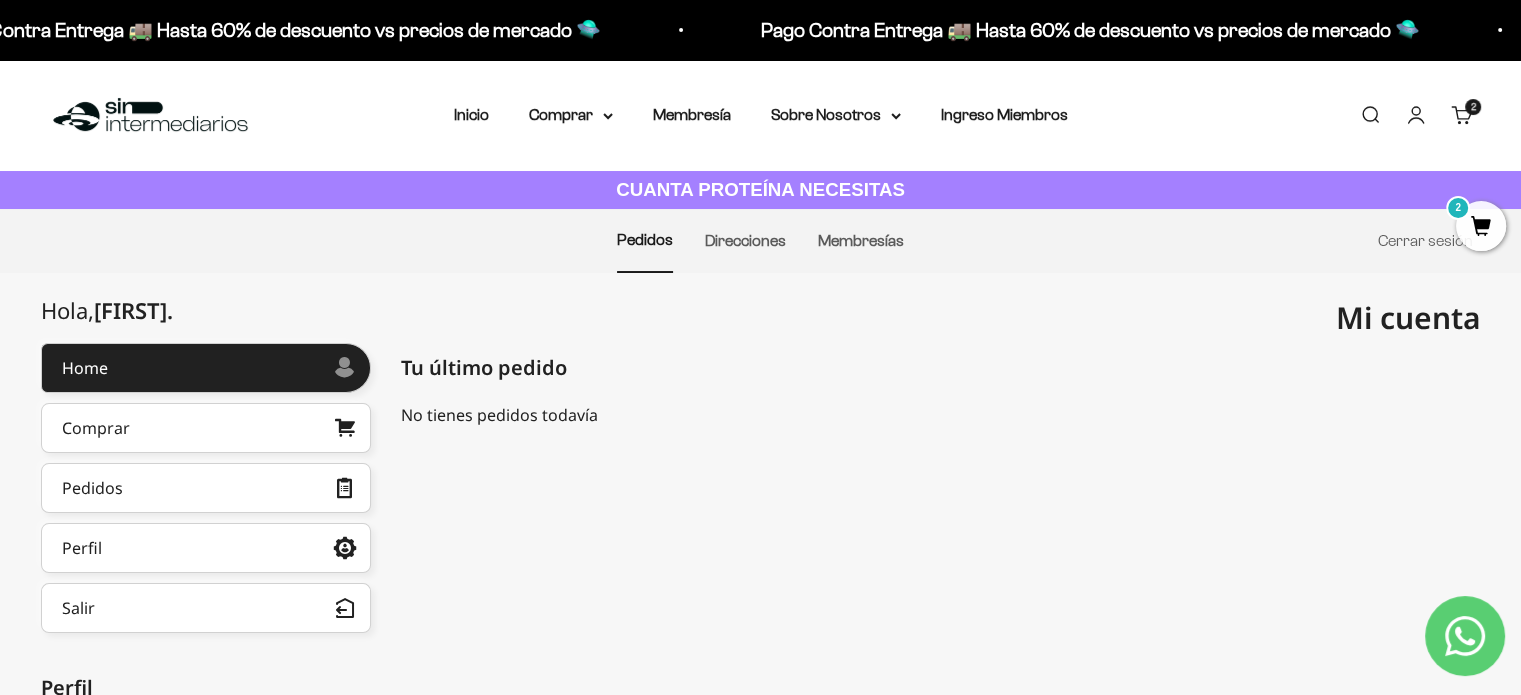 click on "Carrito
2 artículos
2" at bounding box center [1462, 115] 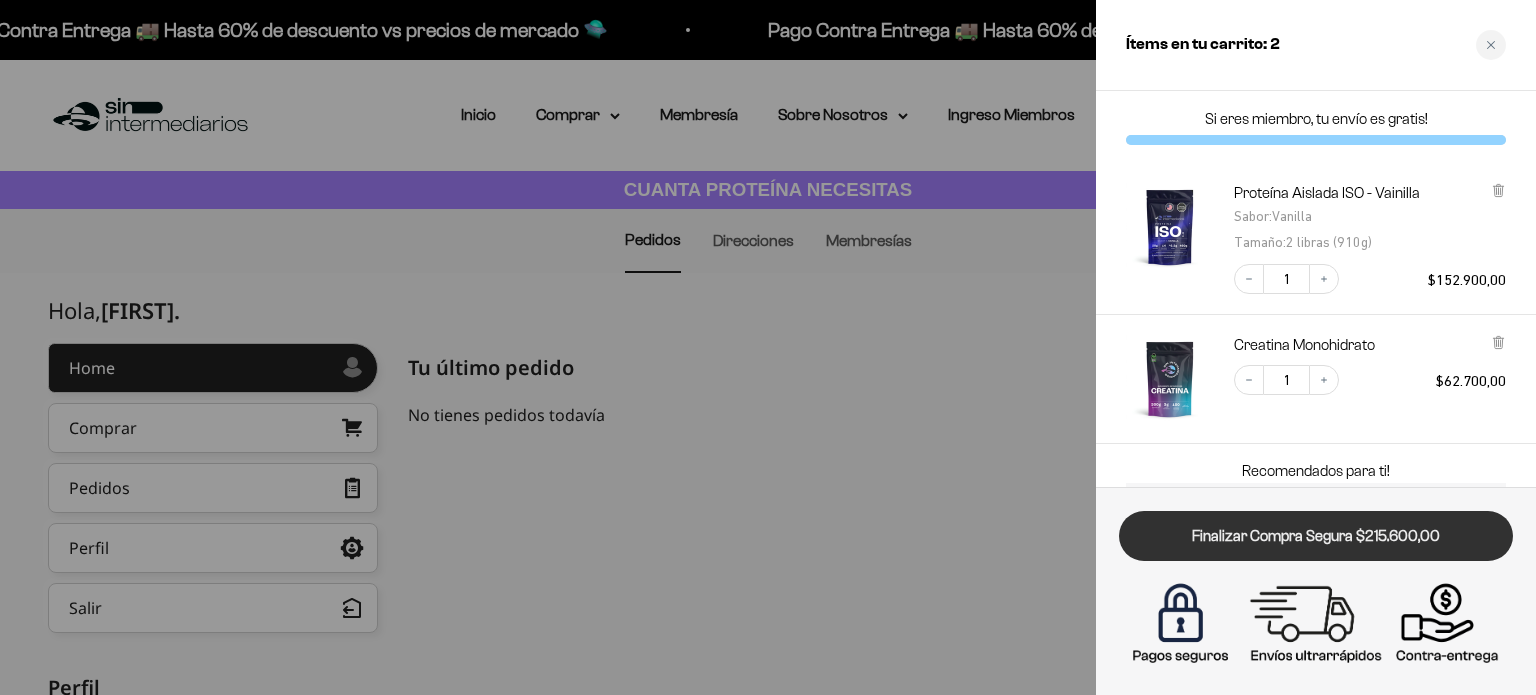 click on "Finalizar Compra Segura $215.600,00" at bounding box center [1316, 536] 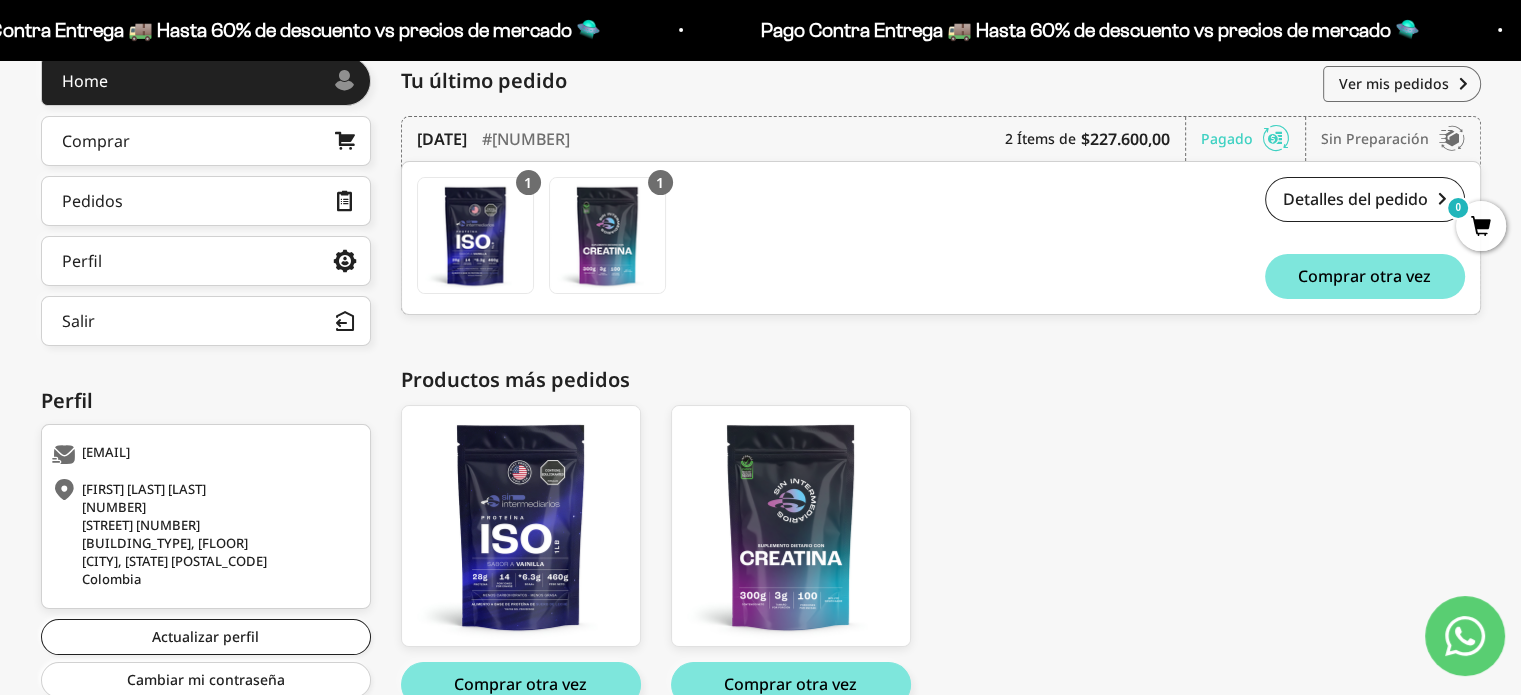 scroll, scrollTop: 392, scrollLeft: 0, axis: vertical 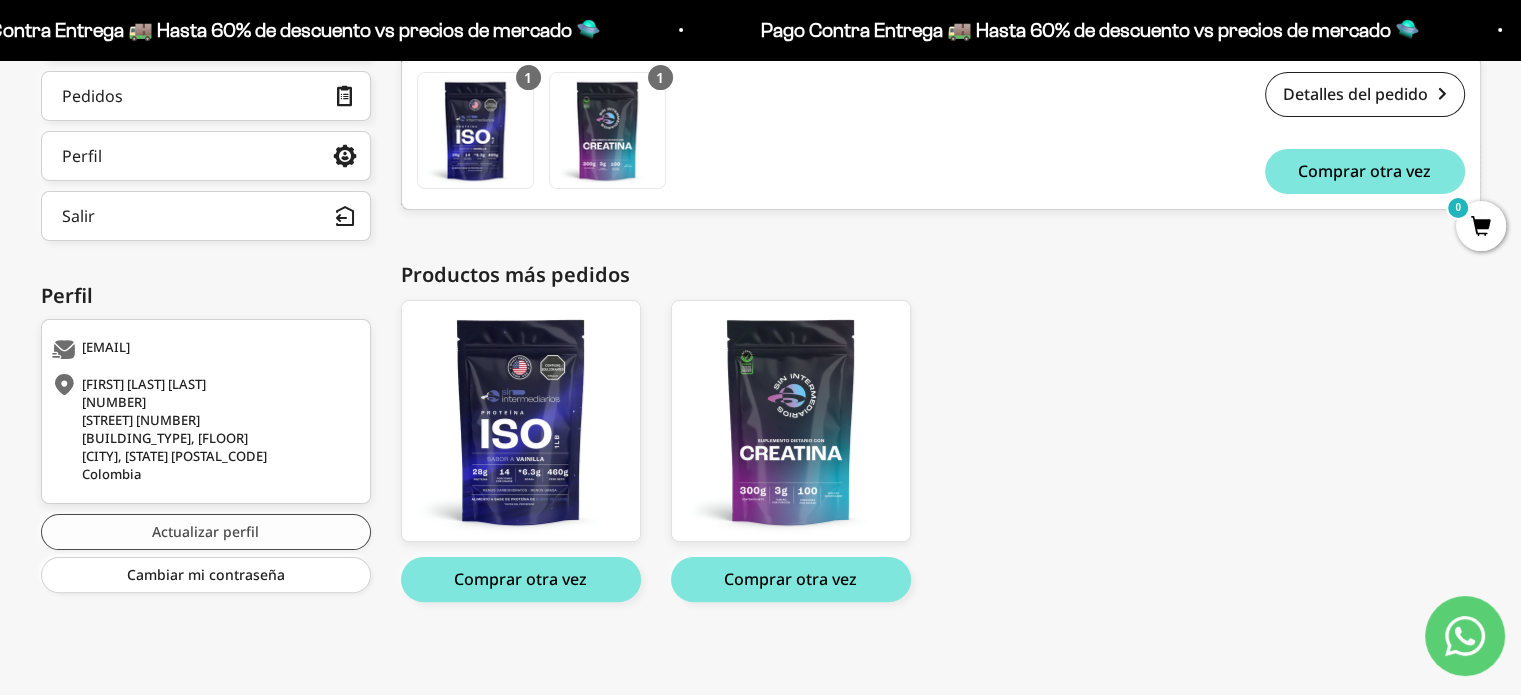 click on "Actualizar perfil" at bounding box center (206, 532) 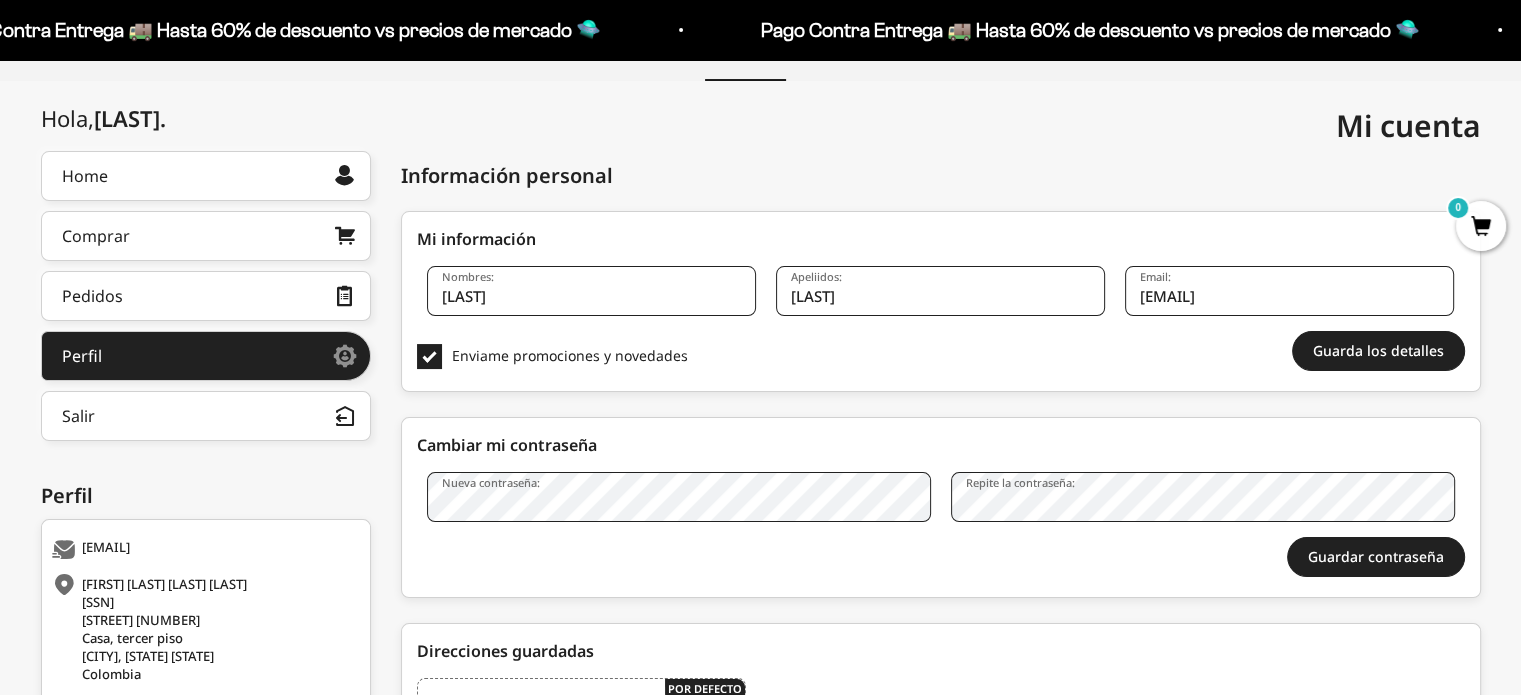 scroll, scrollTop: 200, scrollLeft: 0, axis: vertical 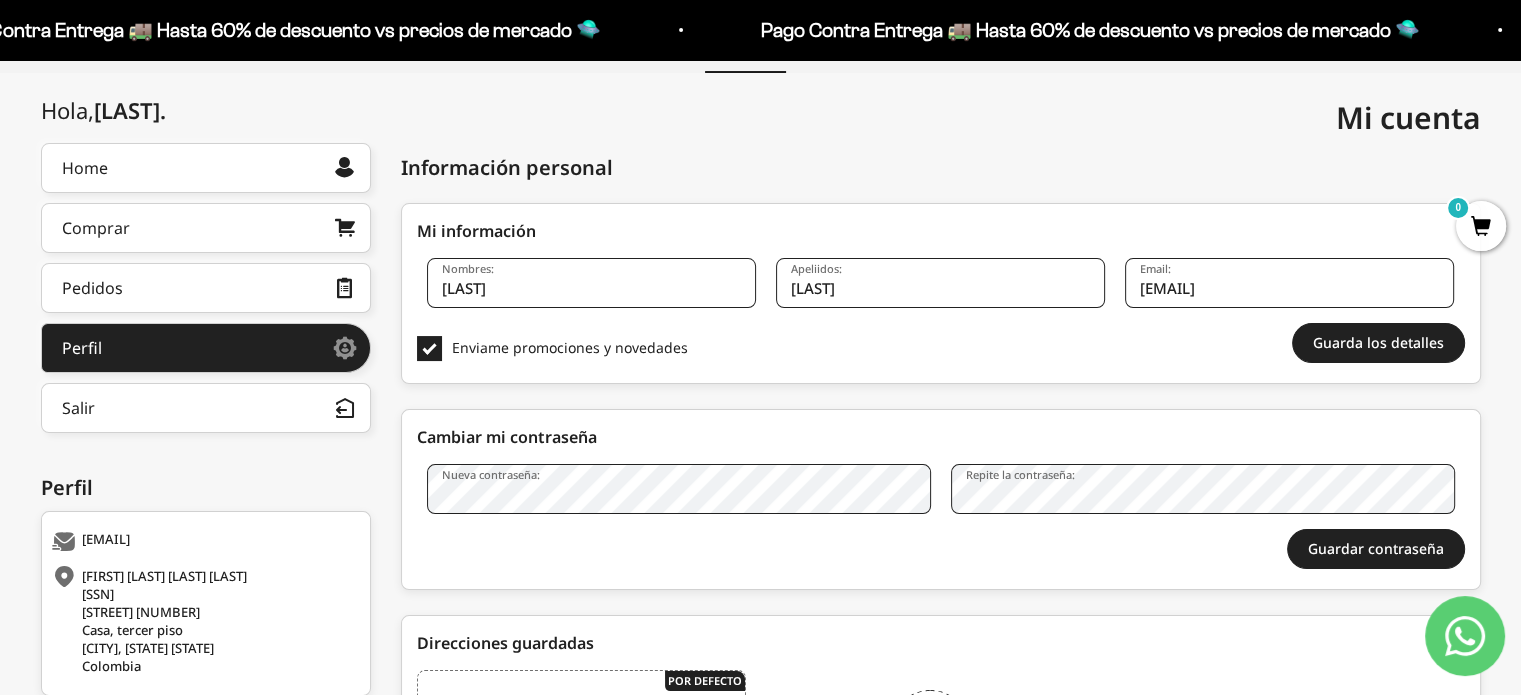 click on "Verónica" at bounding box center (591, 283) 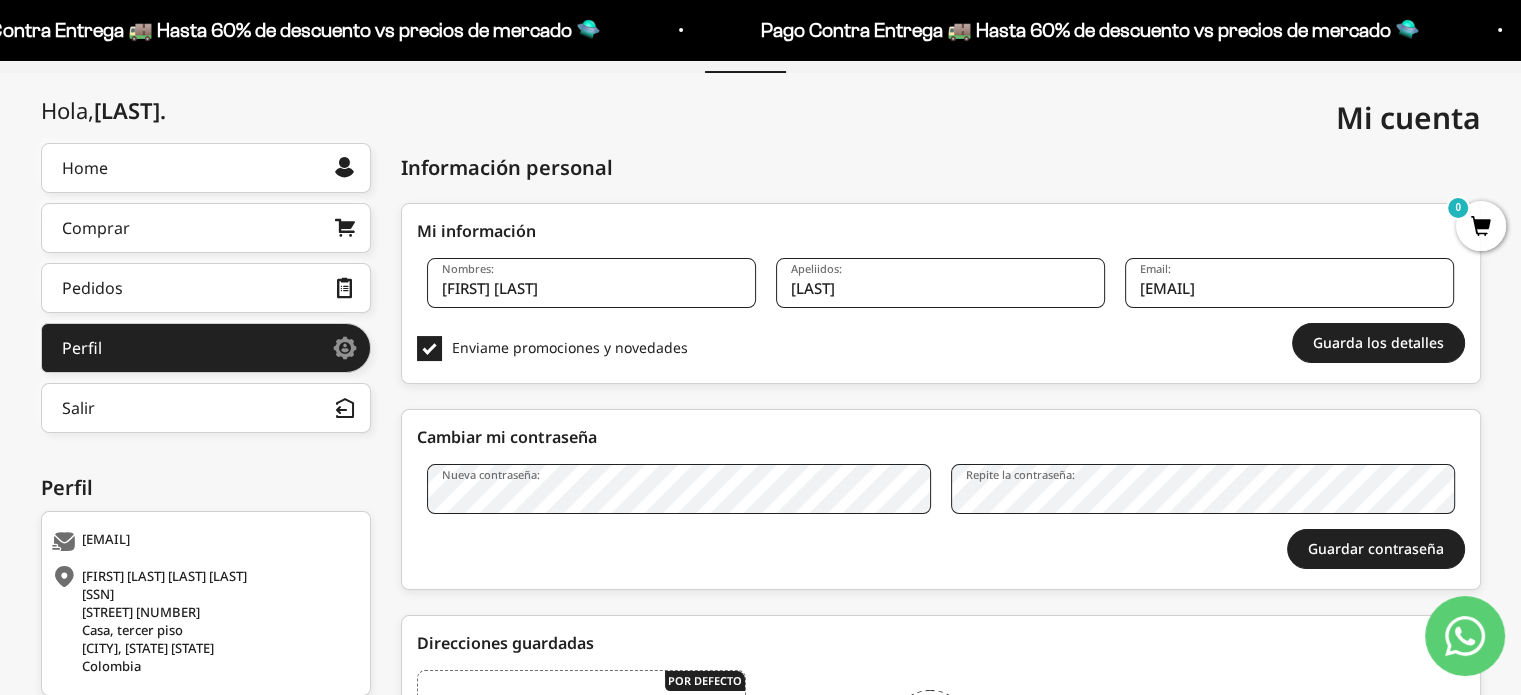 type on "[FIRST]" 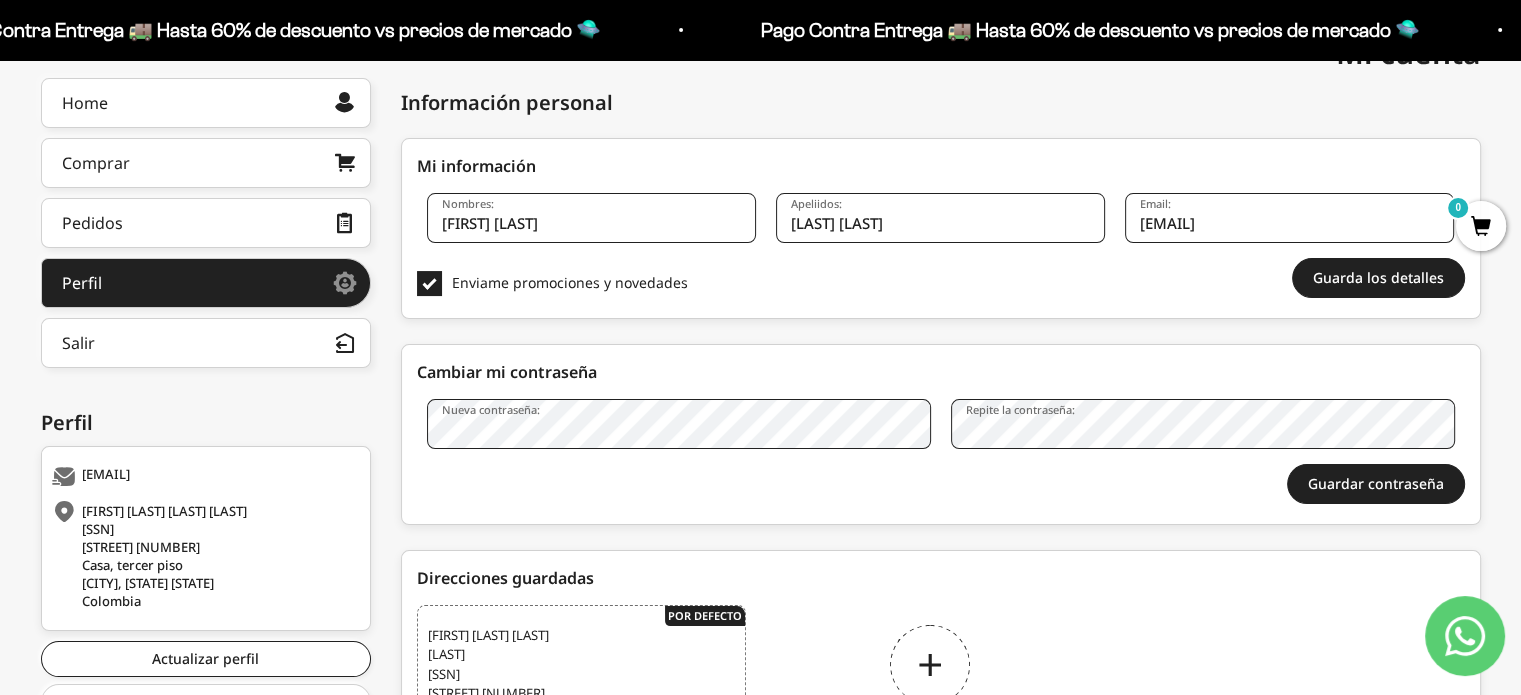 scroll, scrollTop: 300, scrollLeft: 0, axis: vertical 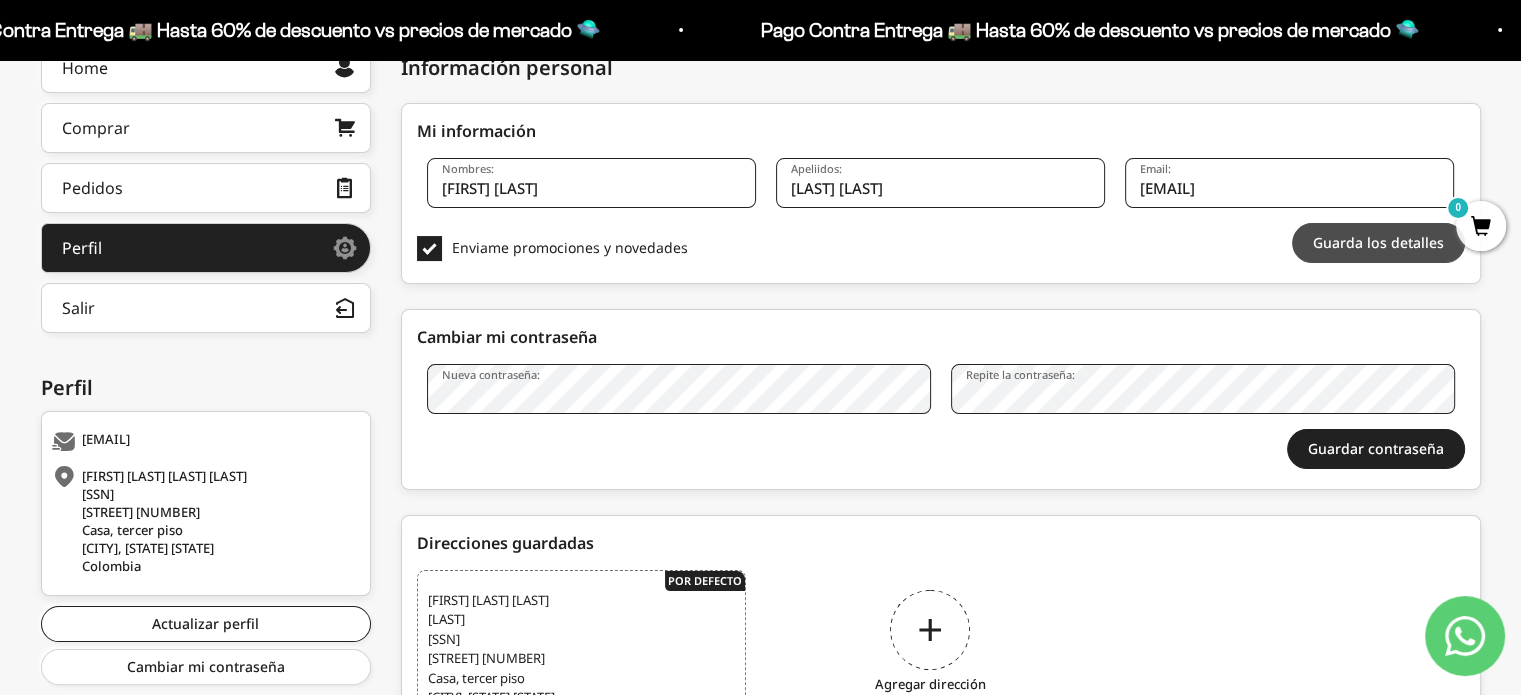 click on "Guarda los detalles" at bounding box center (1378, 243) 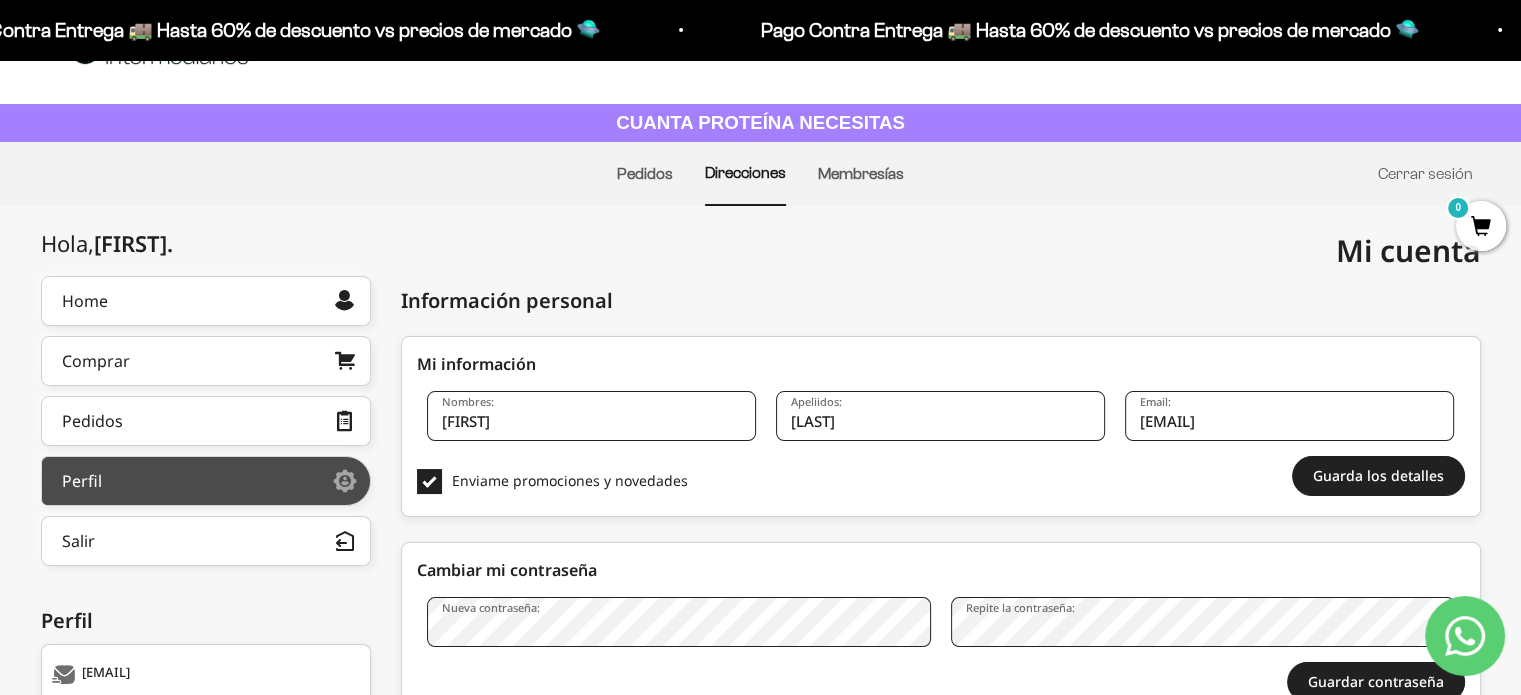 scroll, scrollTop: 42, scrollLeft: 0, axis: vertical 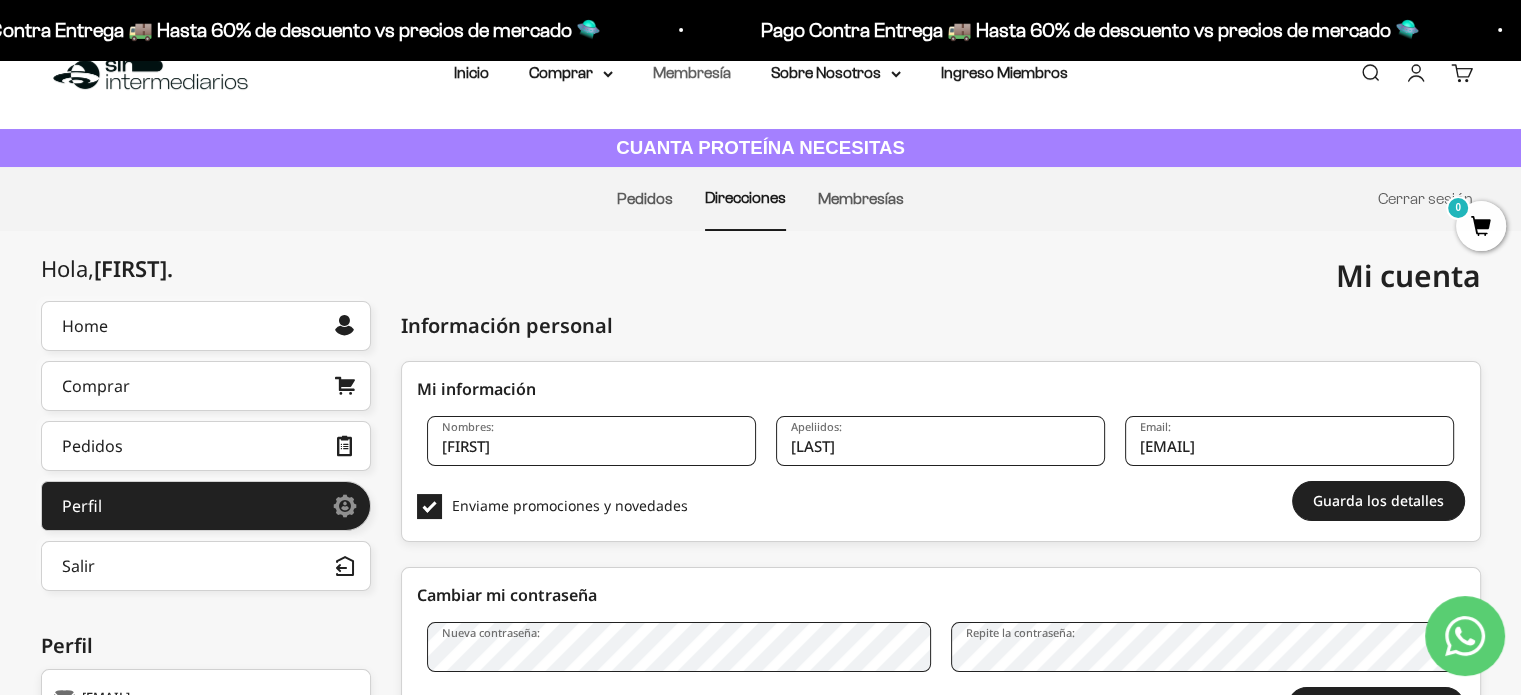 click on "Membresía" at bounding box center [692, 72] 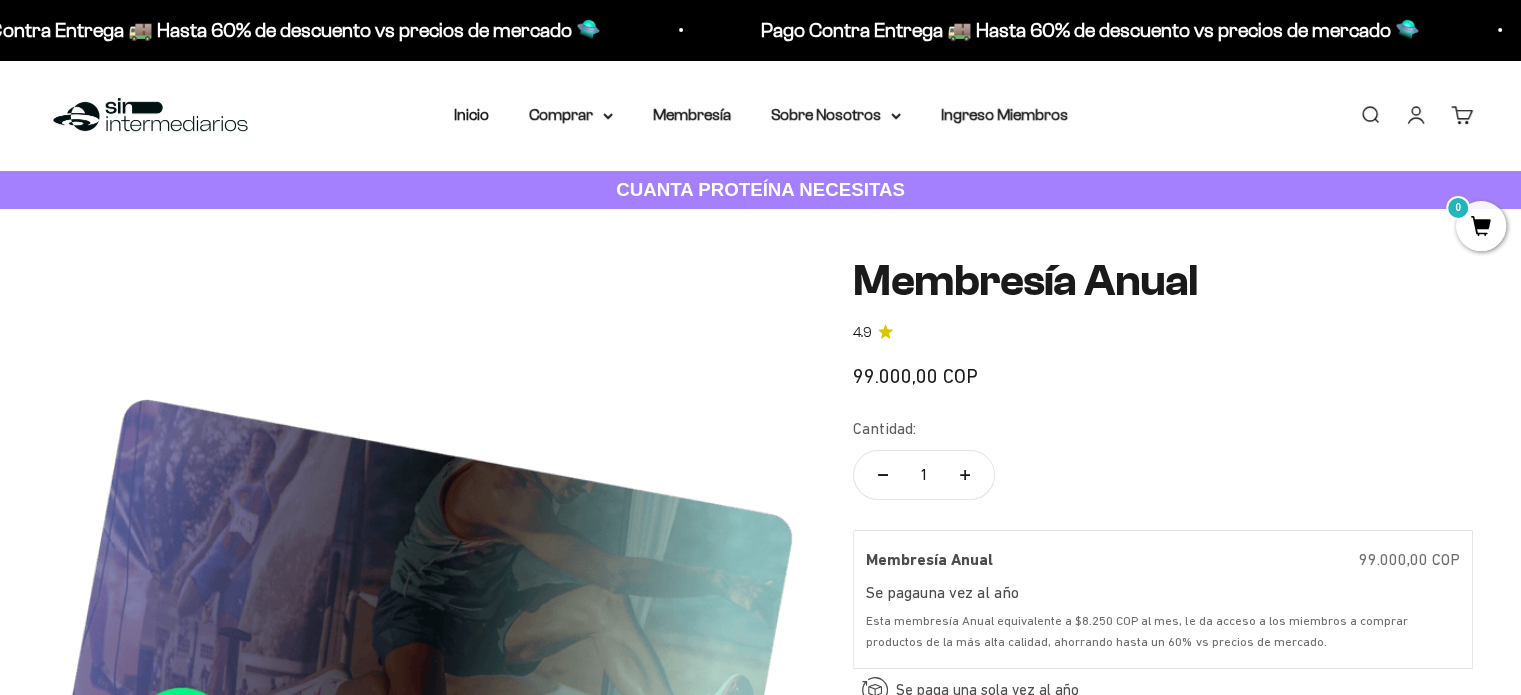 scroll, scrollTop: 300, scrollLeft: 0, axis: vertical 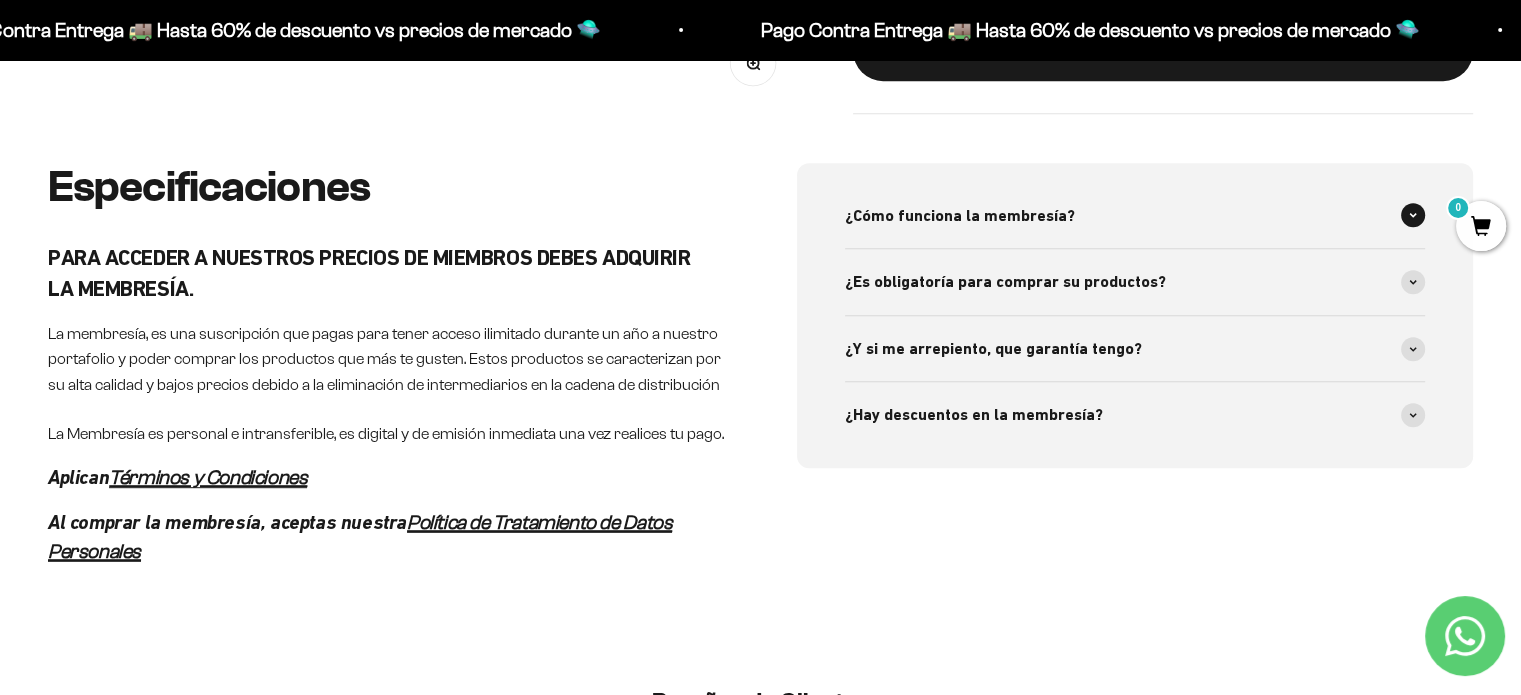 click on "¿Cómo funciona la membresía?" at bounding box center [960, 216] 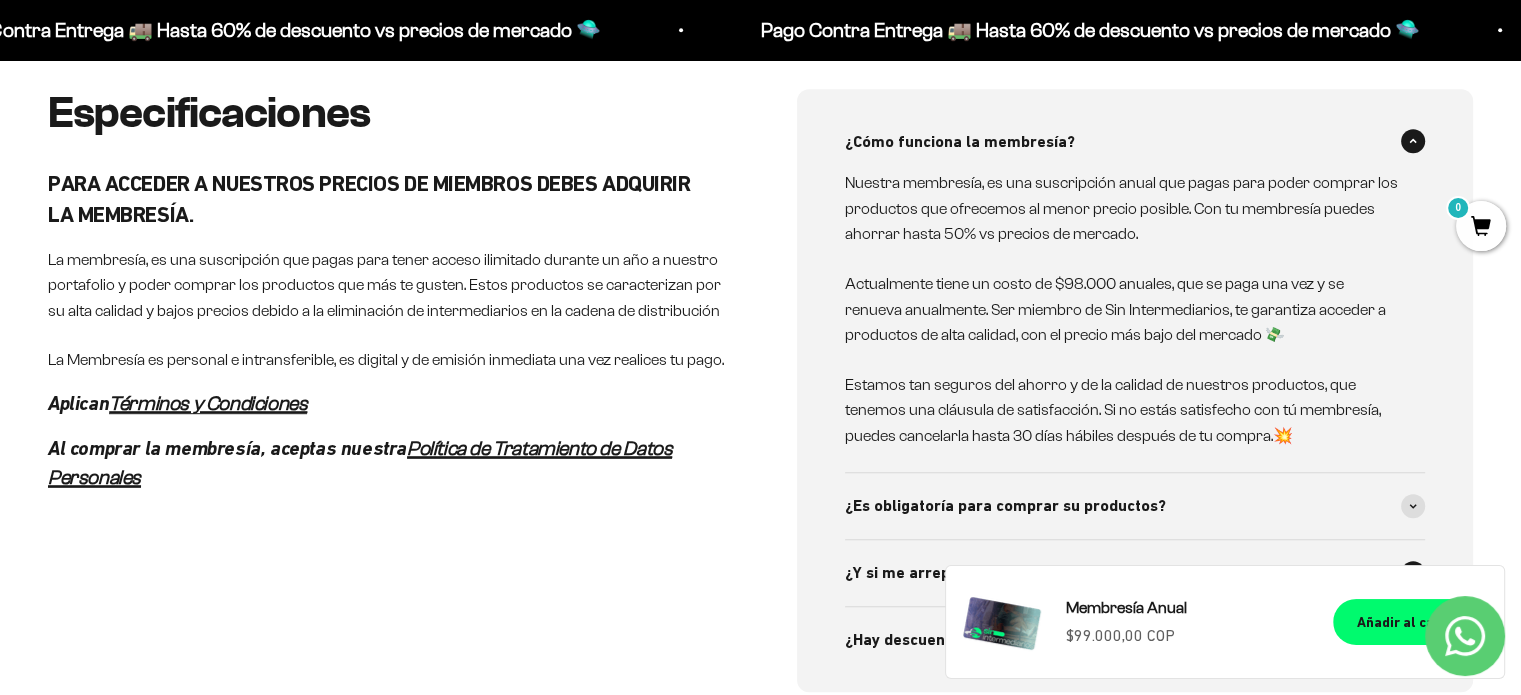scroll, scrollTop: 1200, scrollLeft: 0, axis: vertical 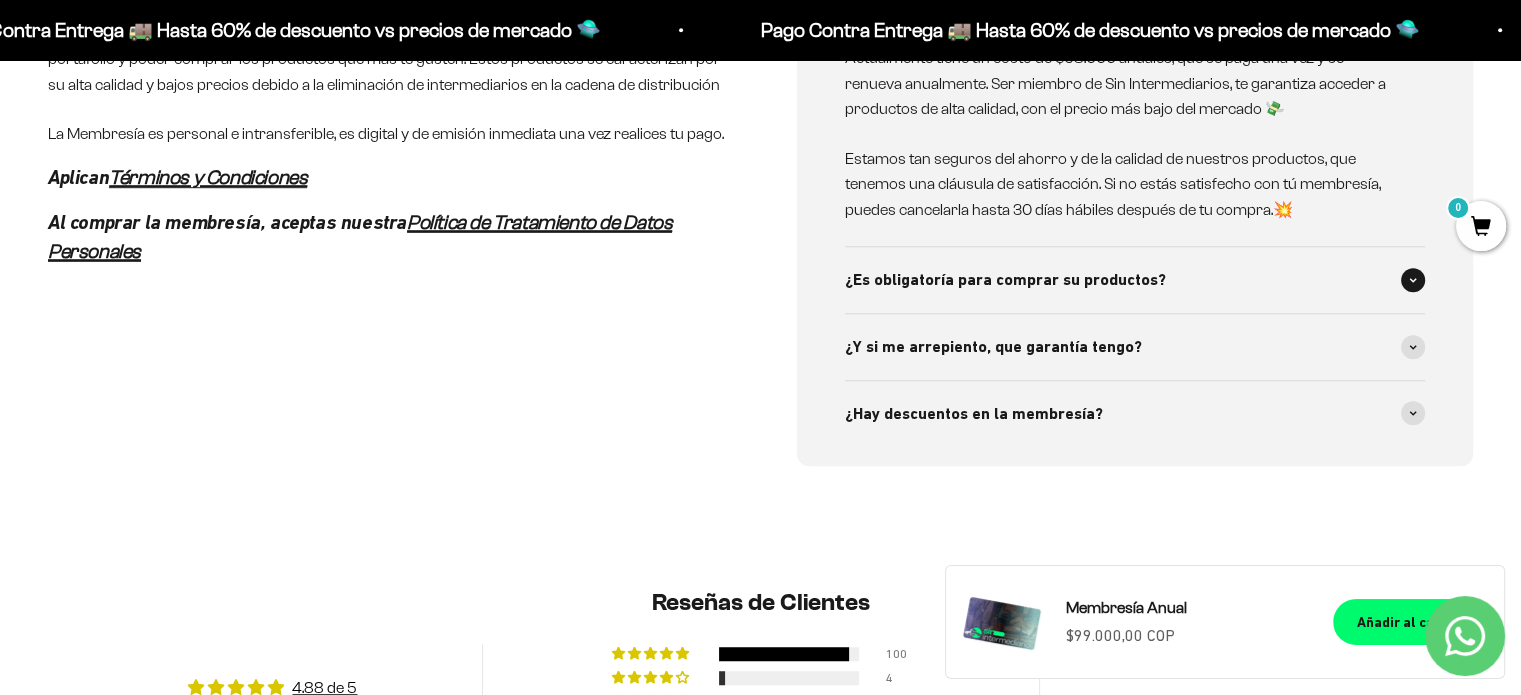 click on "¿Es obligatoría para comprar su productos?" at bounding box center [1135, 280] 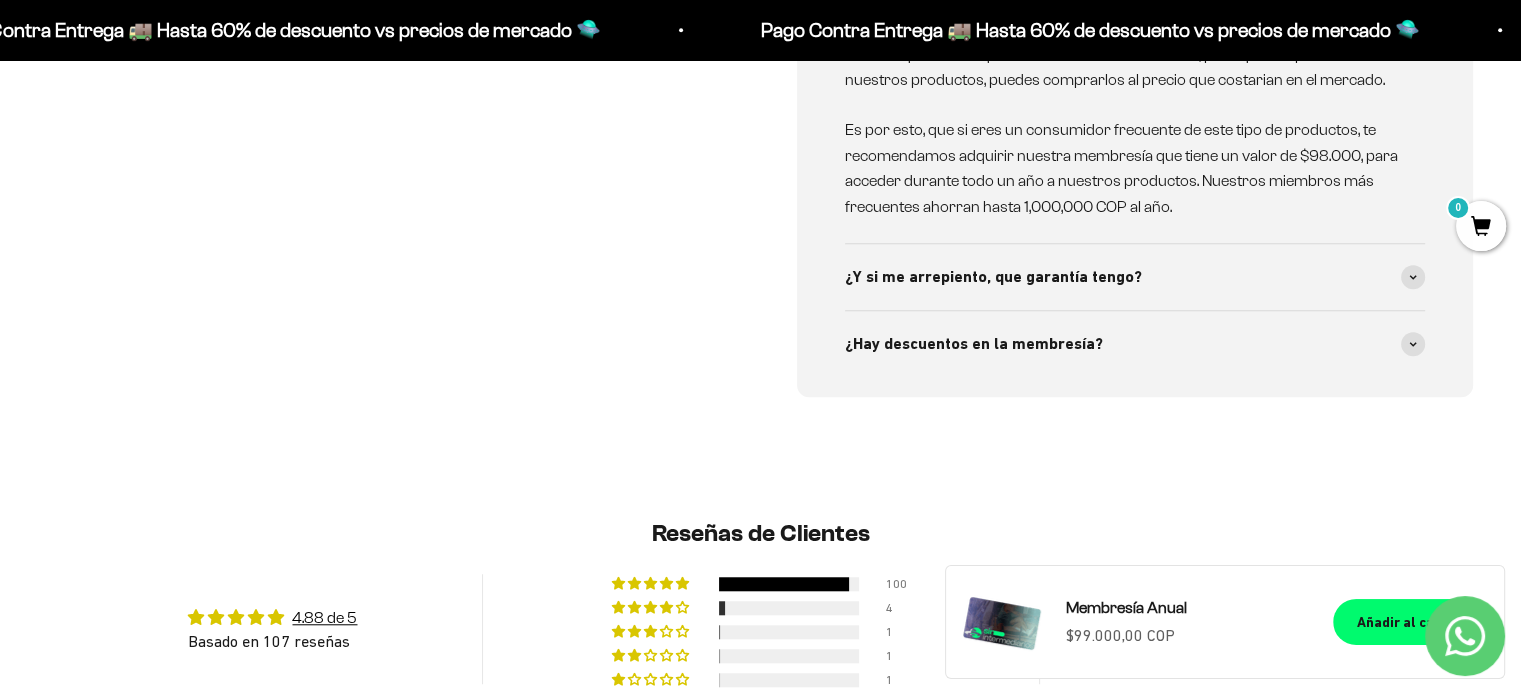 scroll, scrollTop: 1600, scrollLeft: 0, axis: vertical 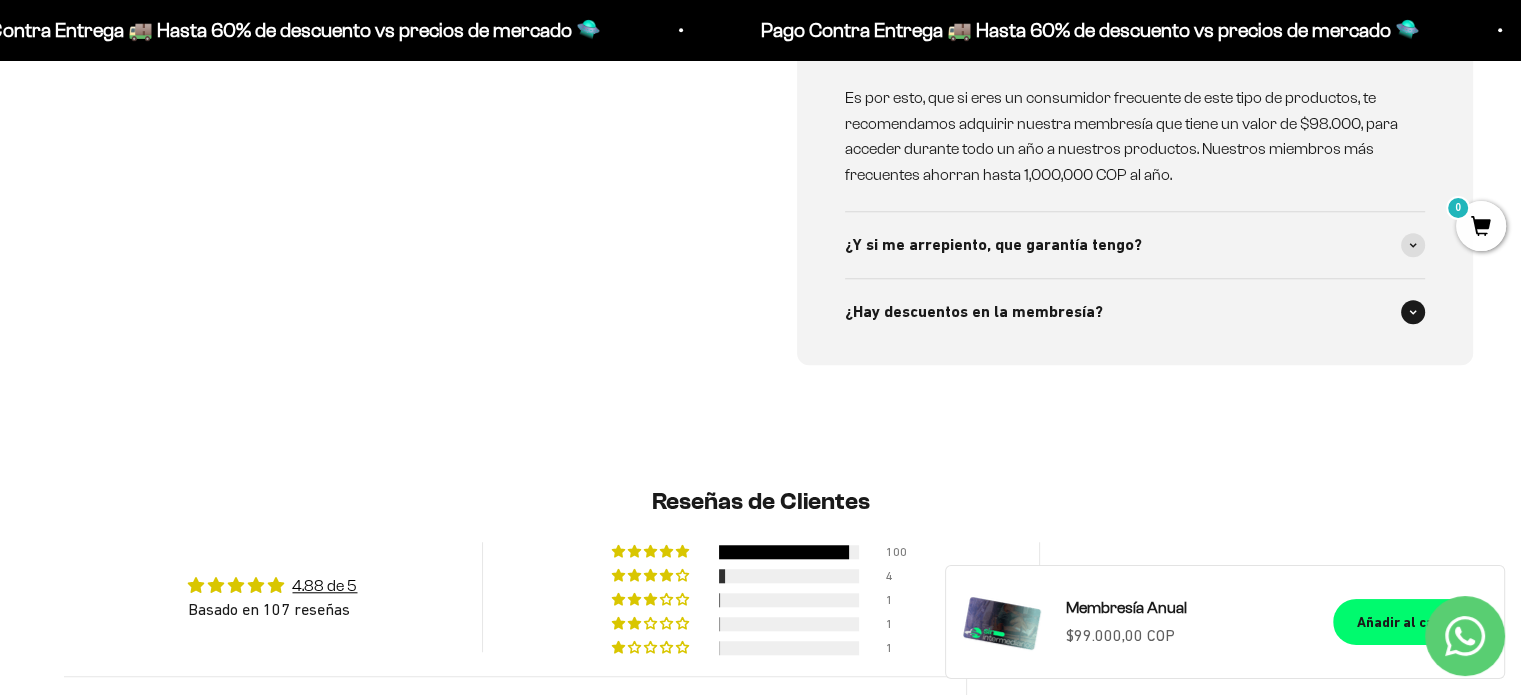 click on "¿Hay descuentos en la membresía?" at bounding box center (974, 312) 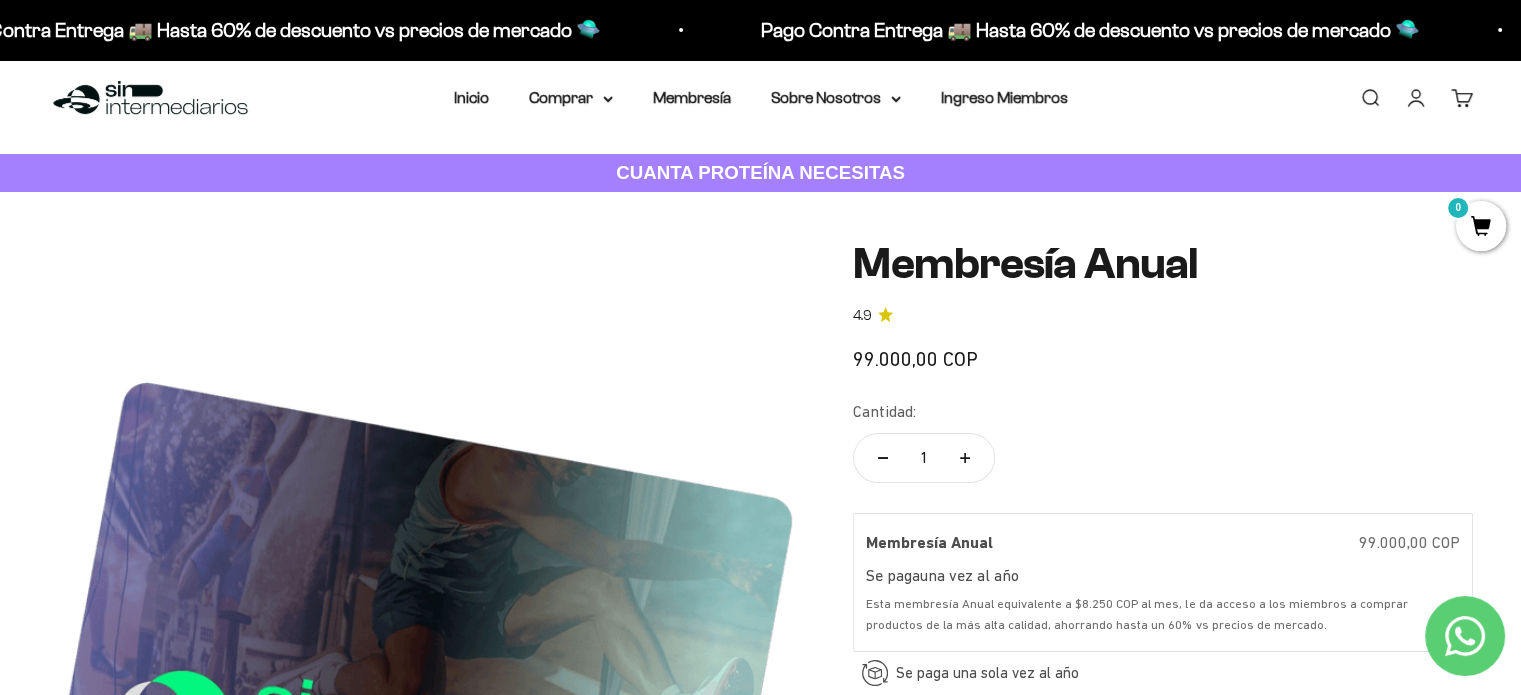 scroll, scrollTop: 0, scrollLeft: 0, axis: both 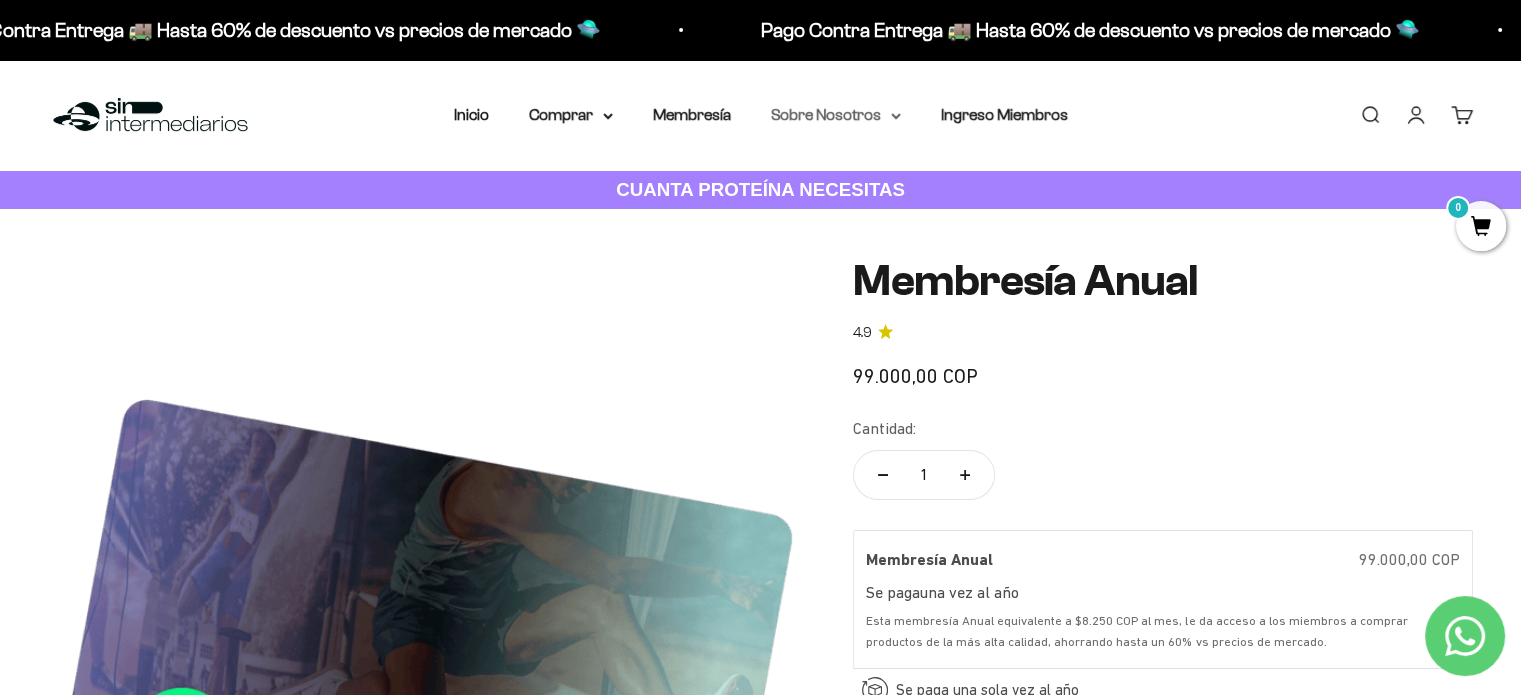 click on "Sobre Nosotros" at bounding box center [836, 115] 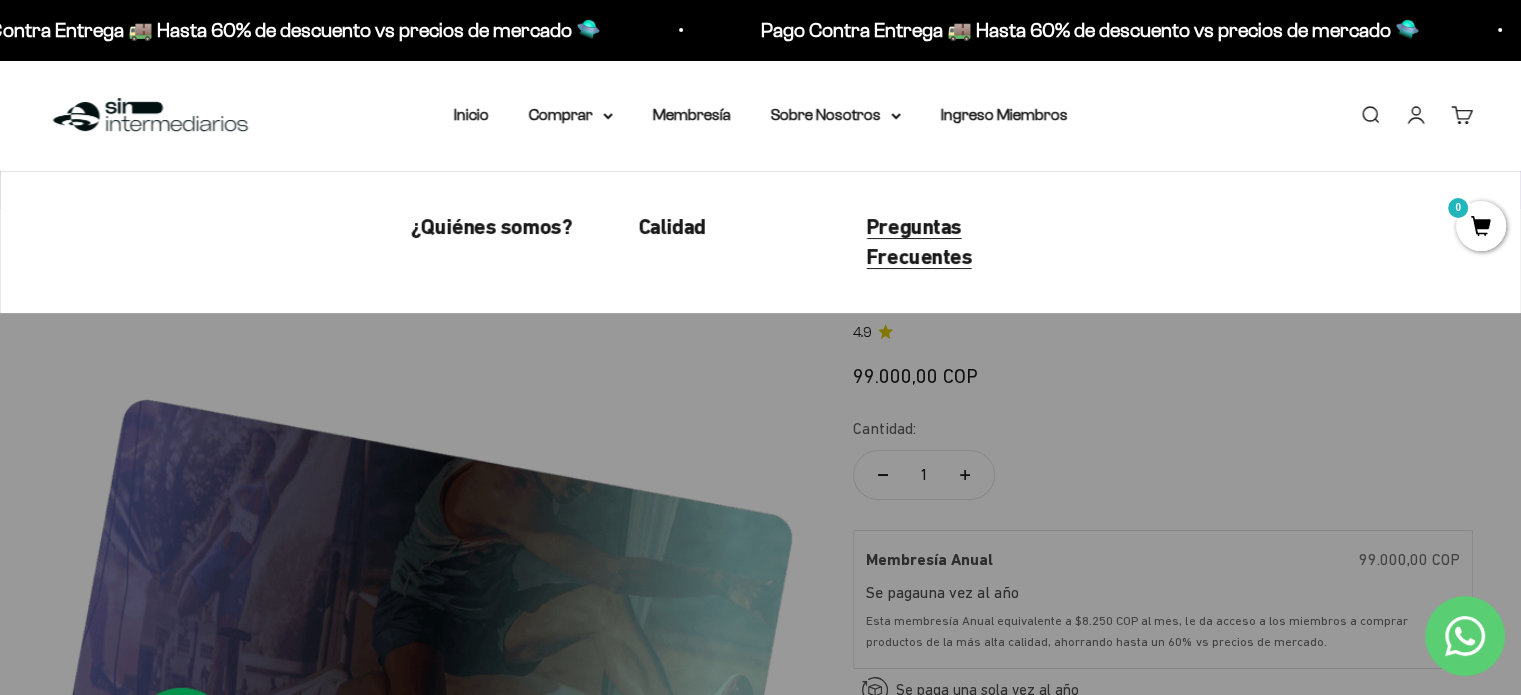 click on "Preguntas Frecuentes" at bounding box center [920, 242] 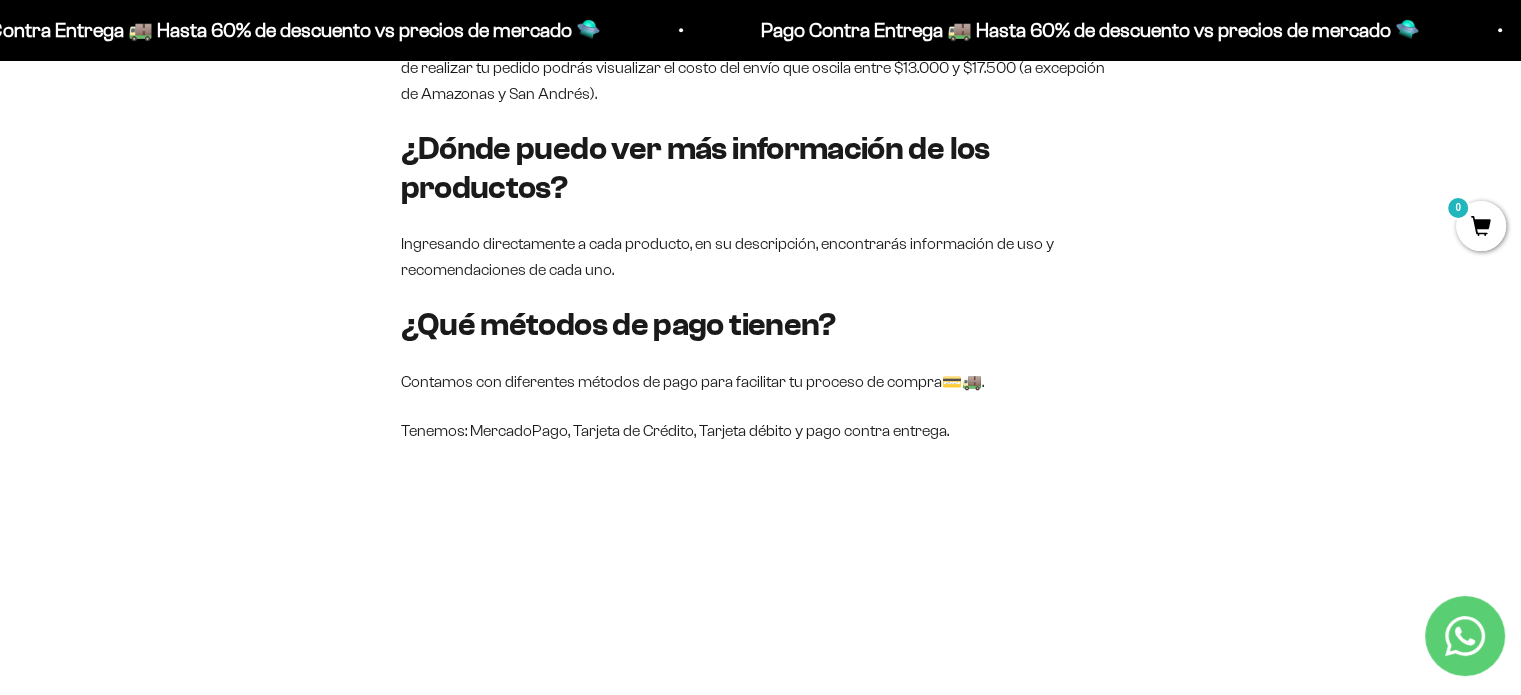 scroll, scrollTop: 2100, scrollLeft: 0, axis: vertical 